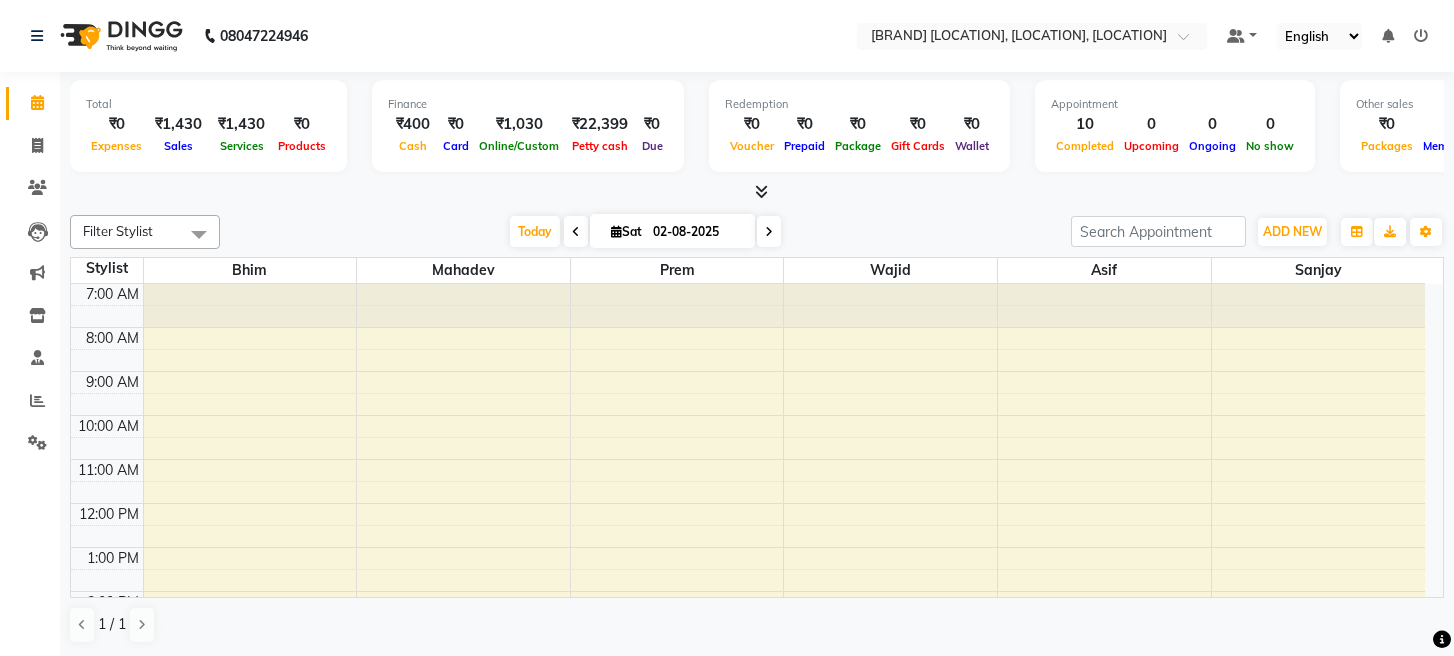 scroll, scrollTop: 0, scrollLeft: 0, axis: both 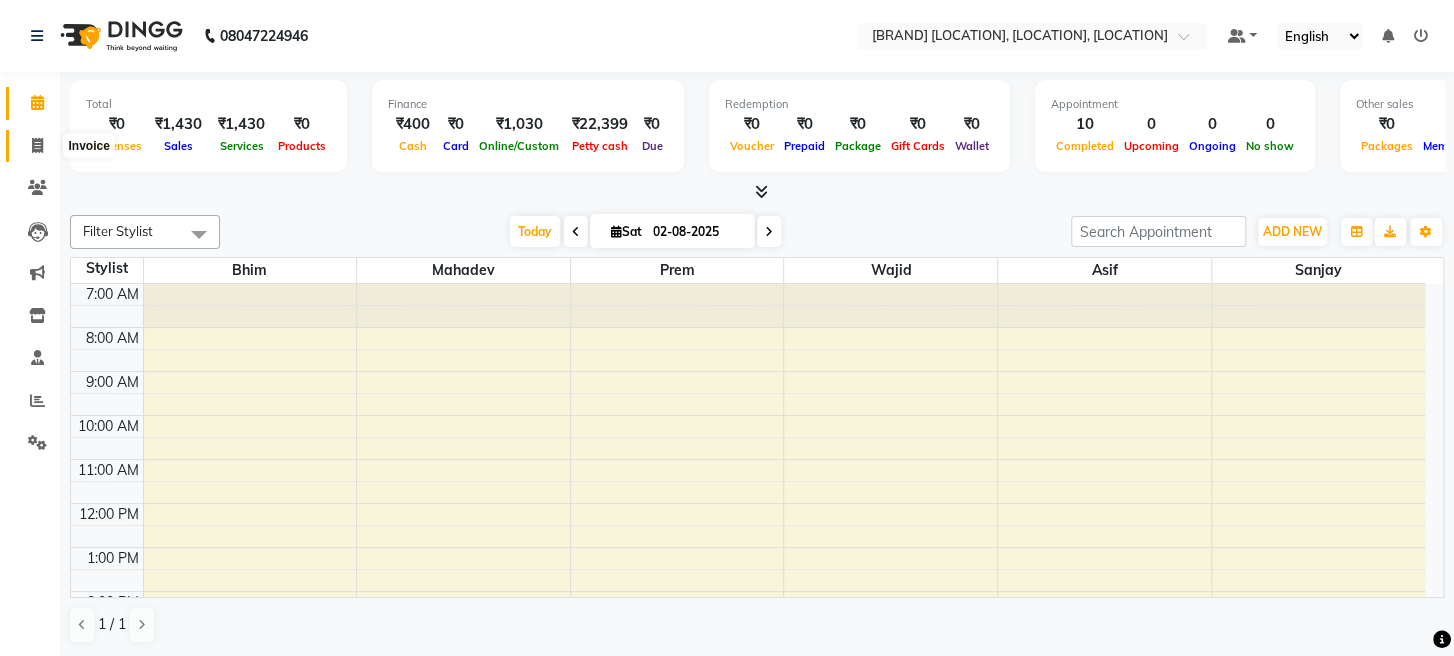 click 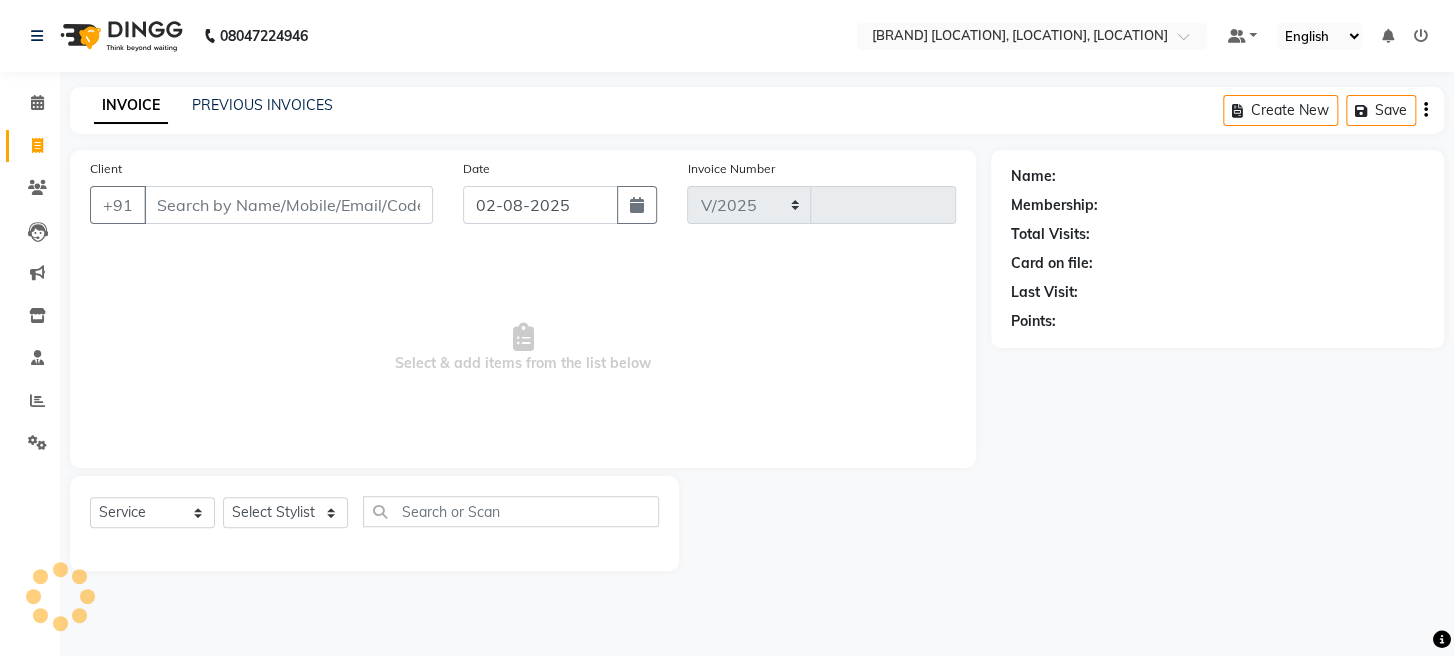 select on "779" 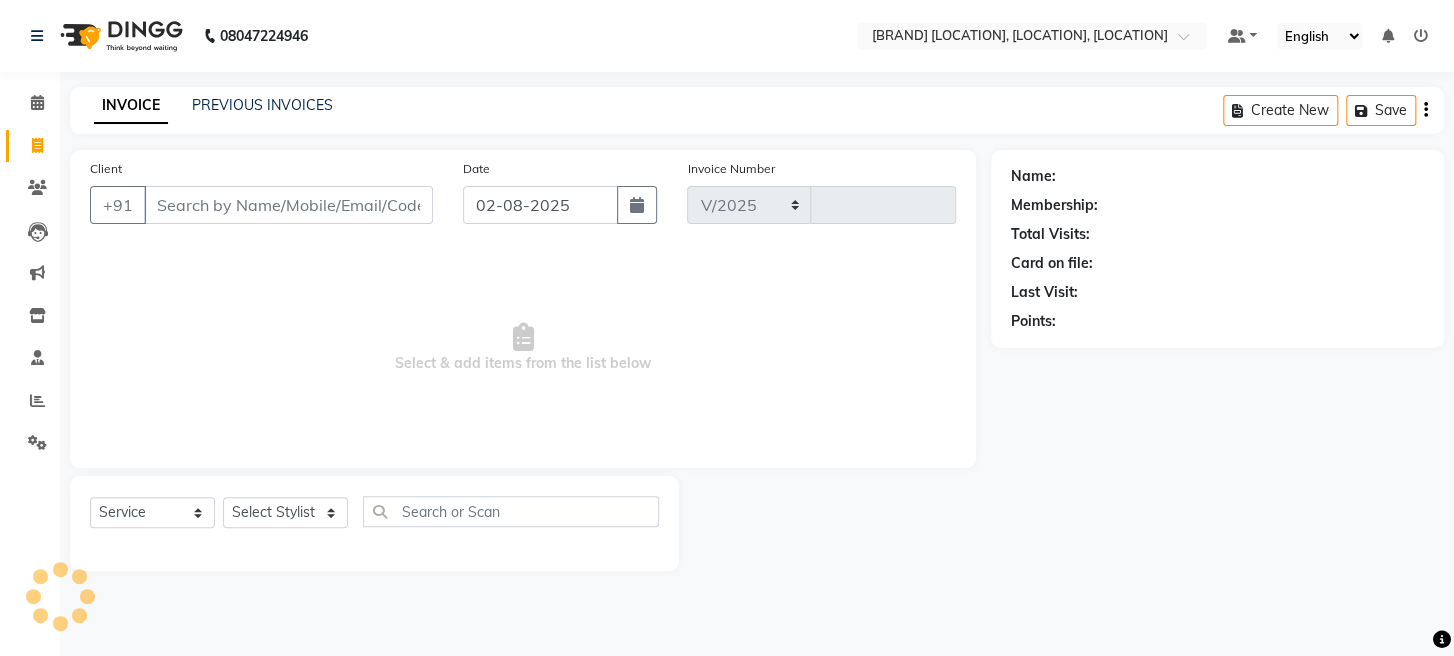 type on "1347" 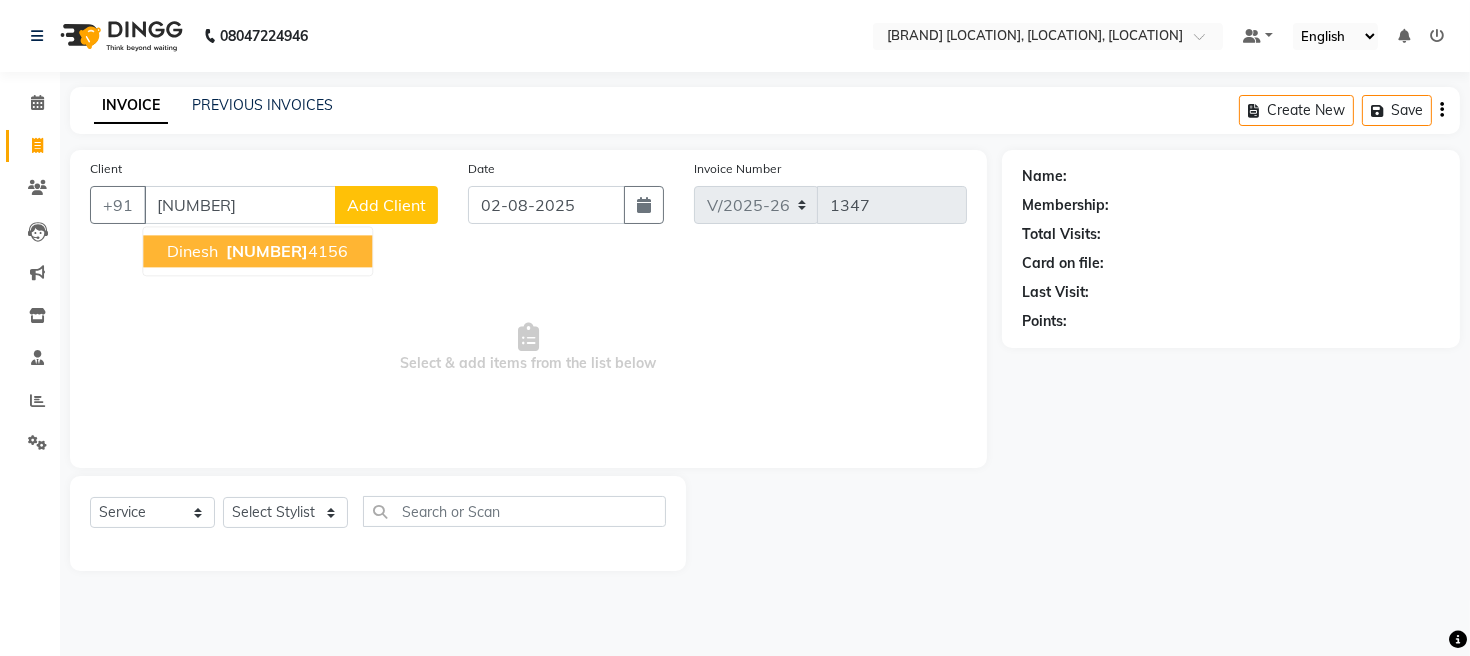 click on "[NUMBER]" at bounding box center [267, 251] 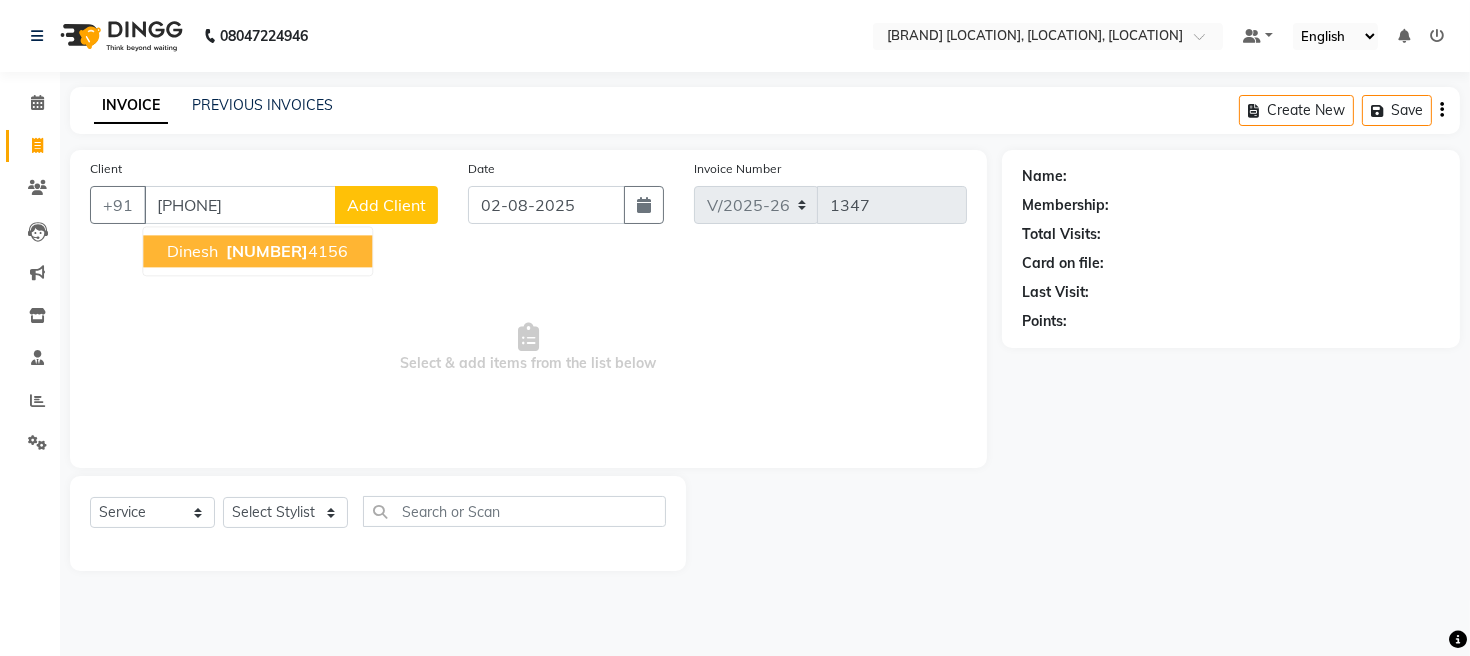 type on "[PHONE]" 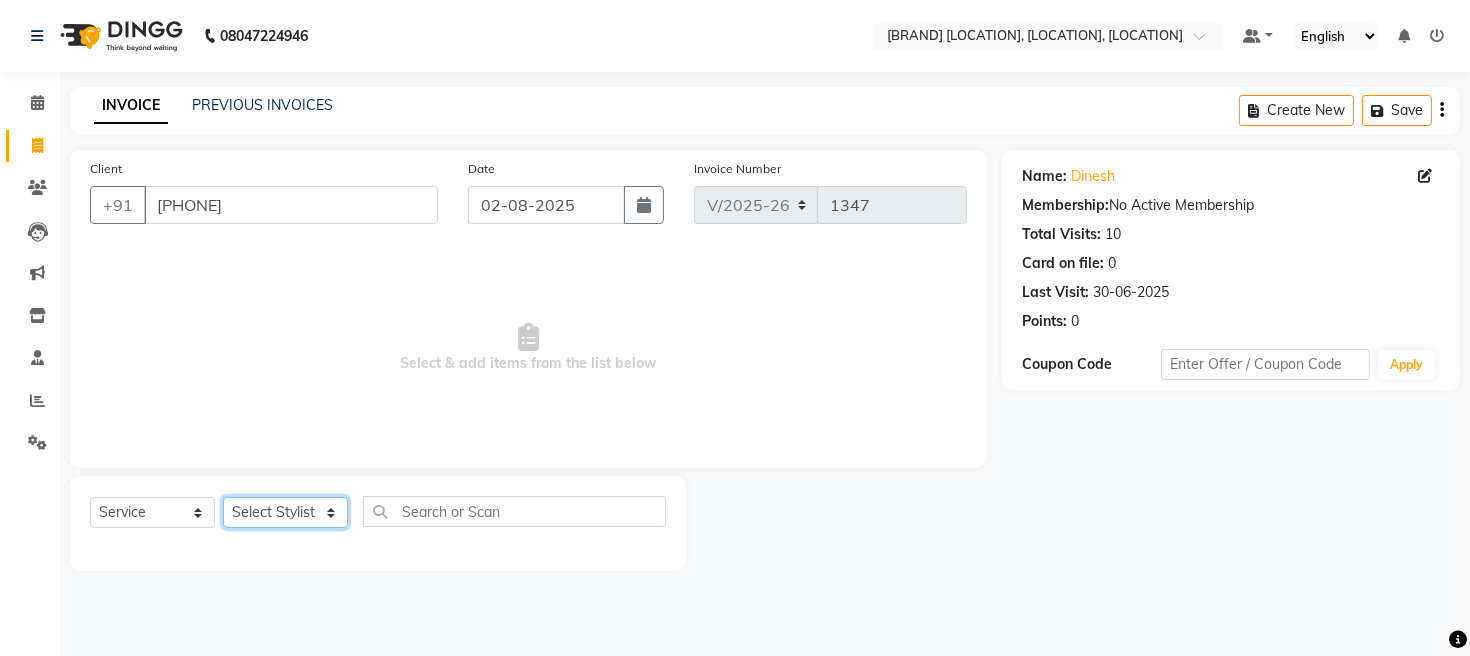 click on "Select Stylist [FIRST] [FIRST] [FIRST] [FIRST] [FIRST]" 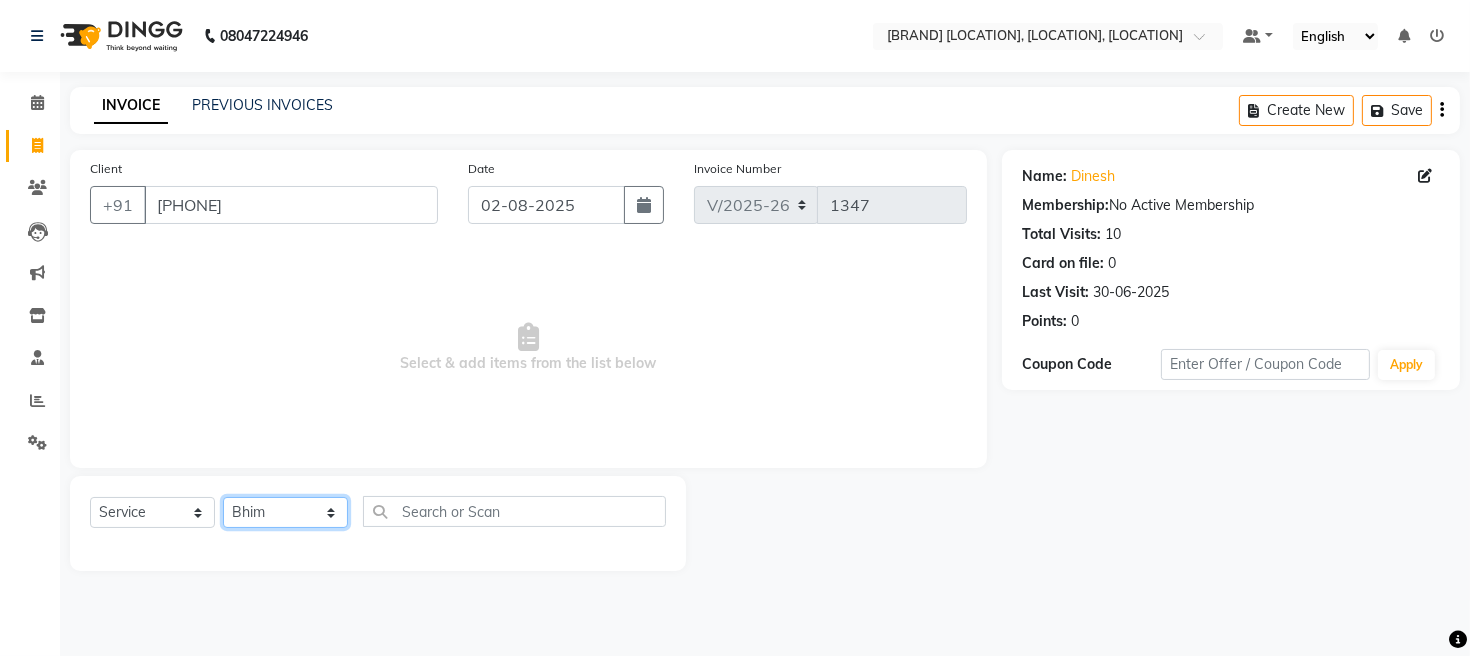 click on "Select Stylist [FIRST] [FIRST] [FIRST] [FIRST] [FIRST]" 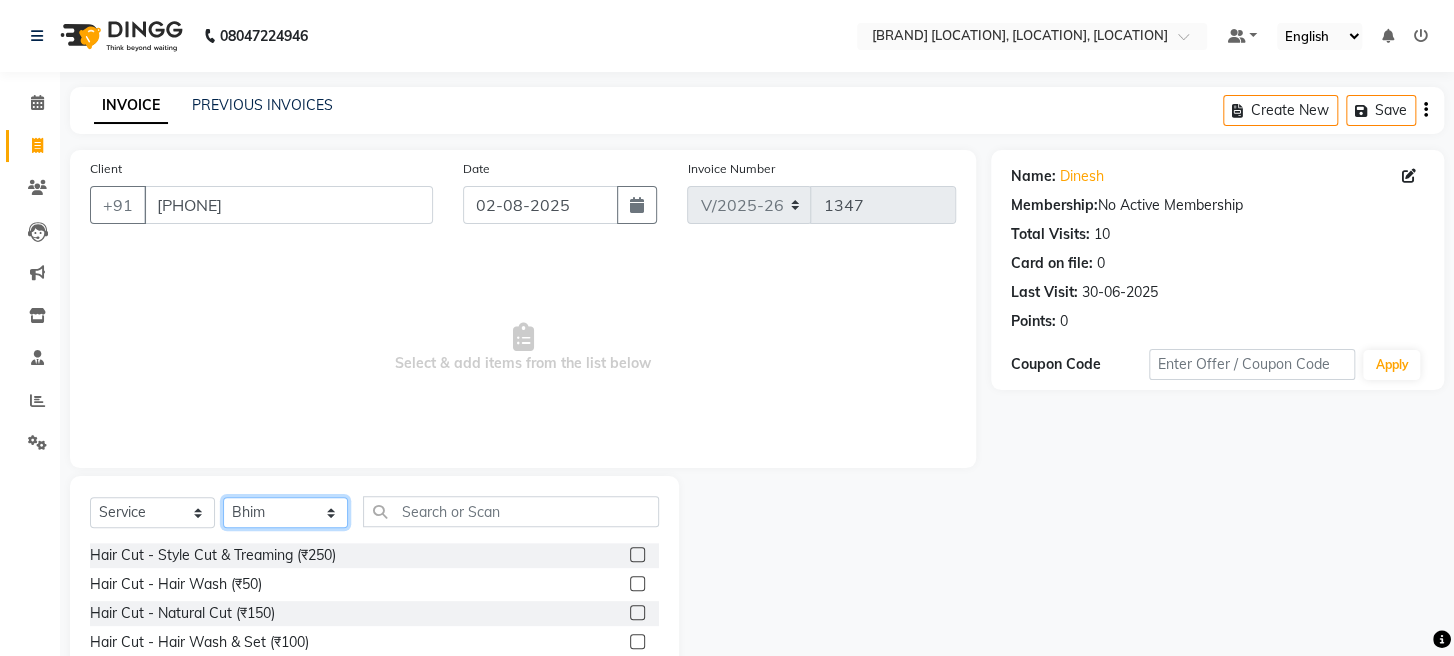 scroll, scrollTop: 145, scrollLeft: 0, axis: vertical 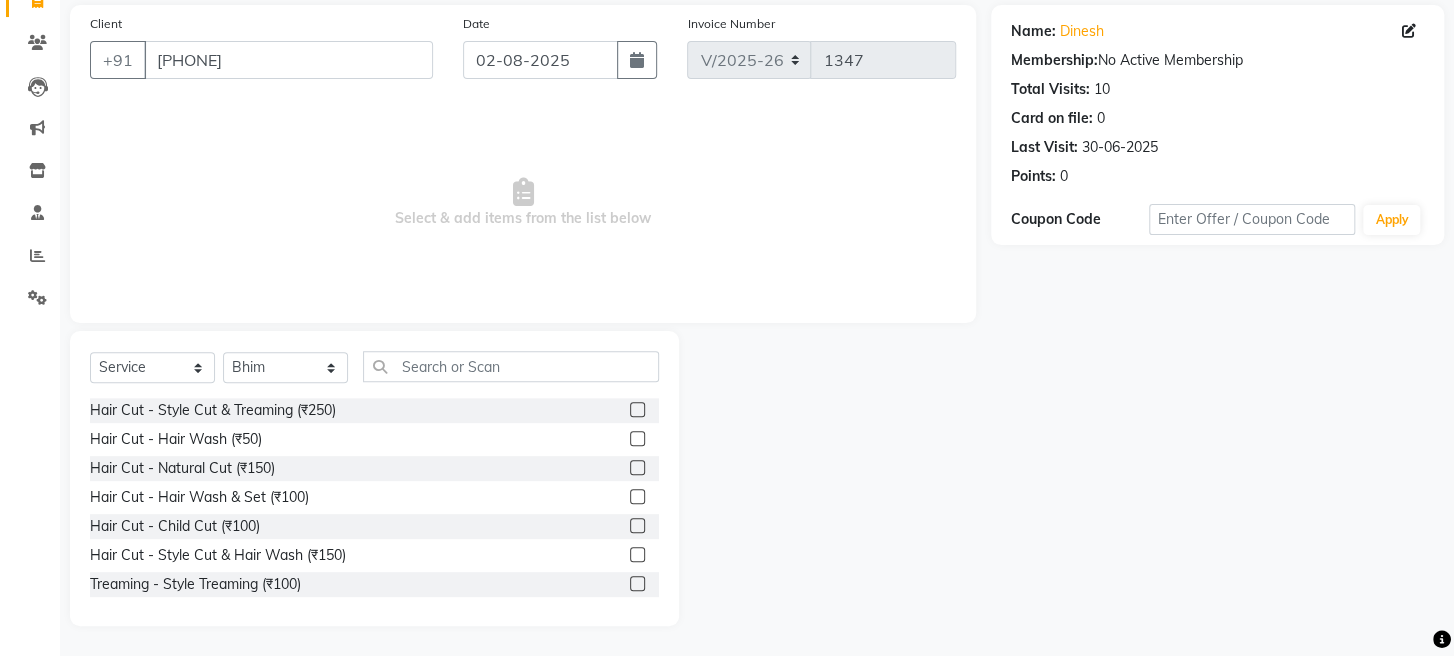 click 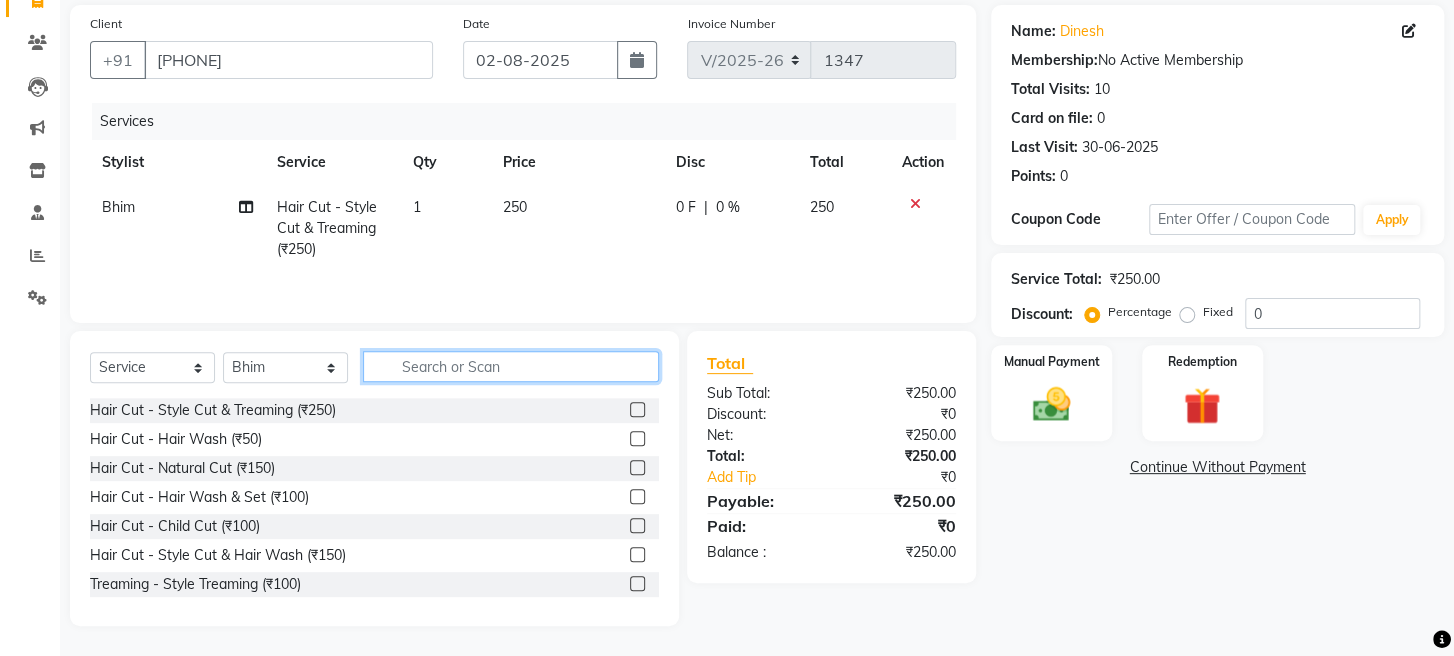 checkbox on "false" 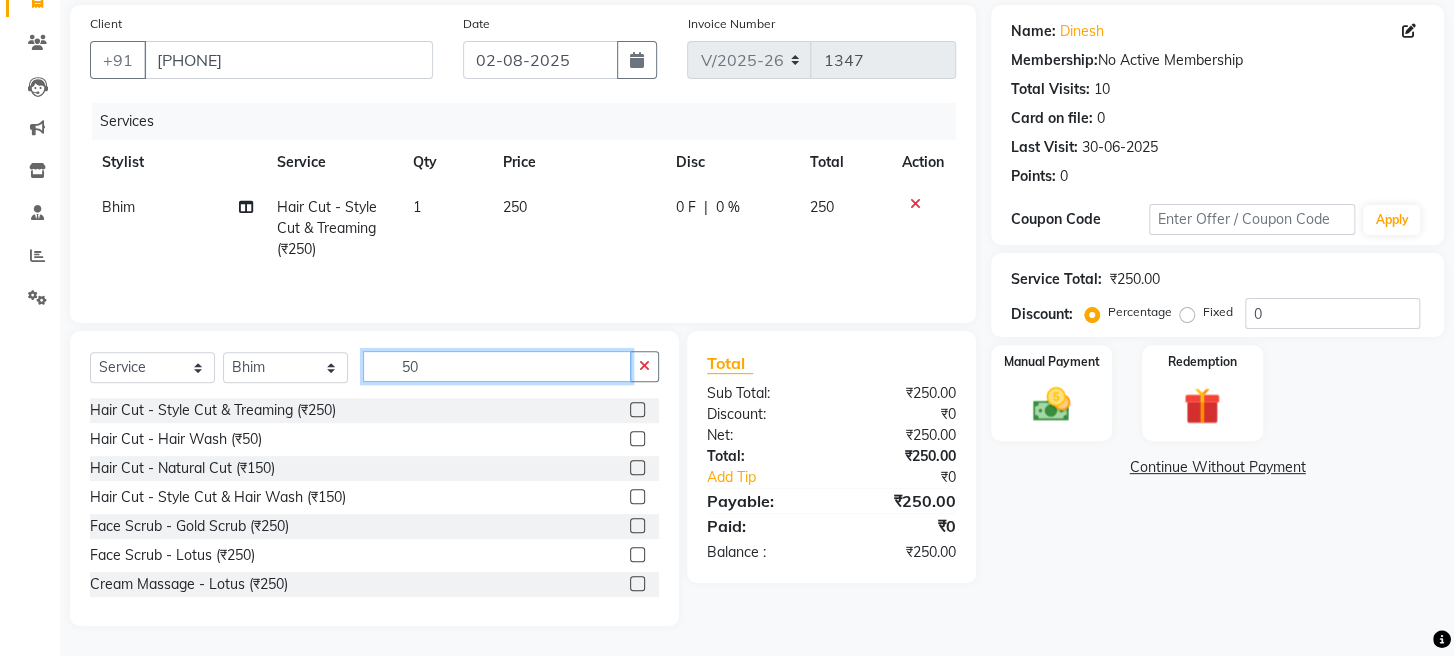 type on "5" 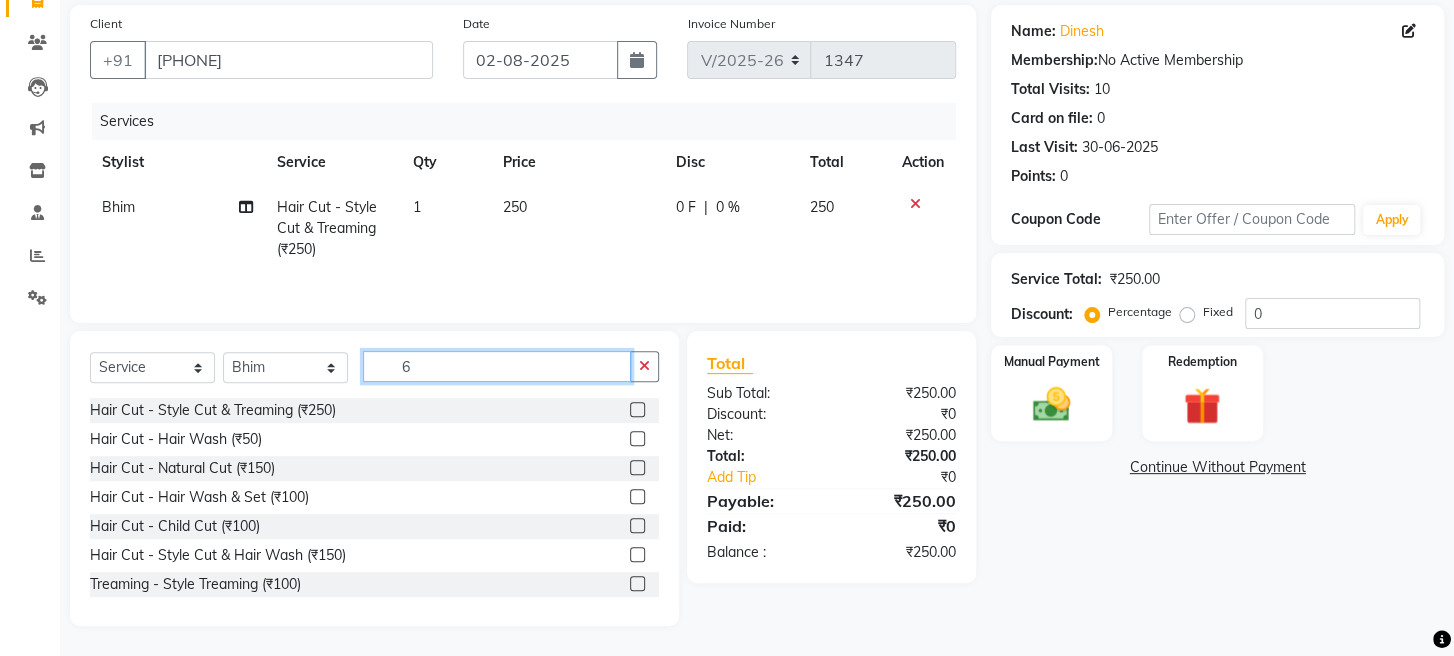 scroll, scrollTop: 103, scrollLeft: 0, axis: vertical 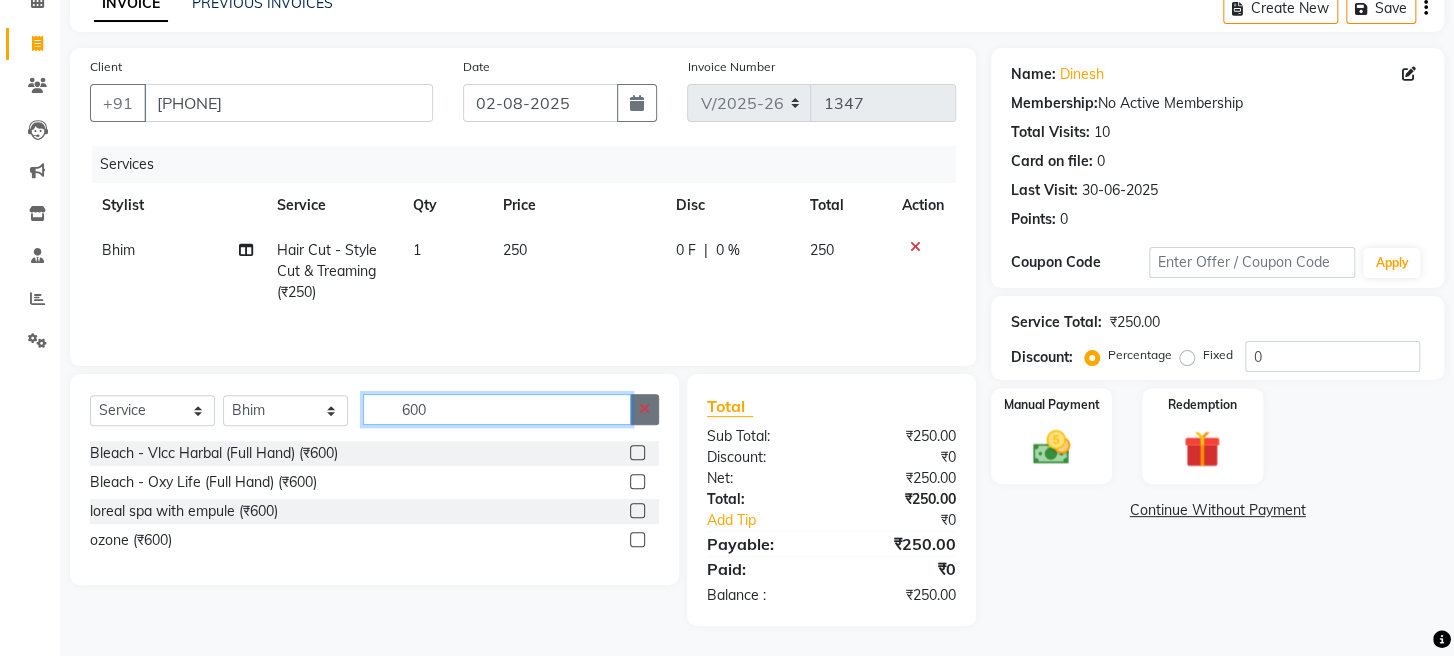 type on "600" 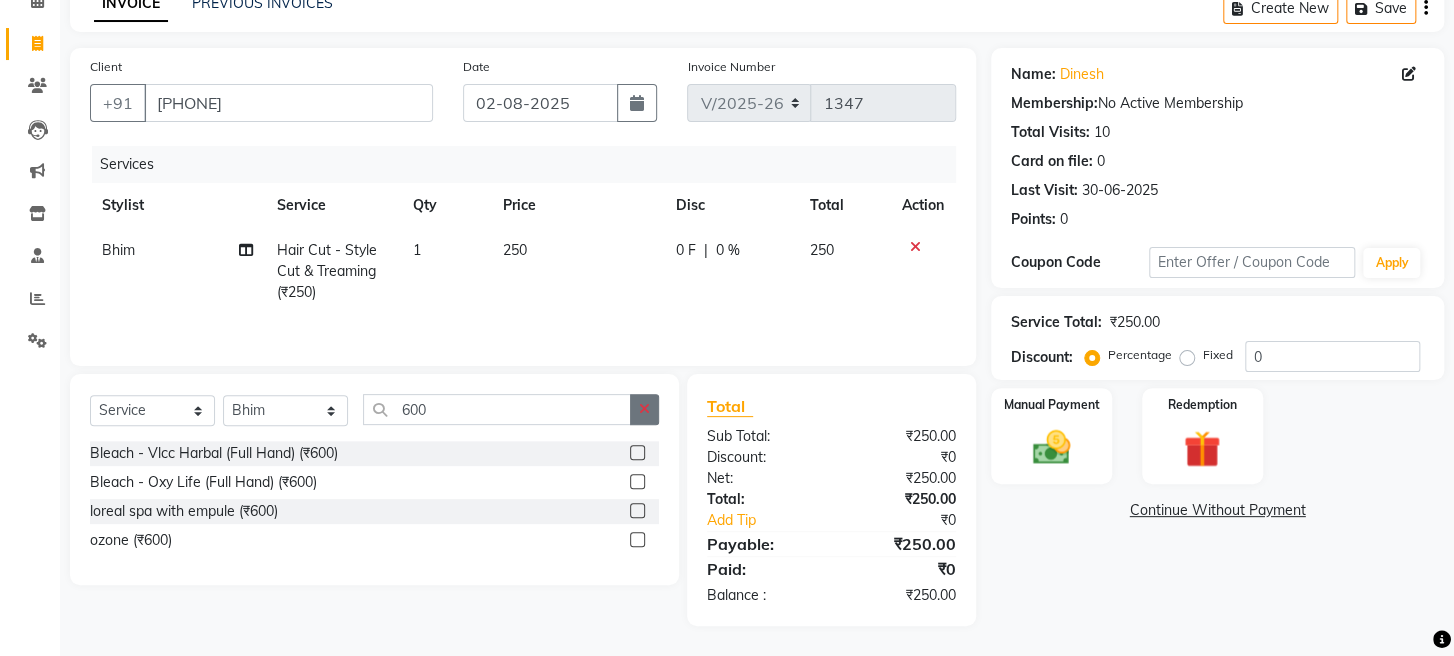 click 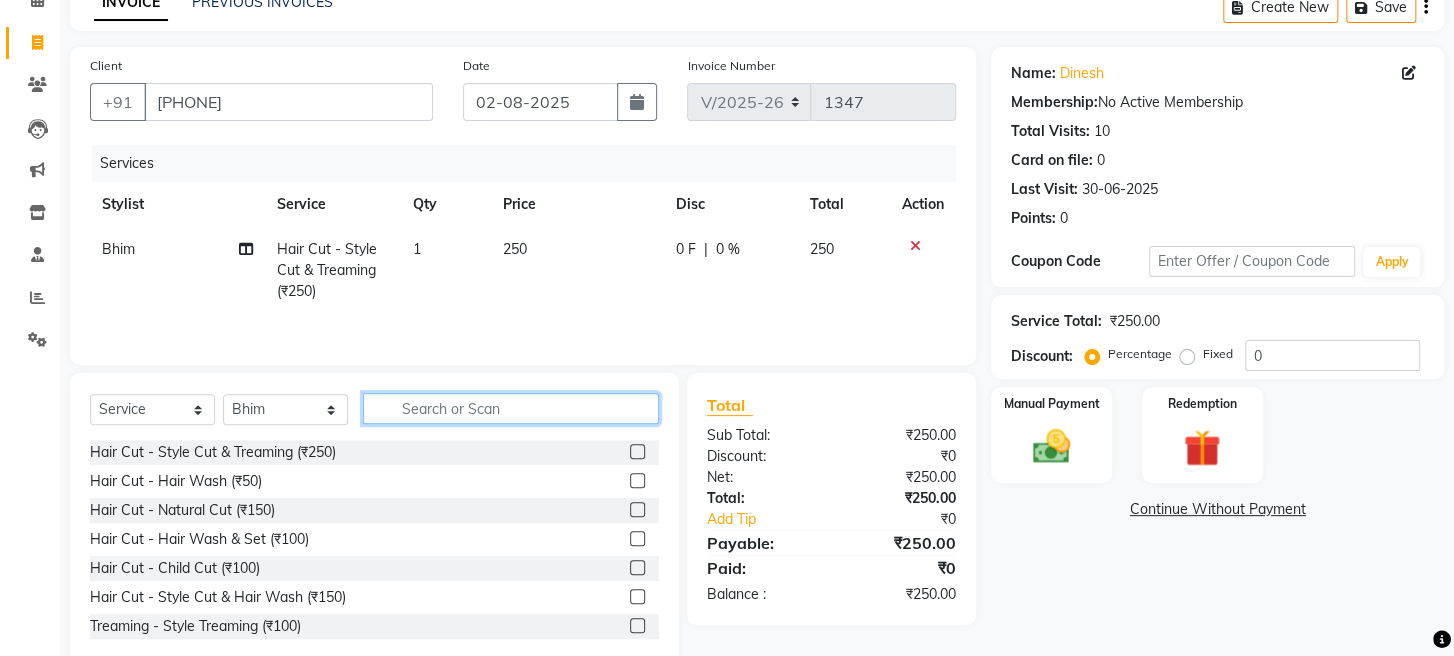 click 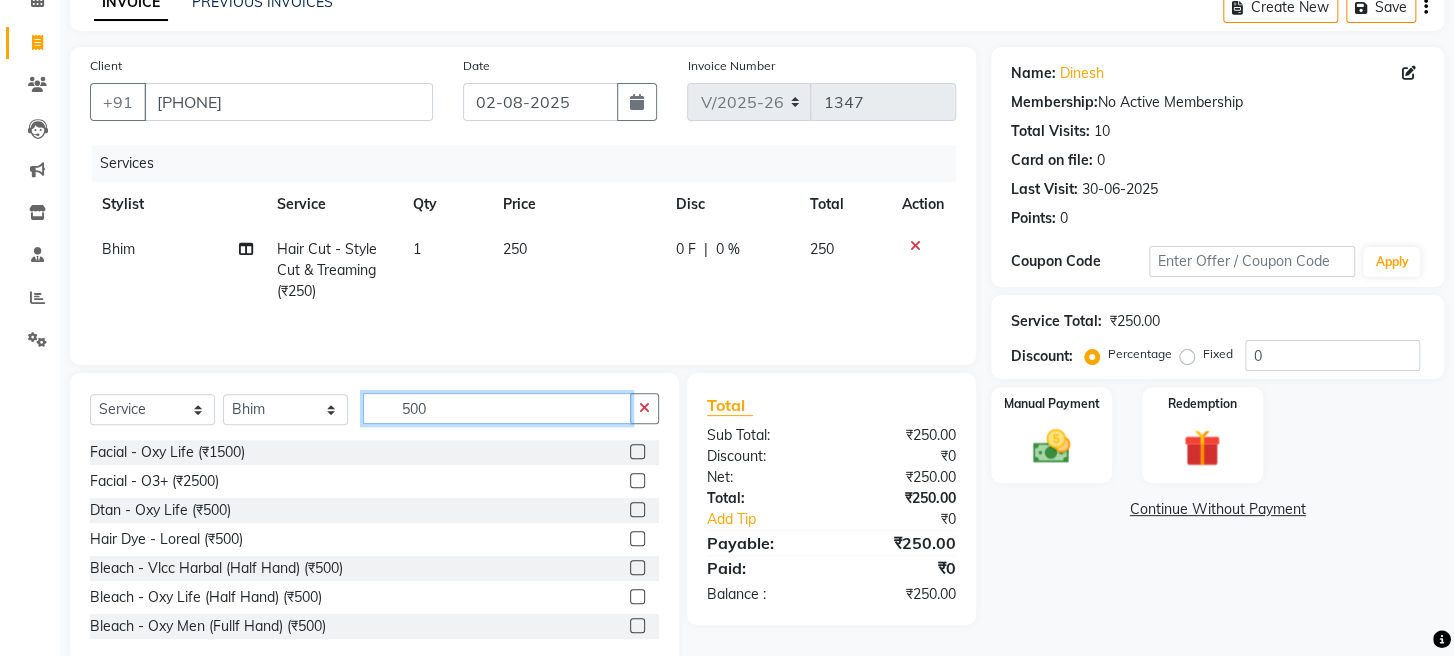 type on "500" 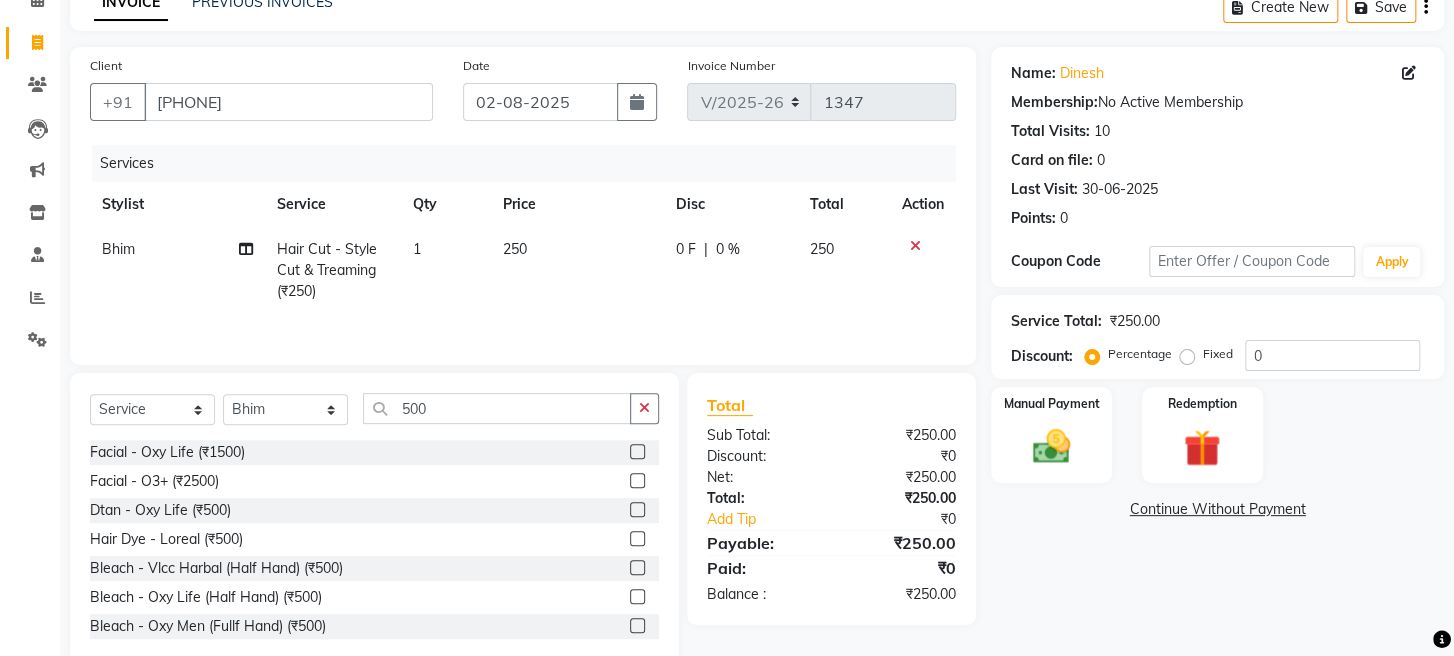 click 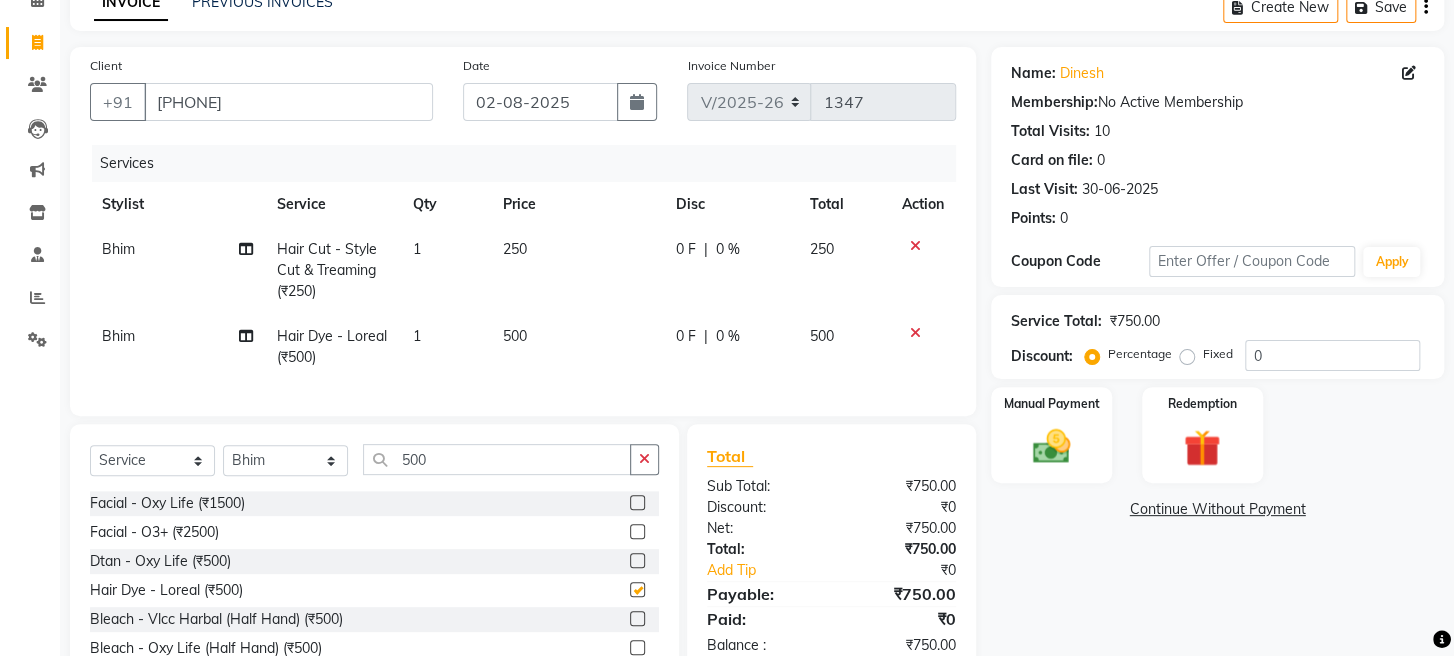 checkbox on "false" 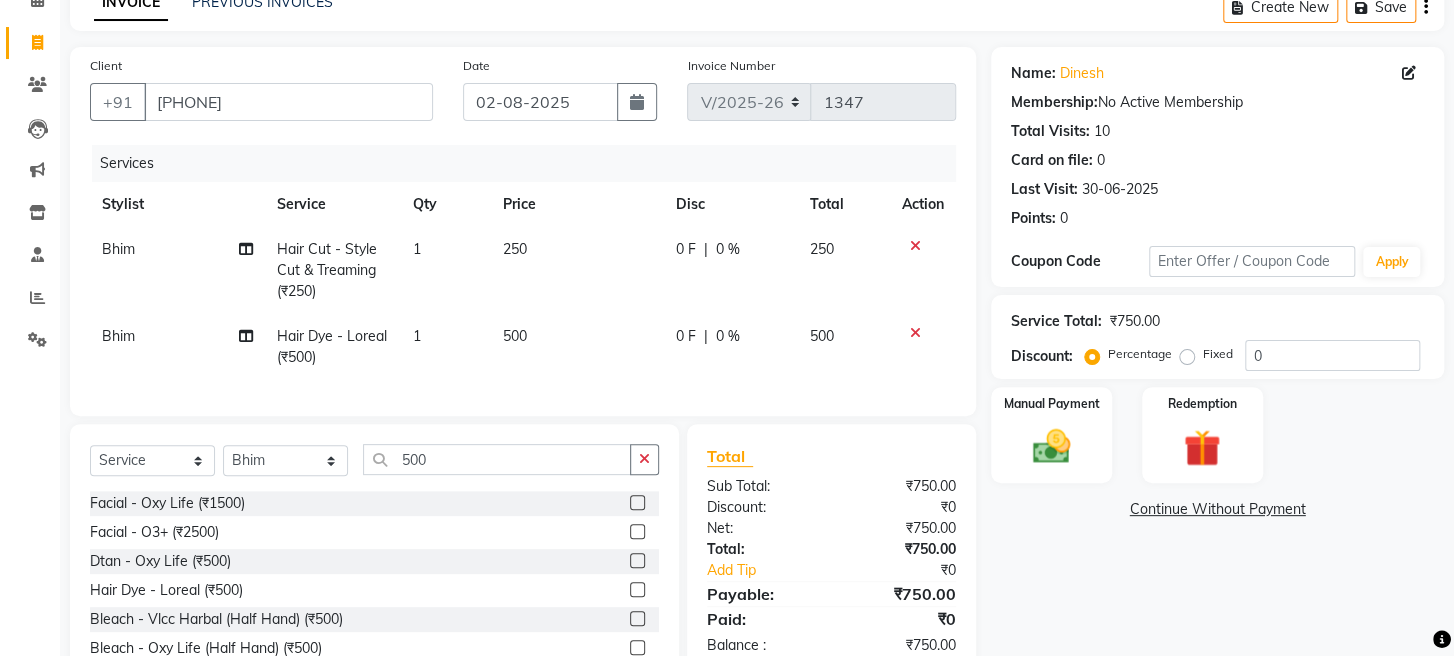 click on "500" 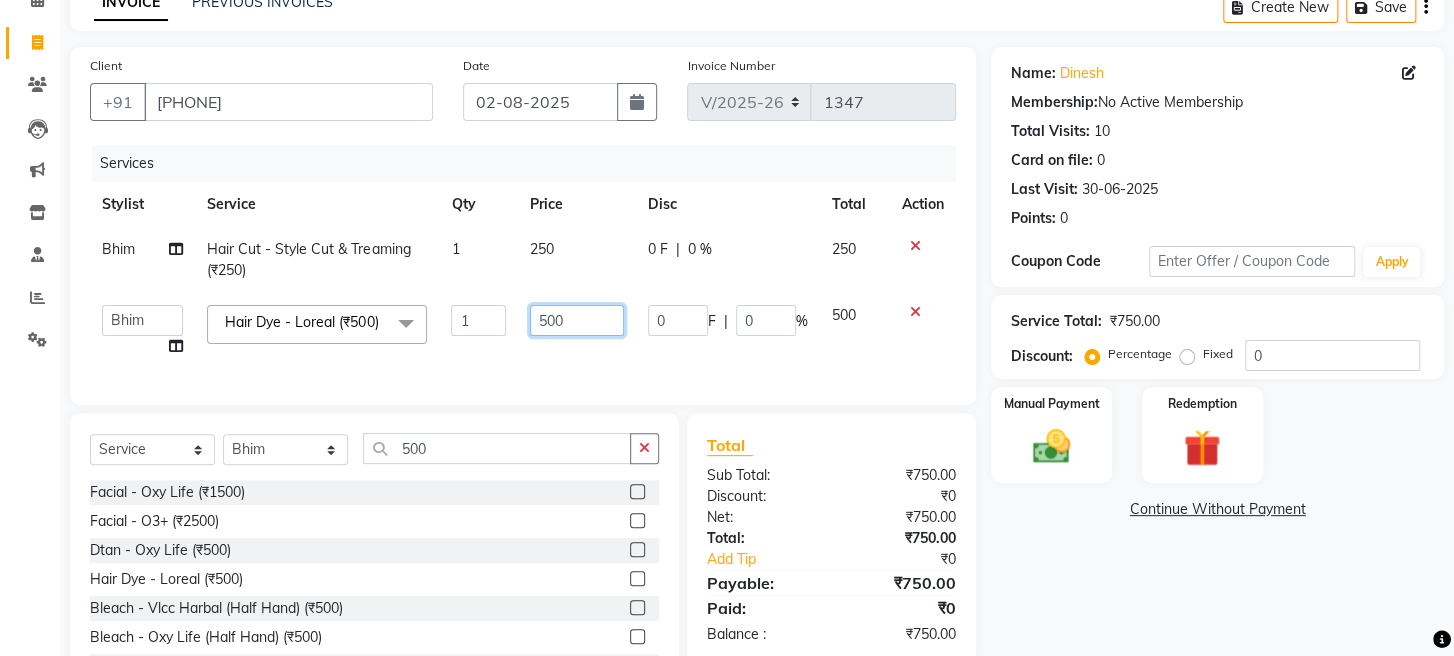 click on "500" 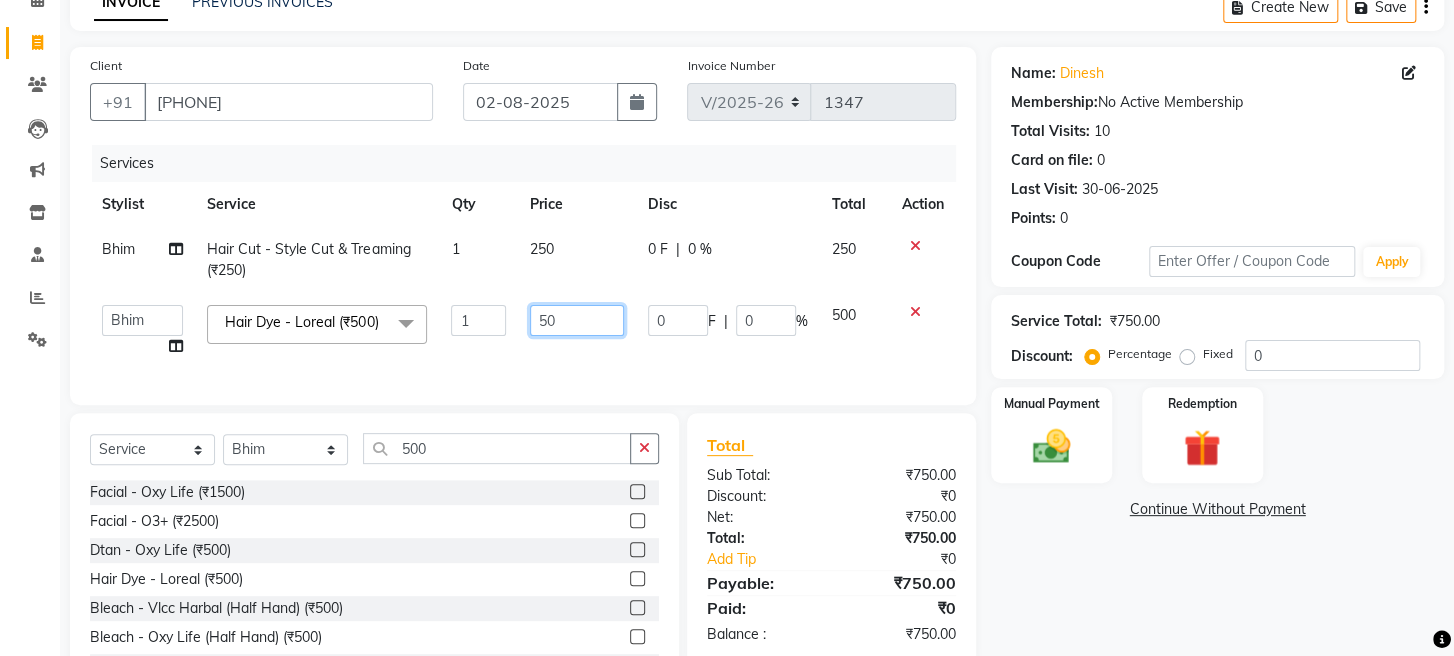 type on "5" 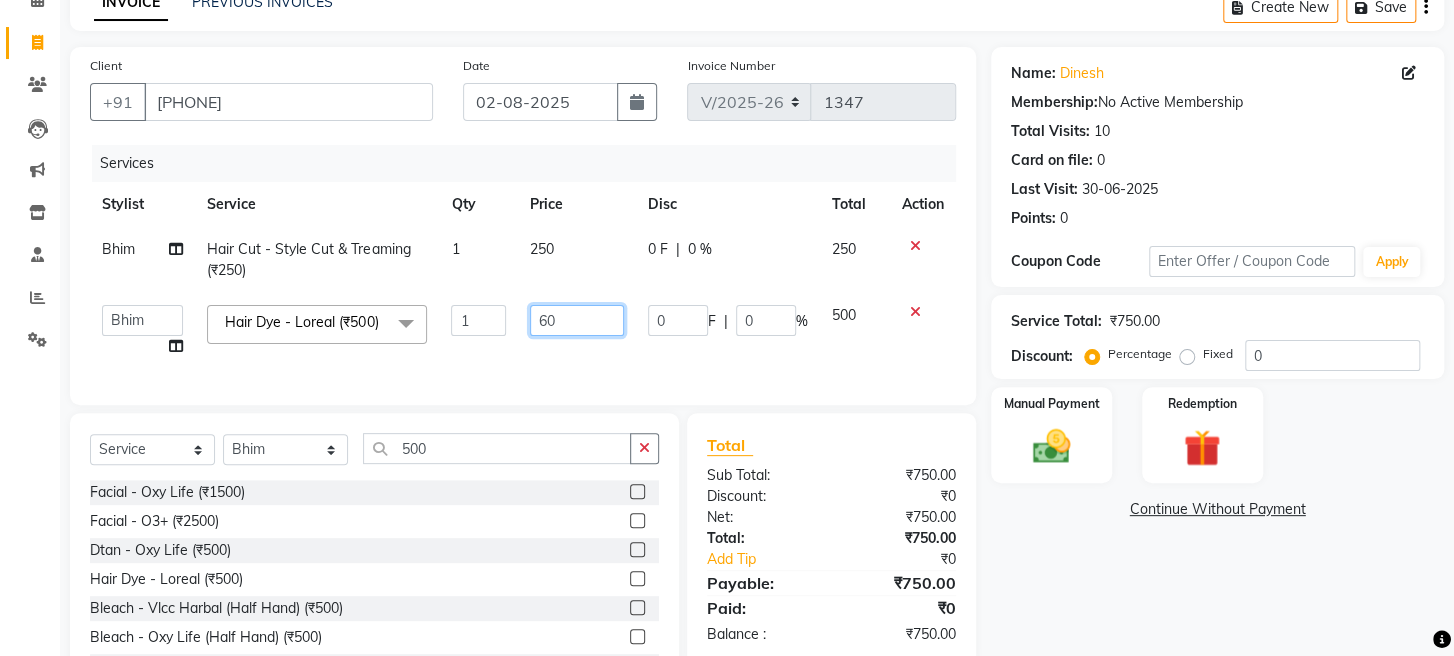 type on "600" 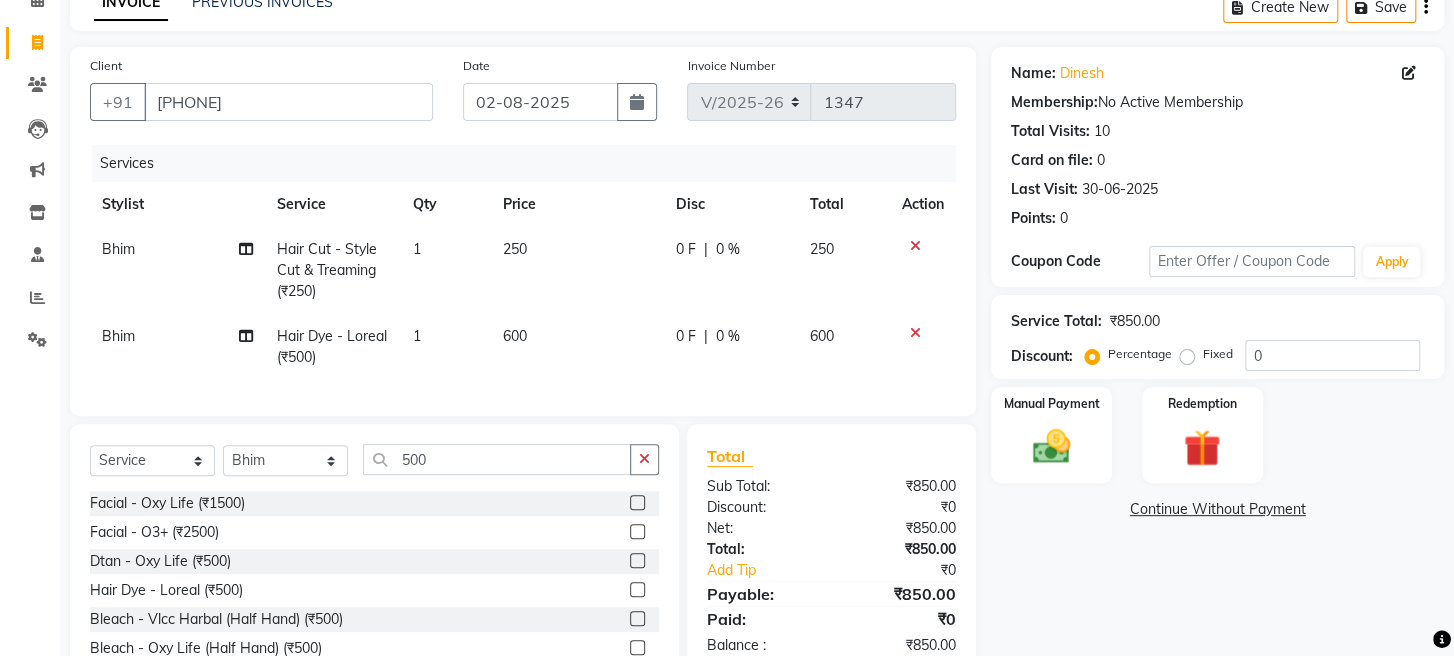 drag, startPoint x: 634, startPoint y: 478, endPoint x: 555, endPoint y: 477, distance: 79.00633 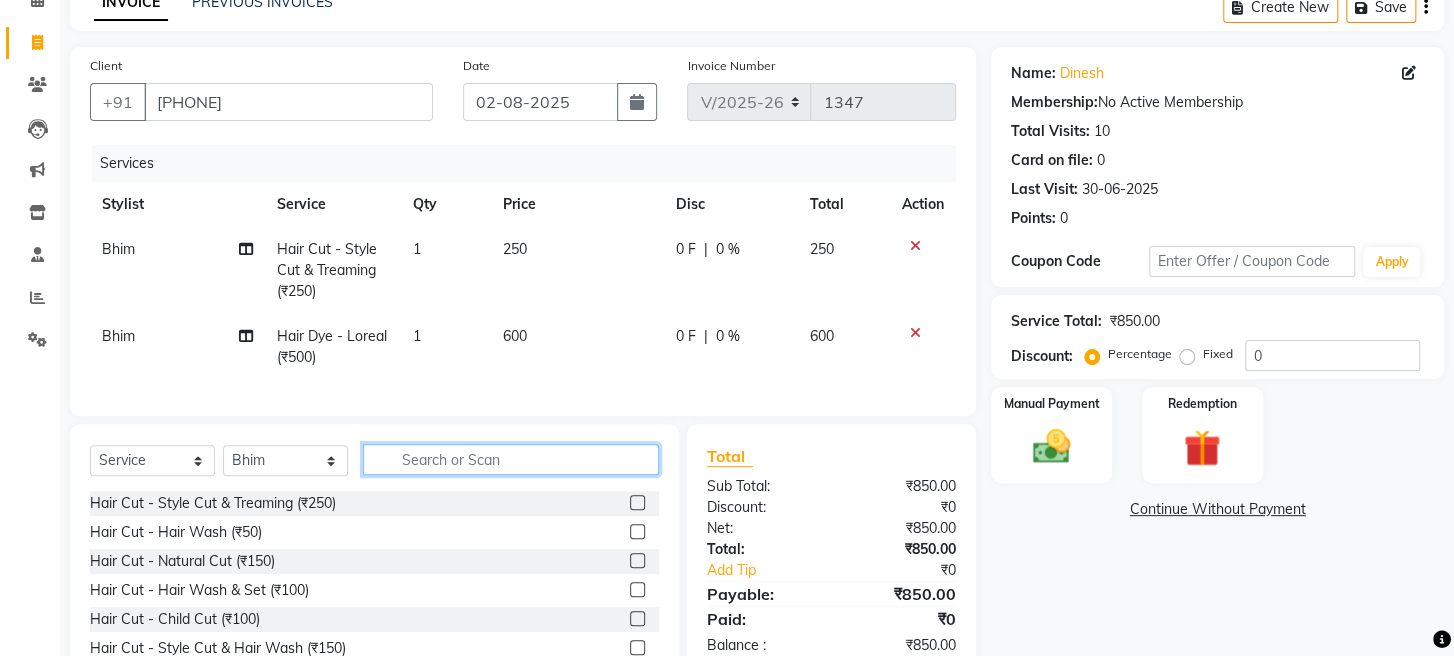 click 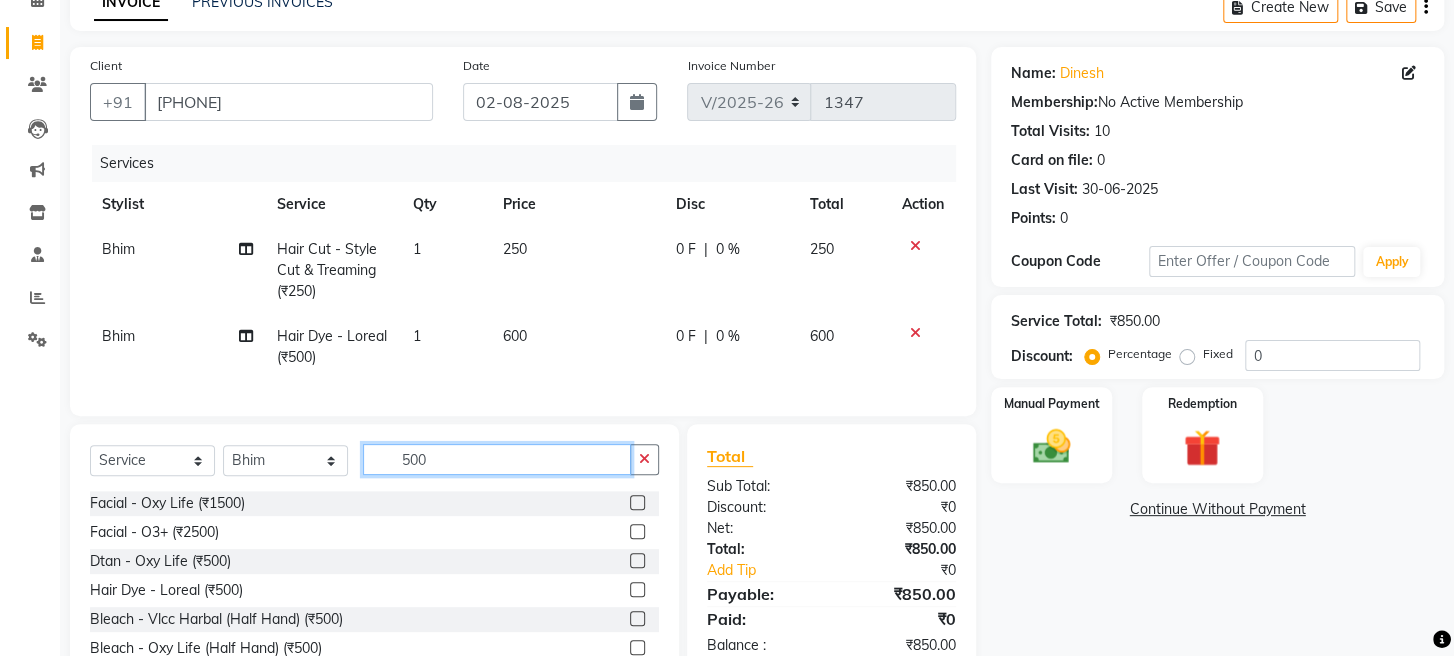 type on "500" 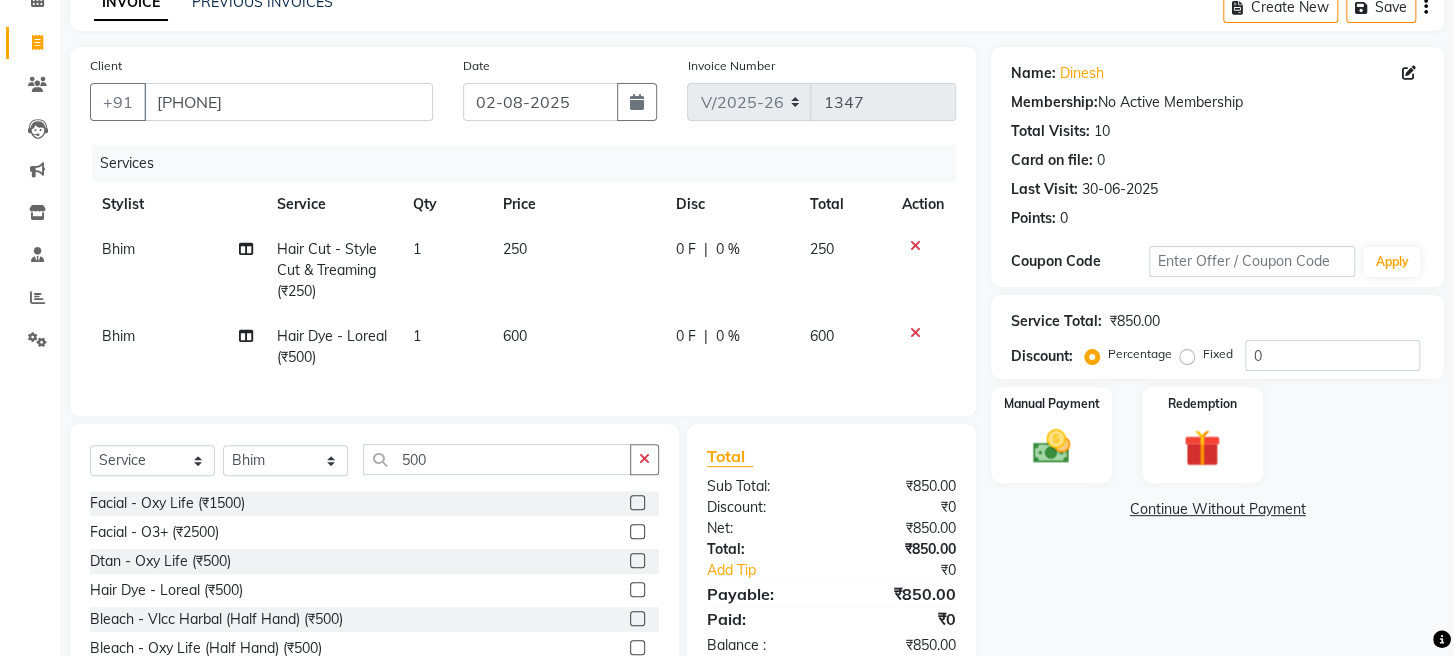 click 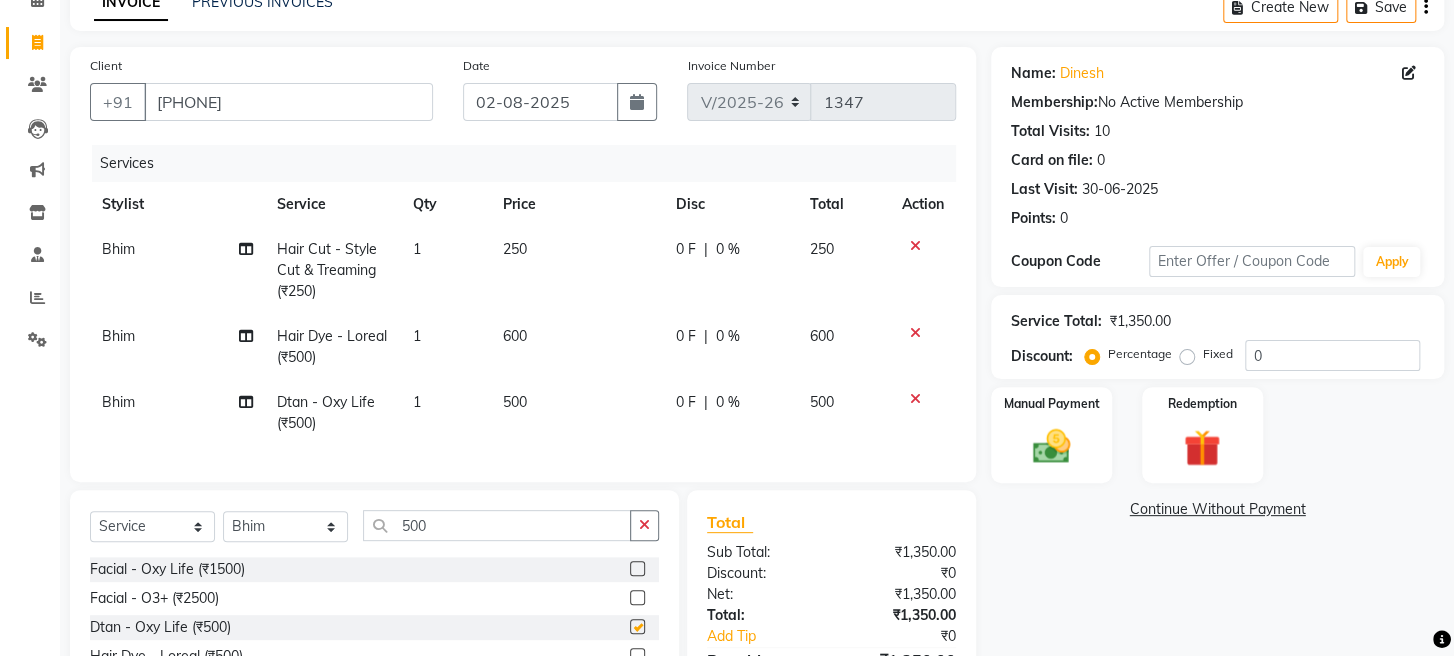 checkbox on "false" 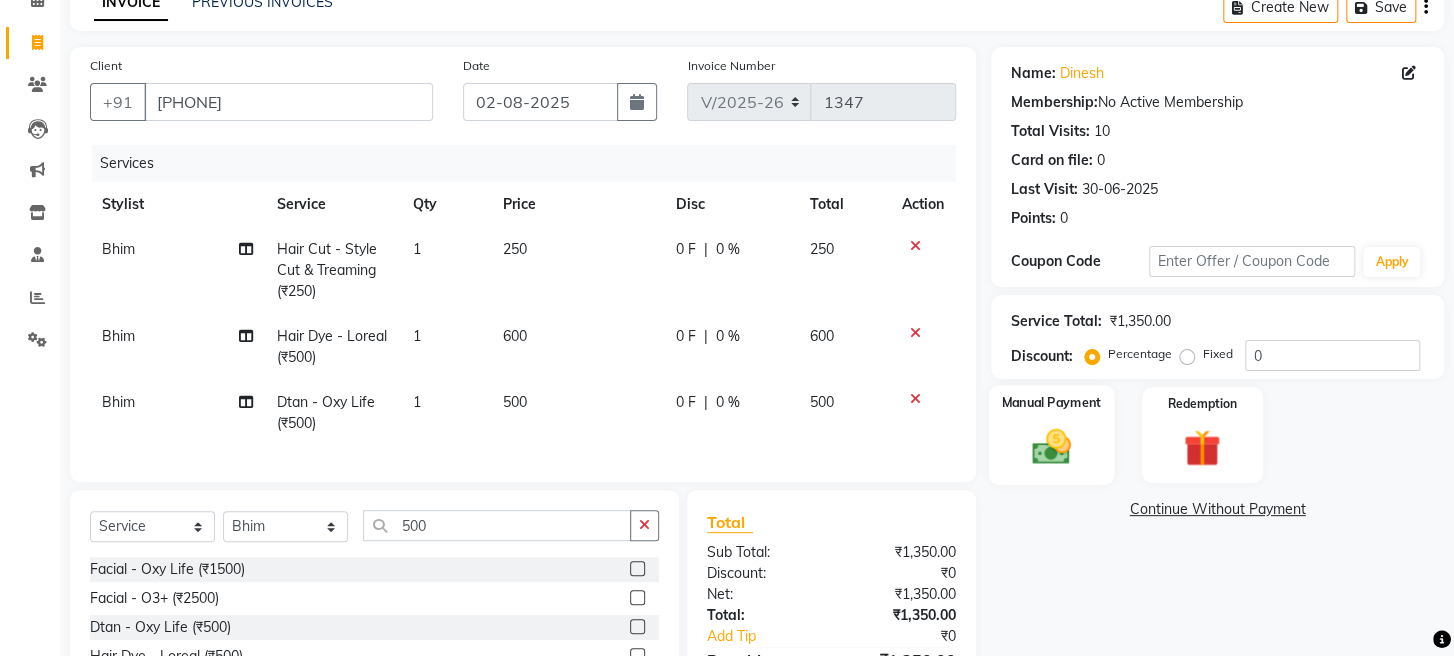 click 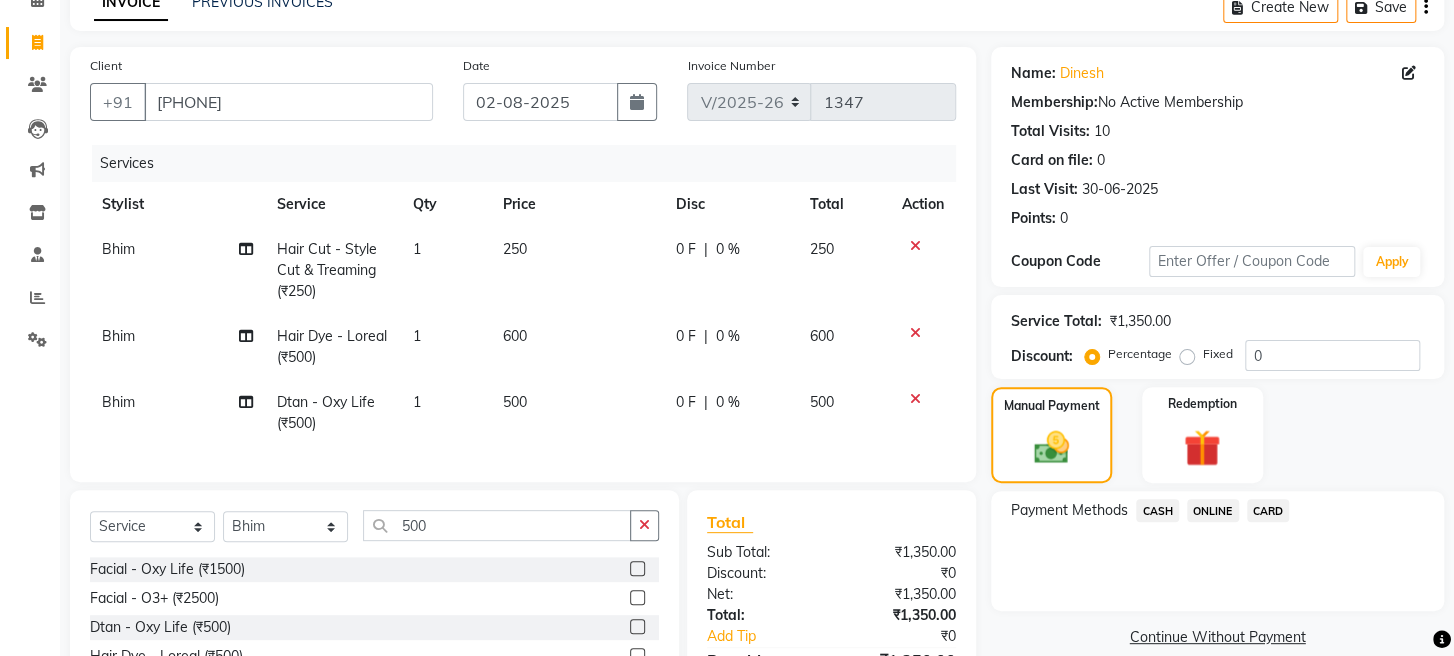 click on "ONLINE" 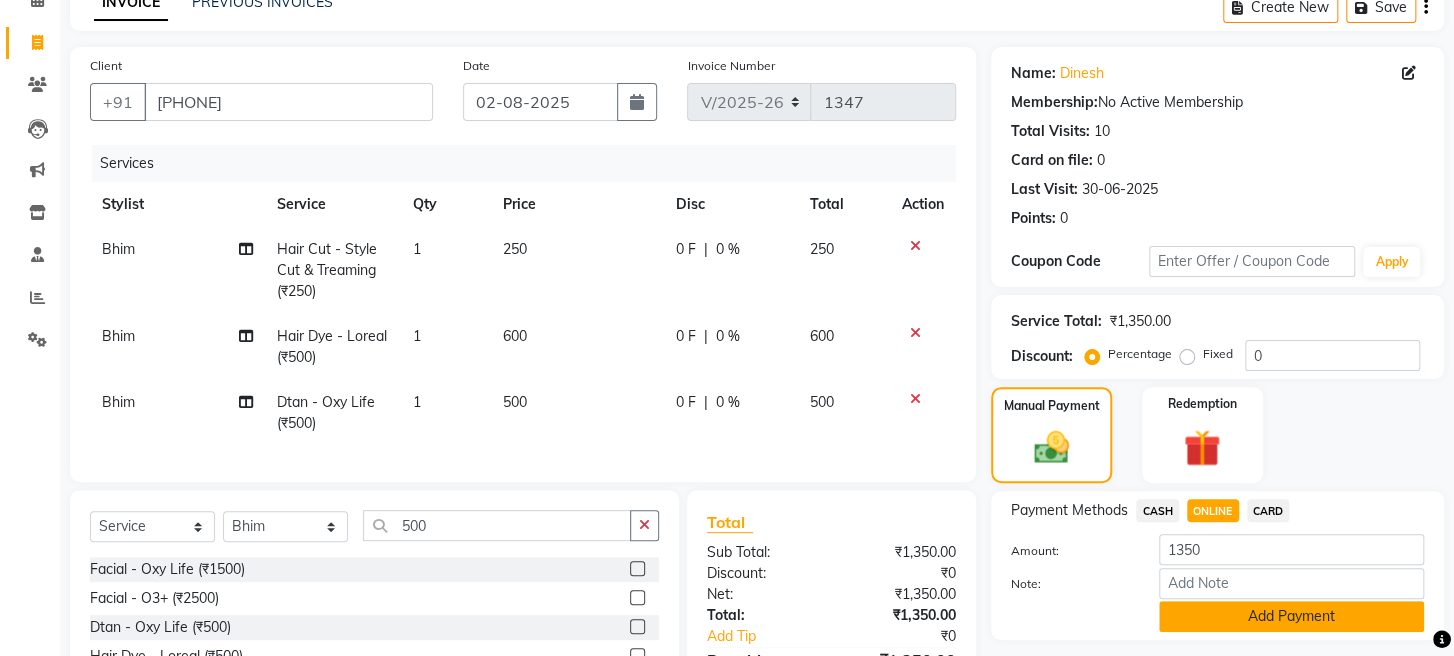 click on "Add Payment" 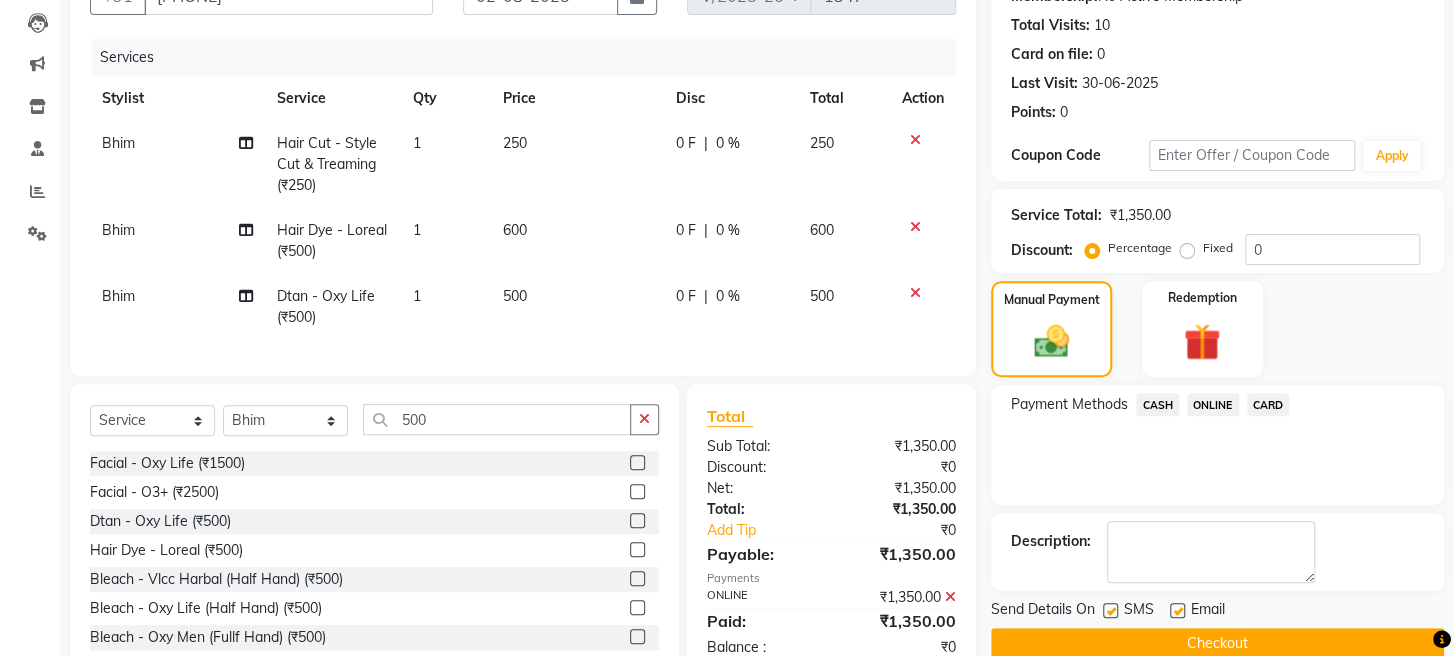 scroll, scrollTop: 278, scrollLeft: 0, axis: vertical 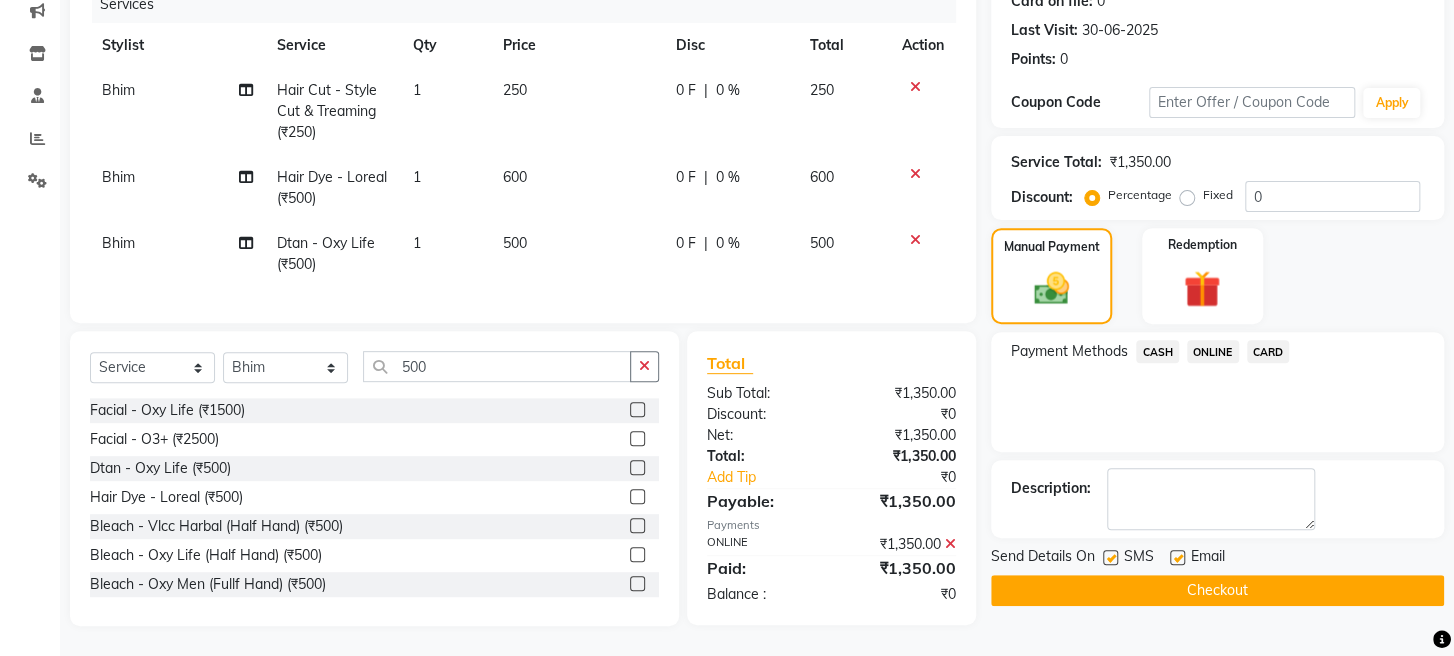 click on "Checkout" 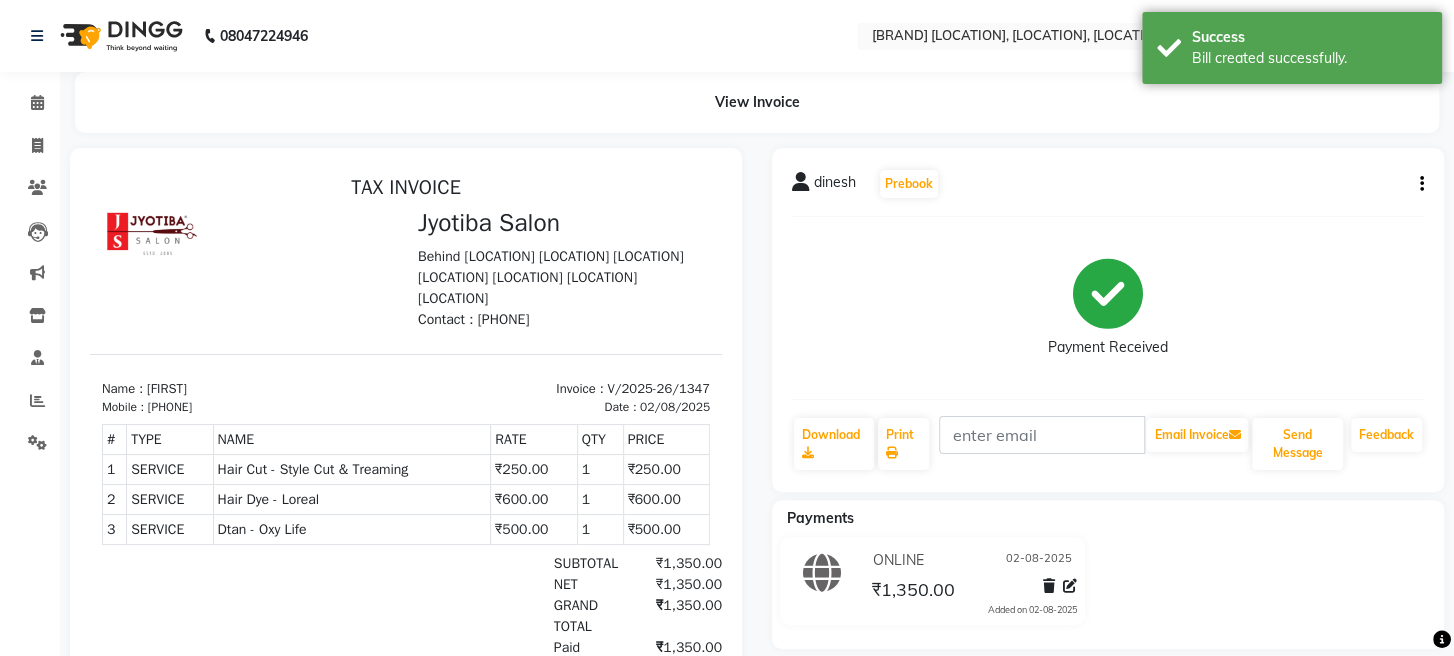 scroll, scrollTop: 0, scrollLeft: 0, axis: both 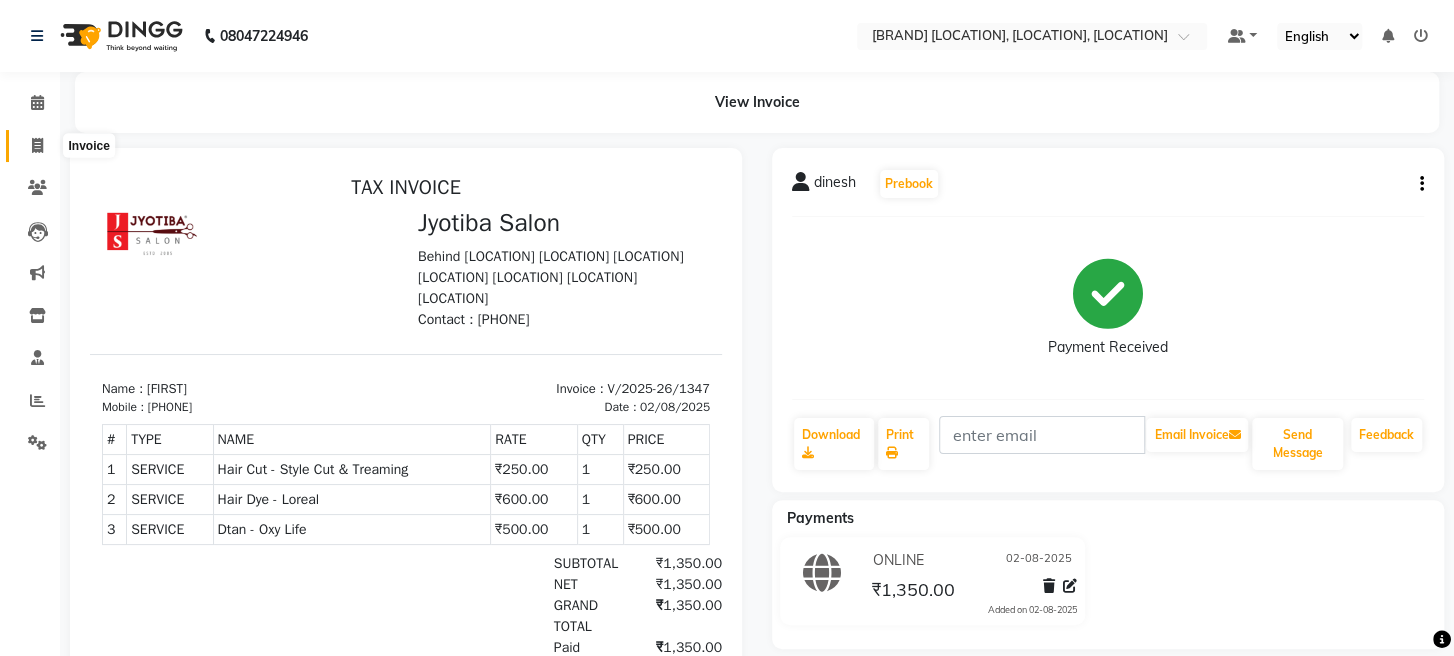 click 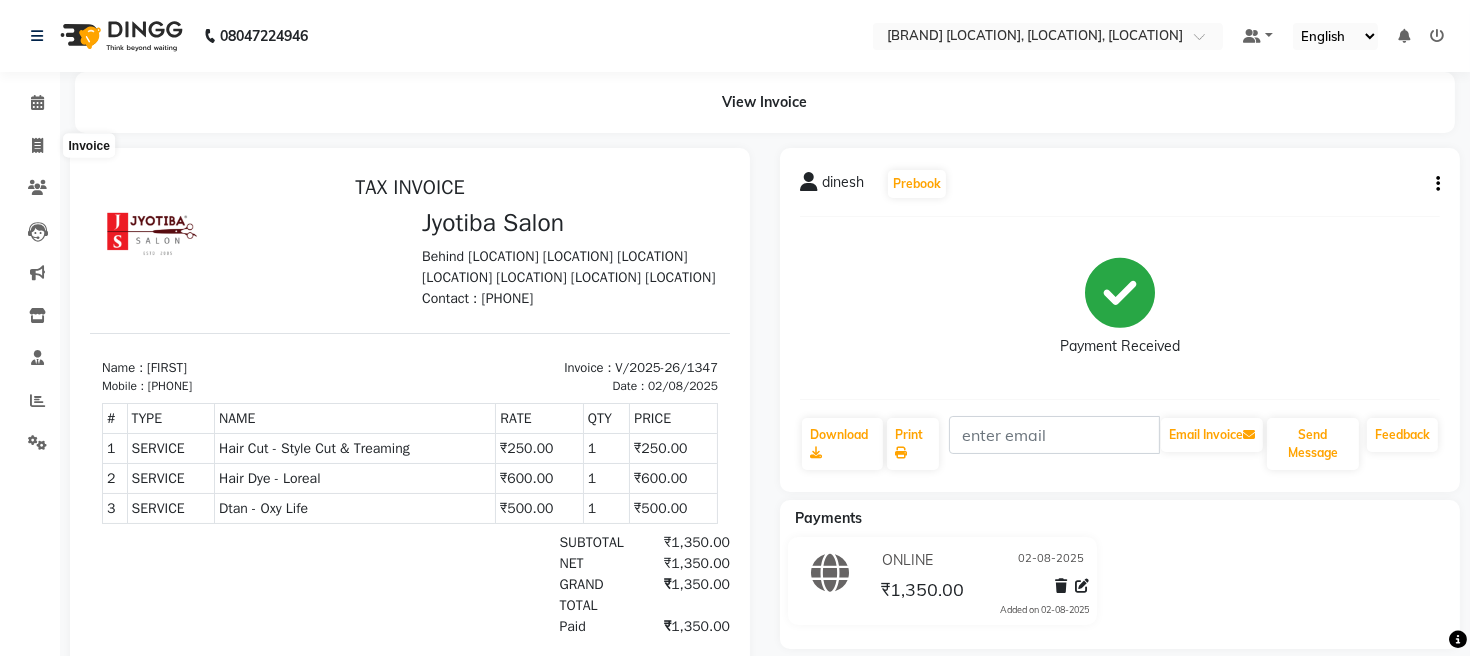 select on "779" 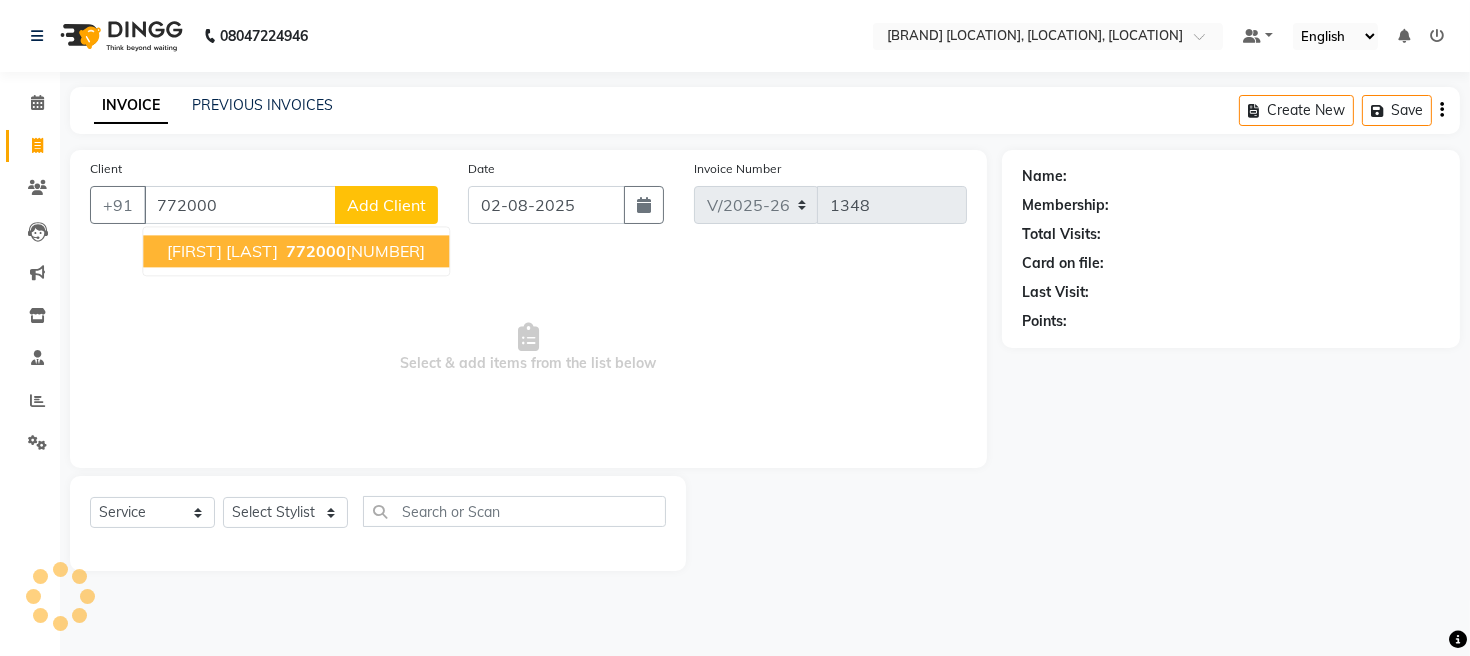 click on "[FIRST] [LAST]" at bounding box center (222, 251) 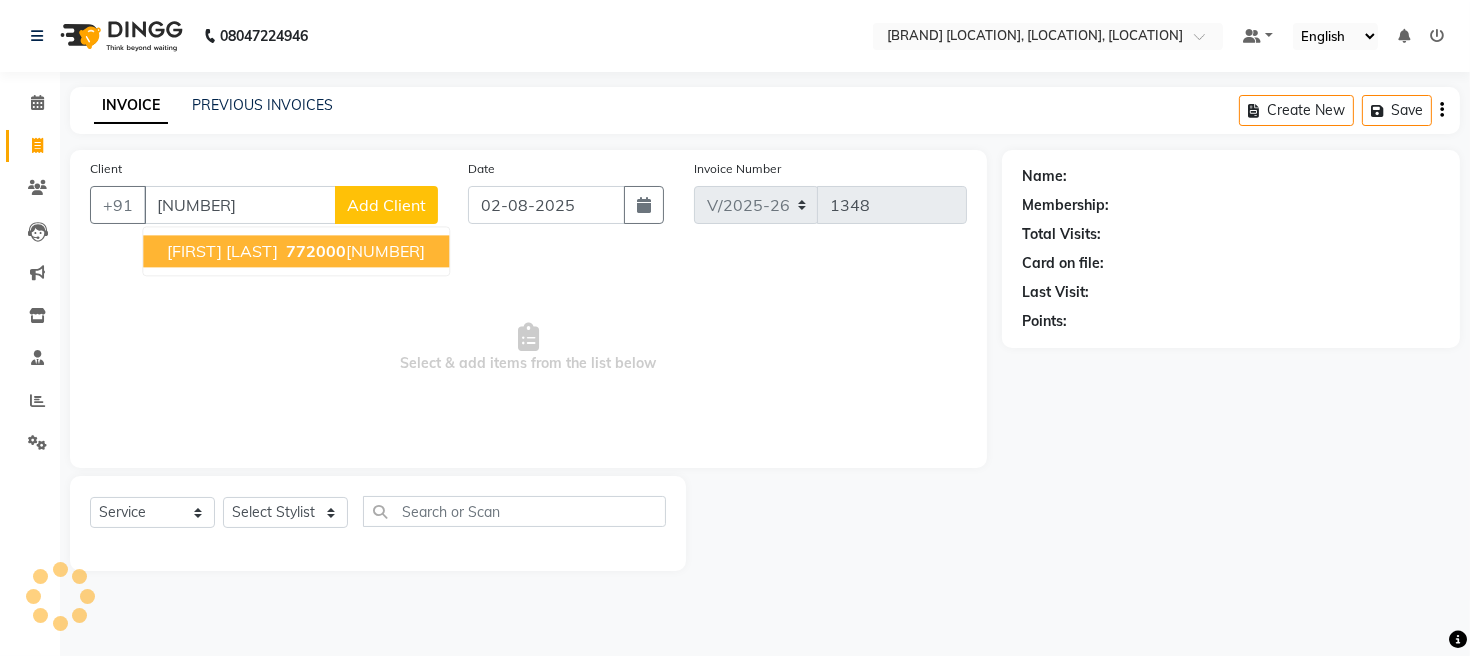type on "[NUMBER]" 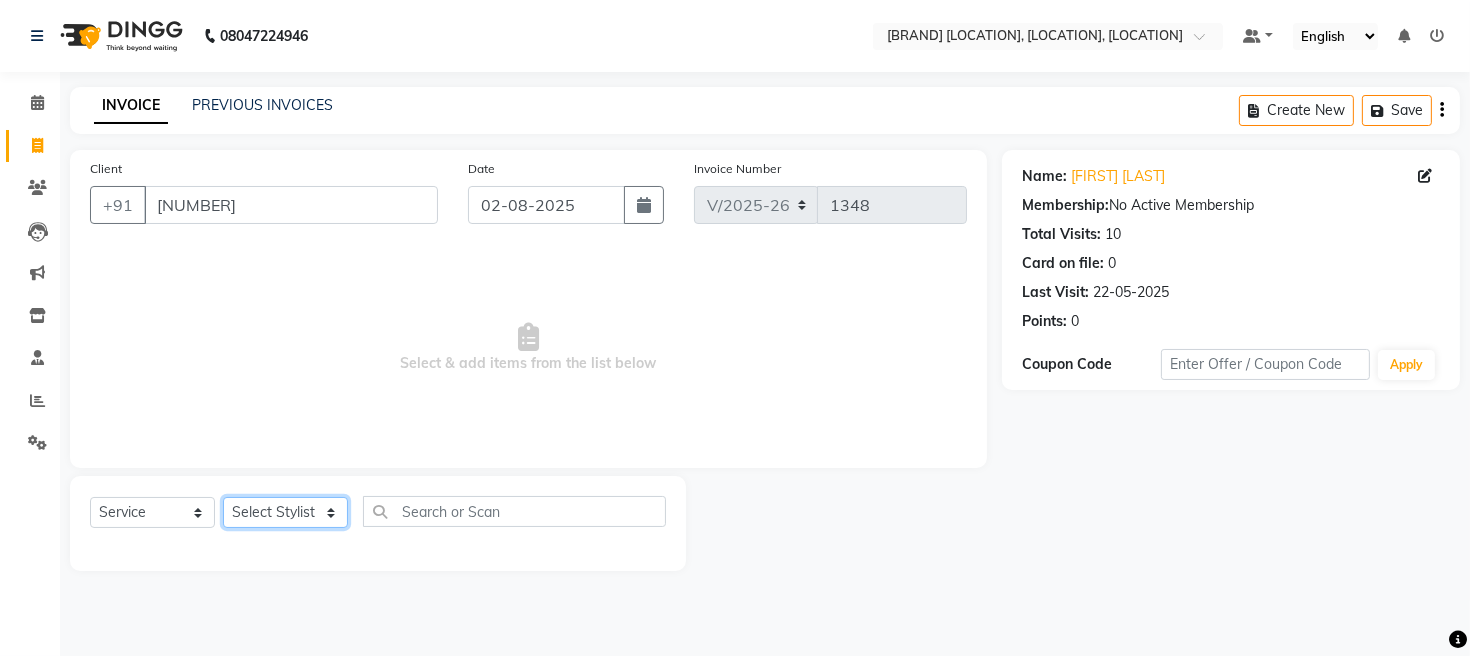 click on "Select Stylist [FIRST] [FIRST] [FIRST] [FIRST] [FIRST]" 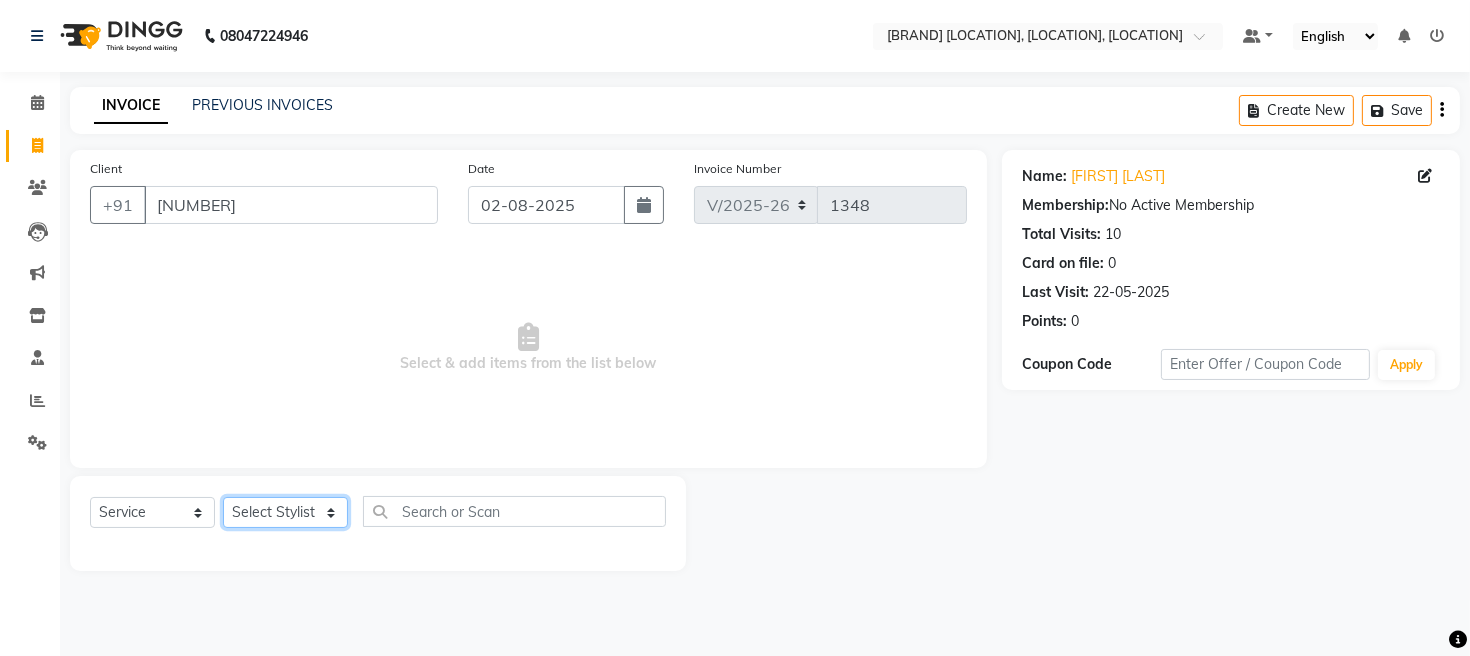 select on "16429" 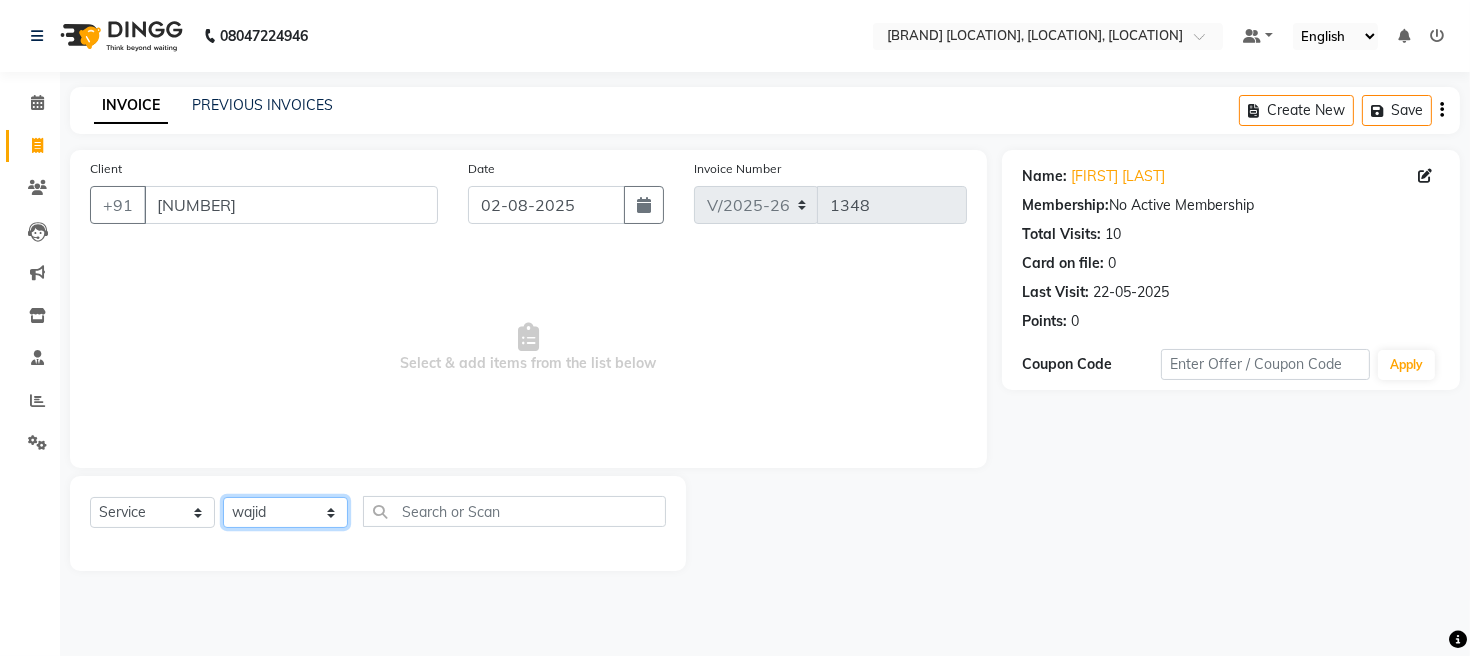 click on "Select Stylist [FIRST] [FIRST] [FIRST] [FIRST] [FIRST]" 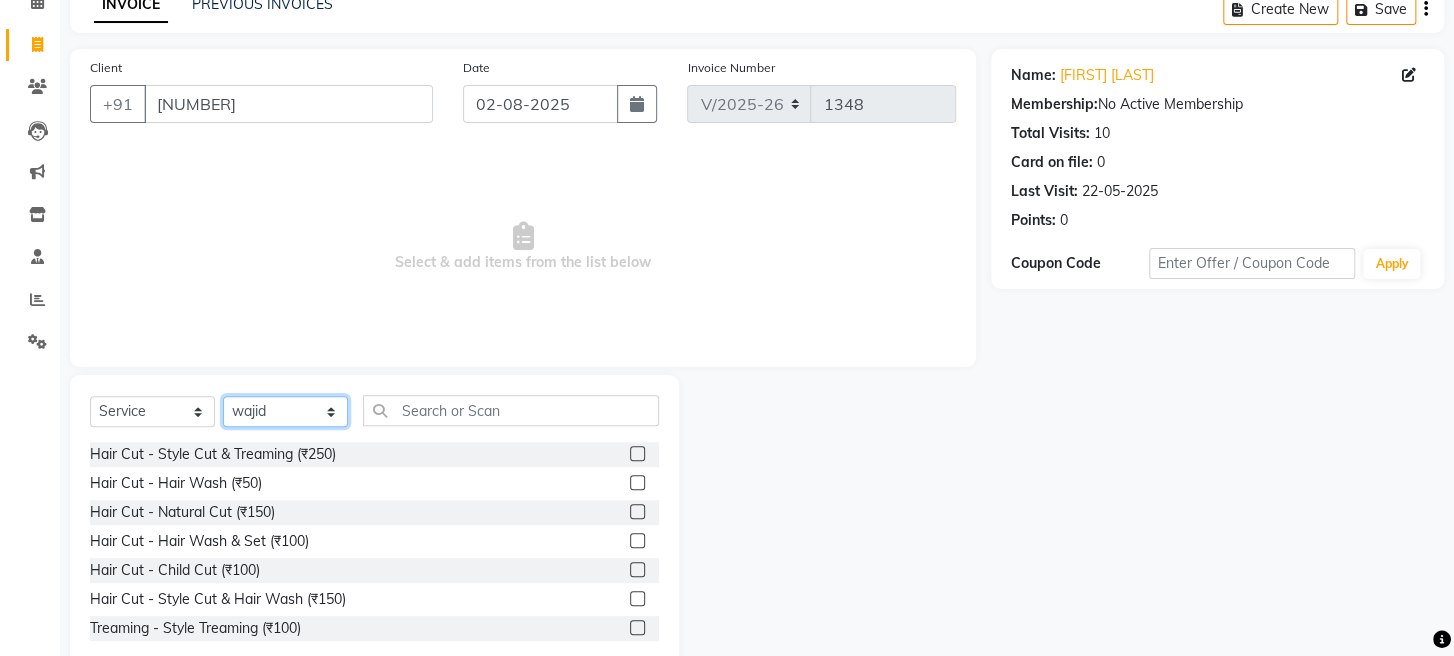 scroll, scrollTop: 145, scrollLeft: 0, axis: vertical 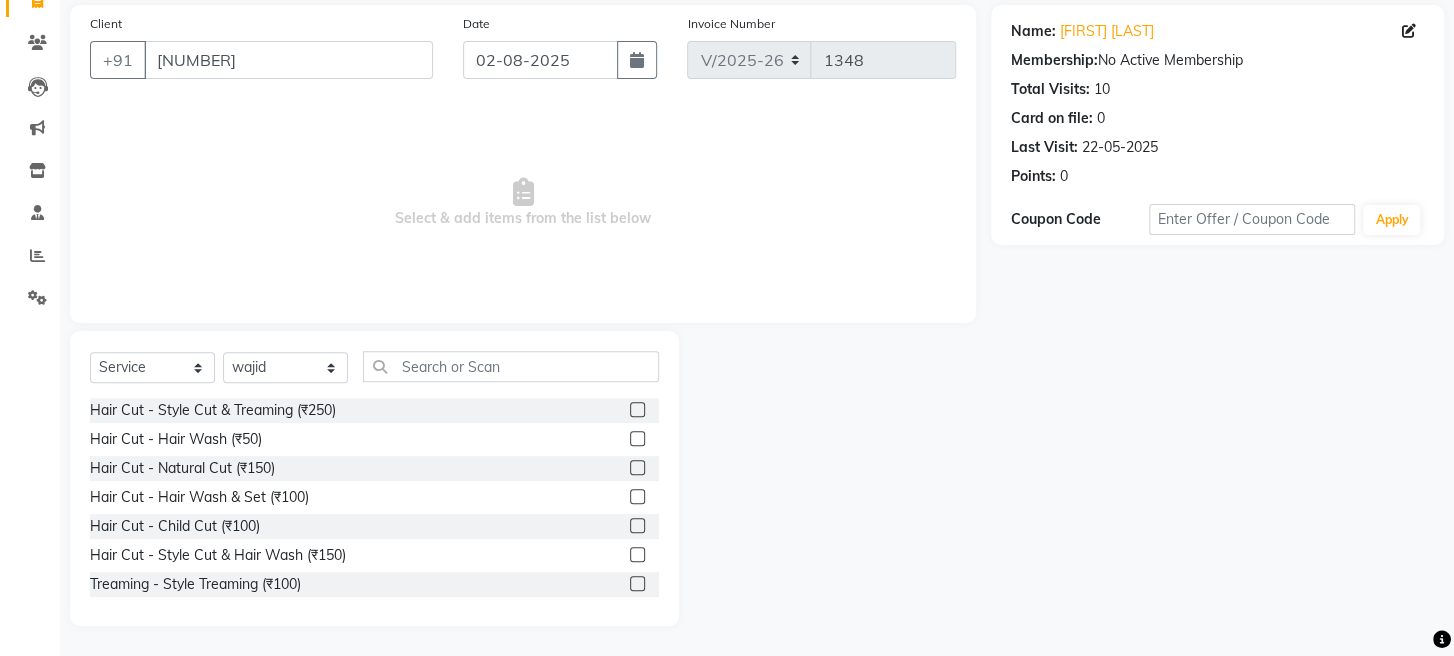 click 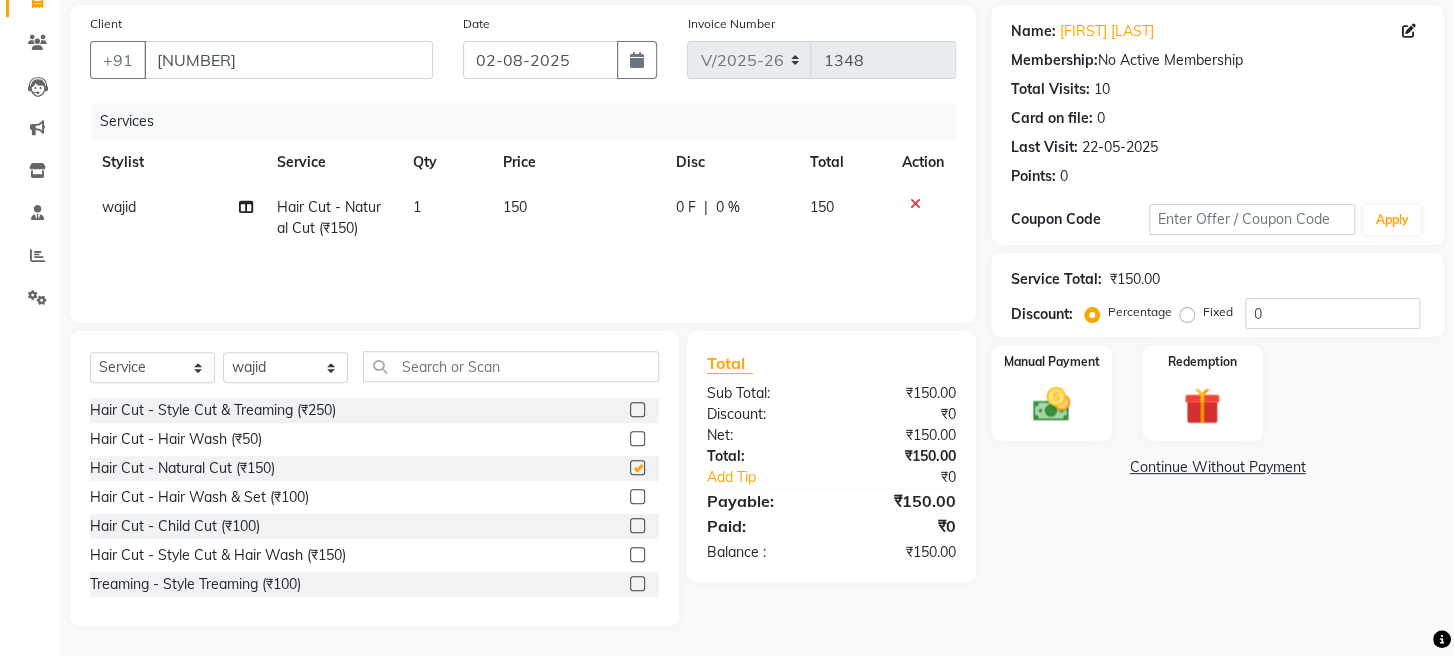 checkbox on "false" 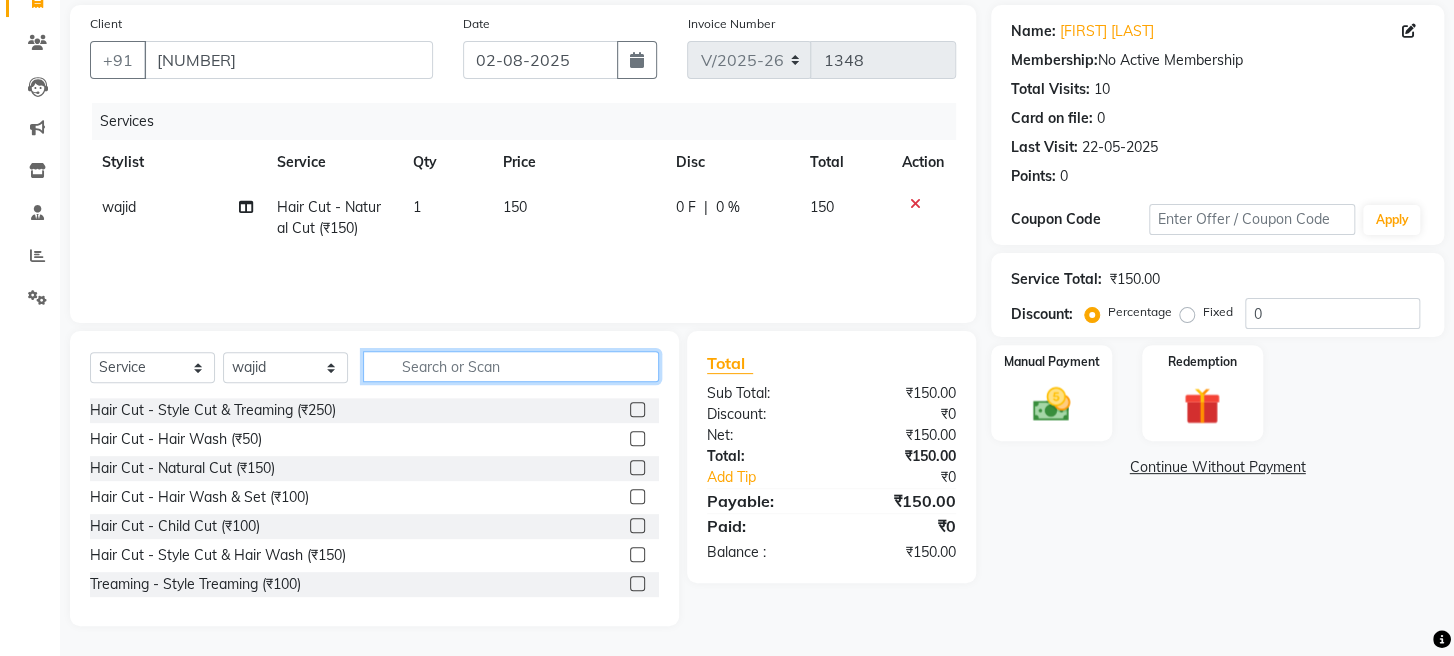 click 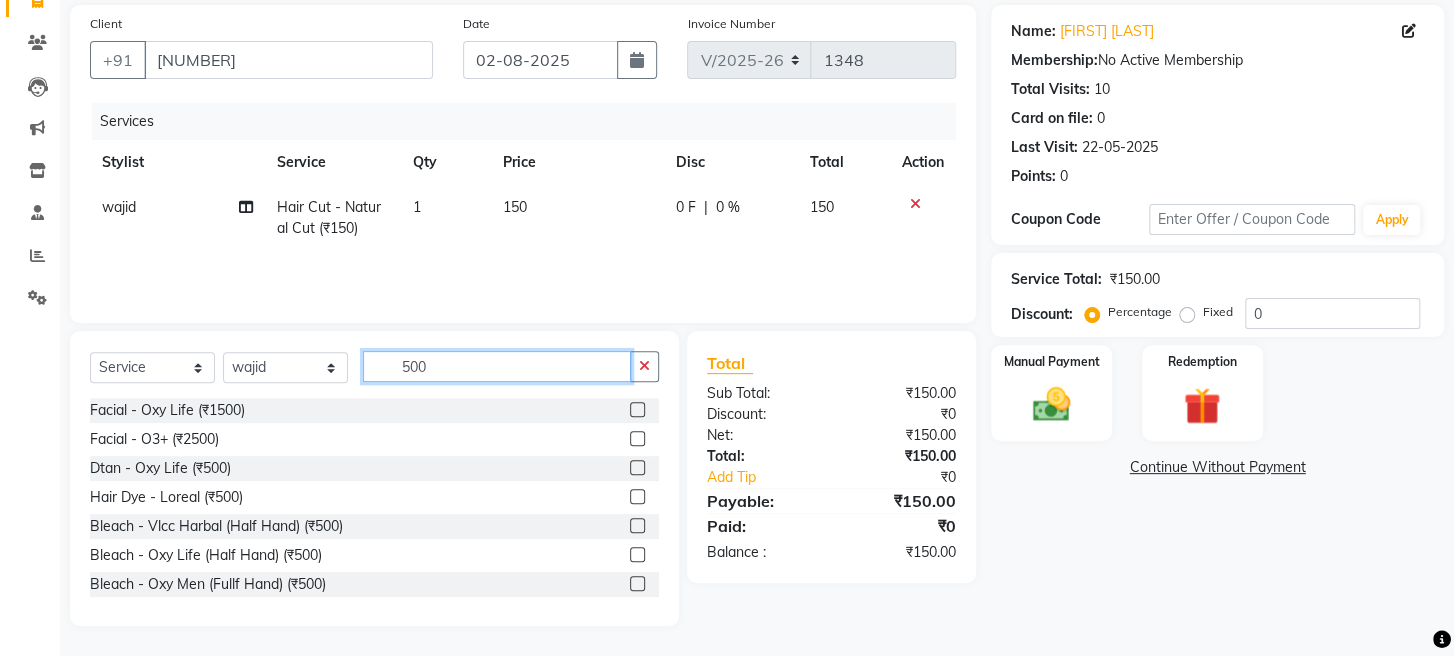 type on "500" 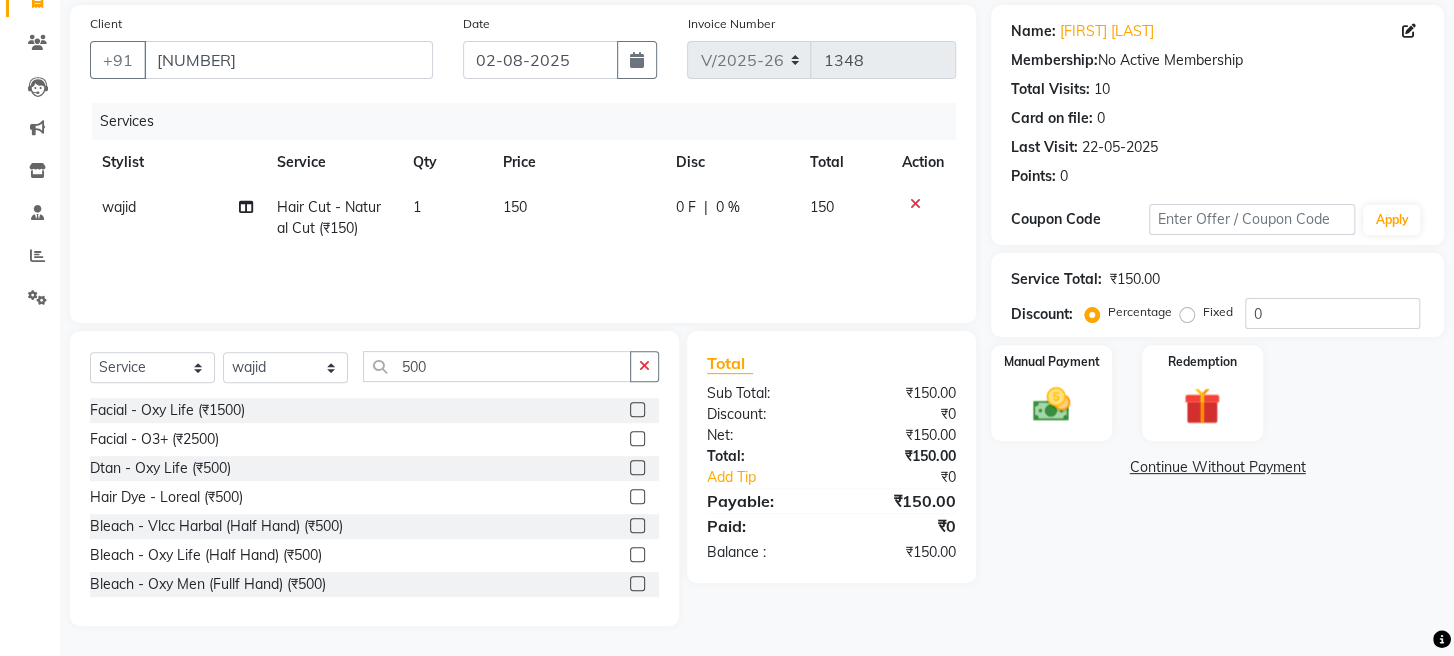 click 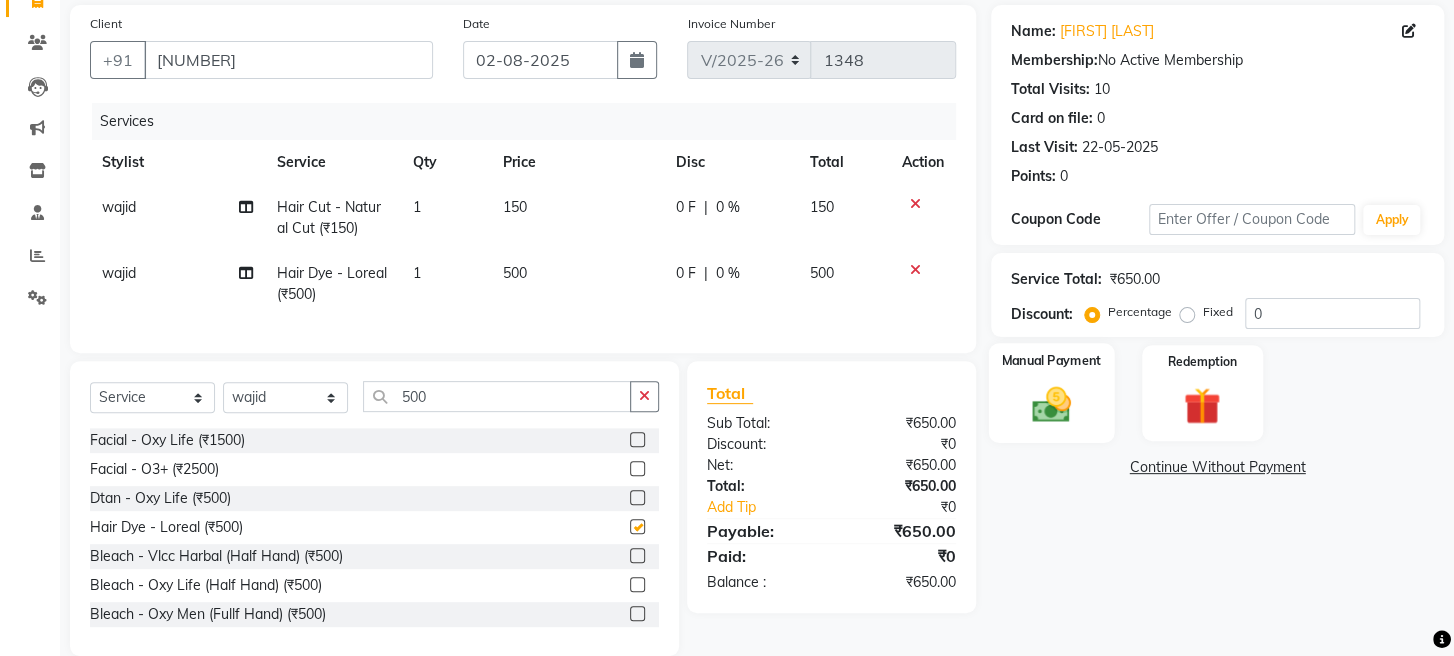 checkbox on "false" 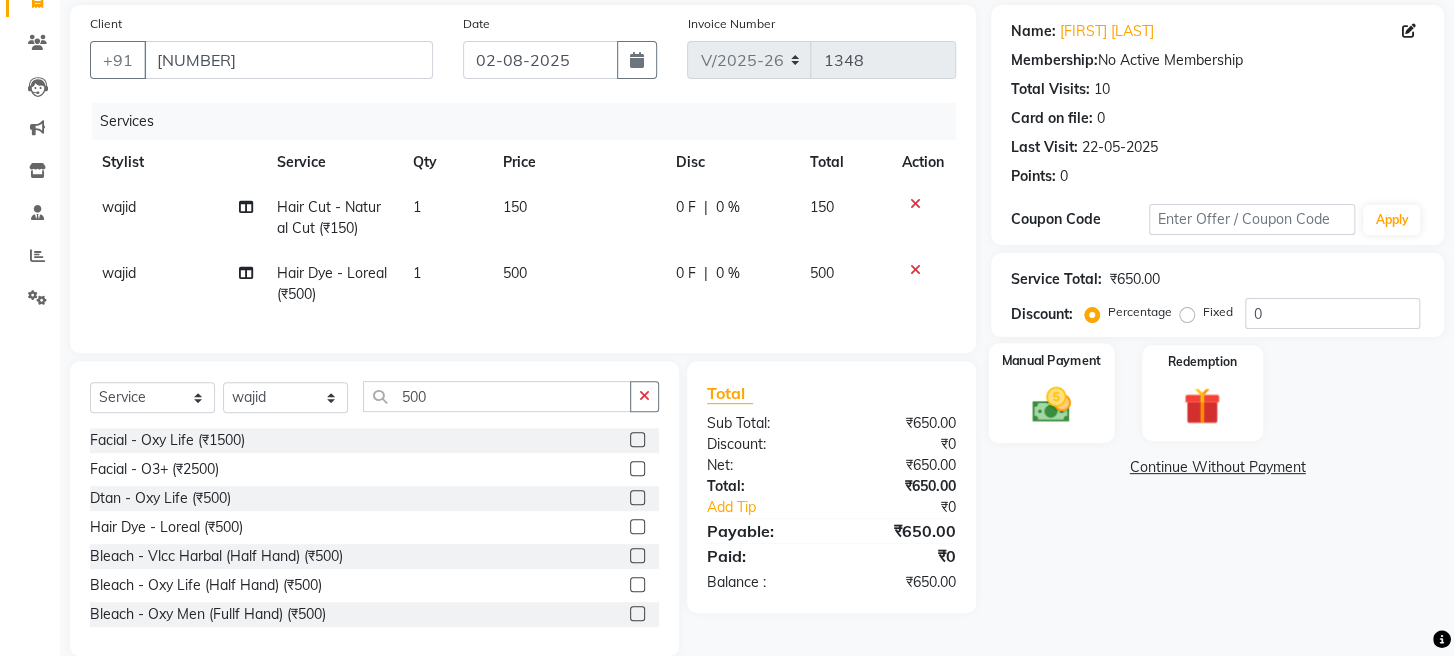 click 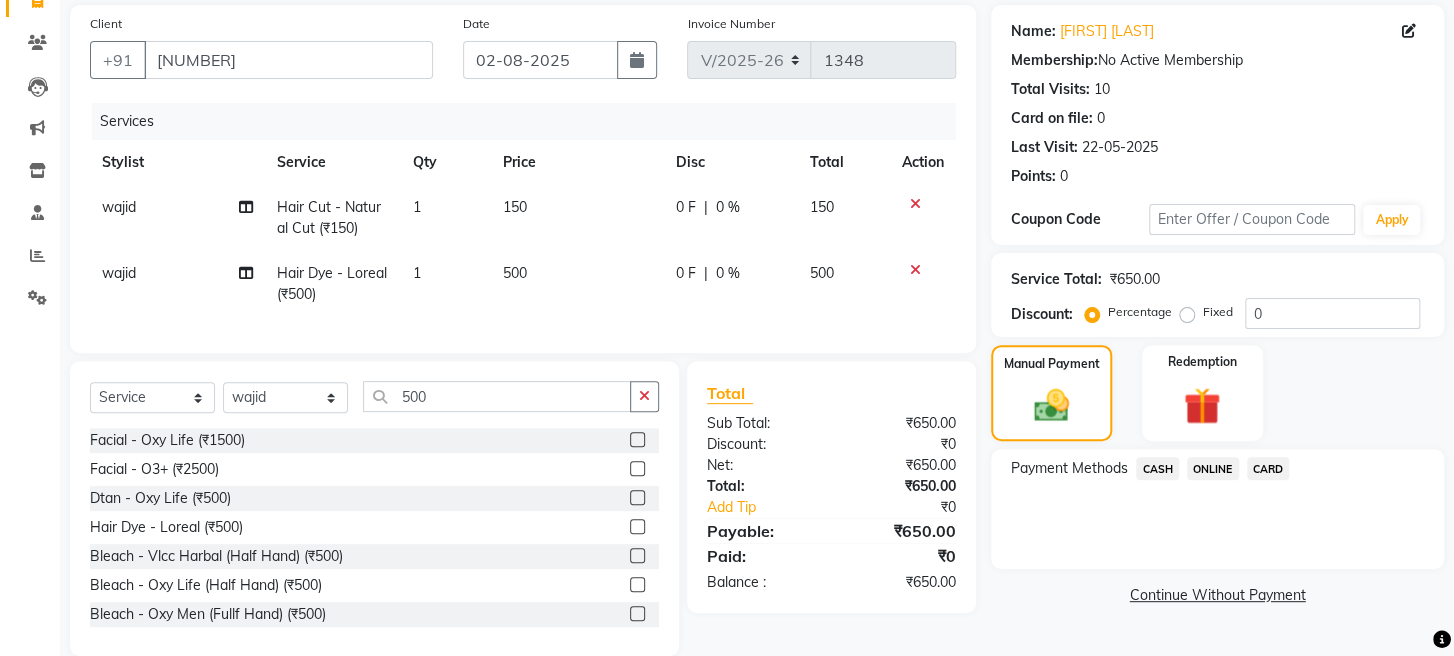 drag, startPoint x: 1211, startPoint y: 479, endPoint x: 1210, endPoint y: 510, distance: 31.016125 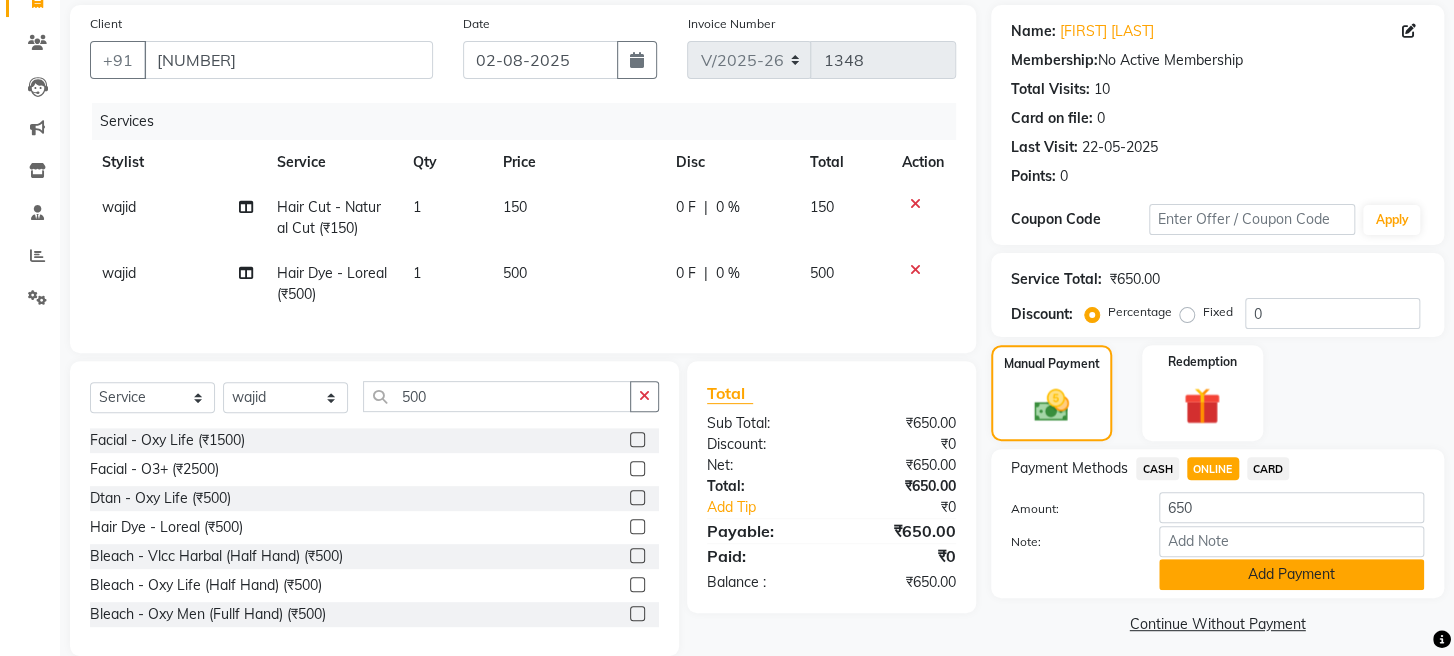 click on "Add Payment" 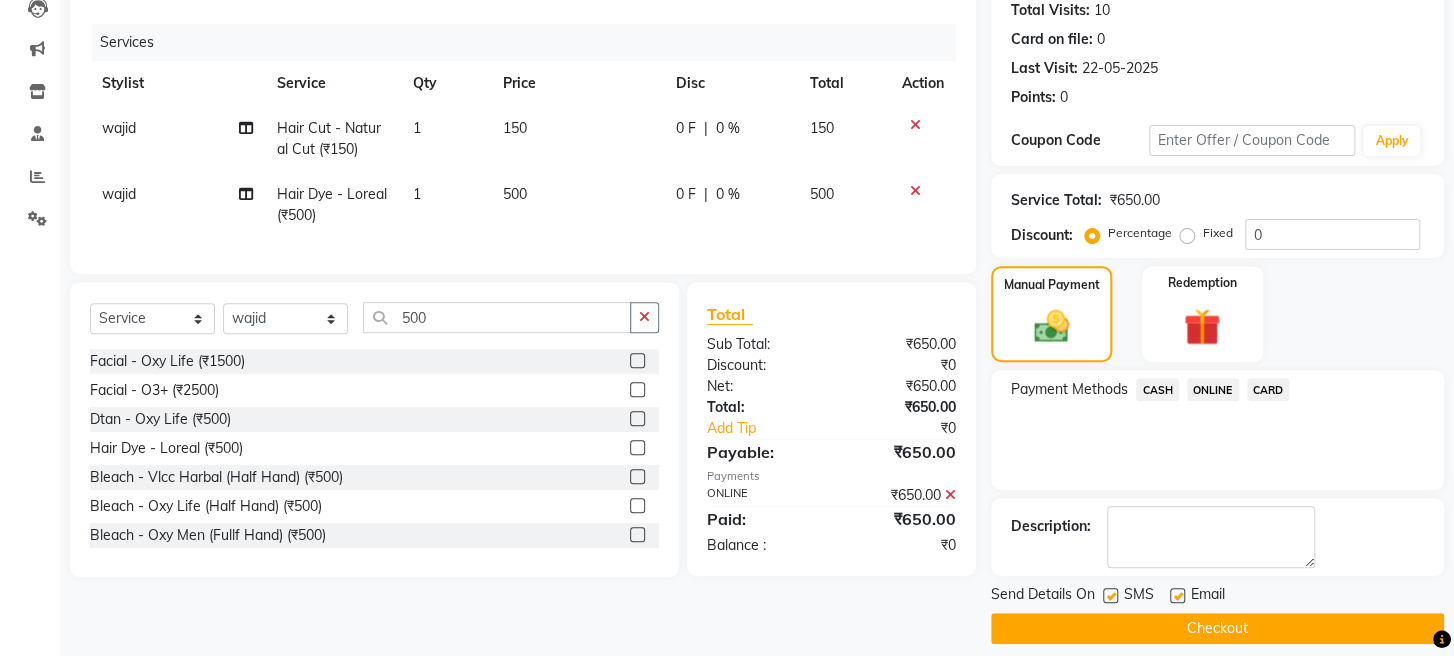 scroll, scrollTop: 264, scrollLeft: 0, axis: vertical 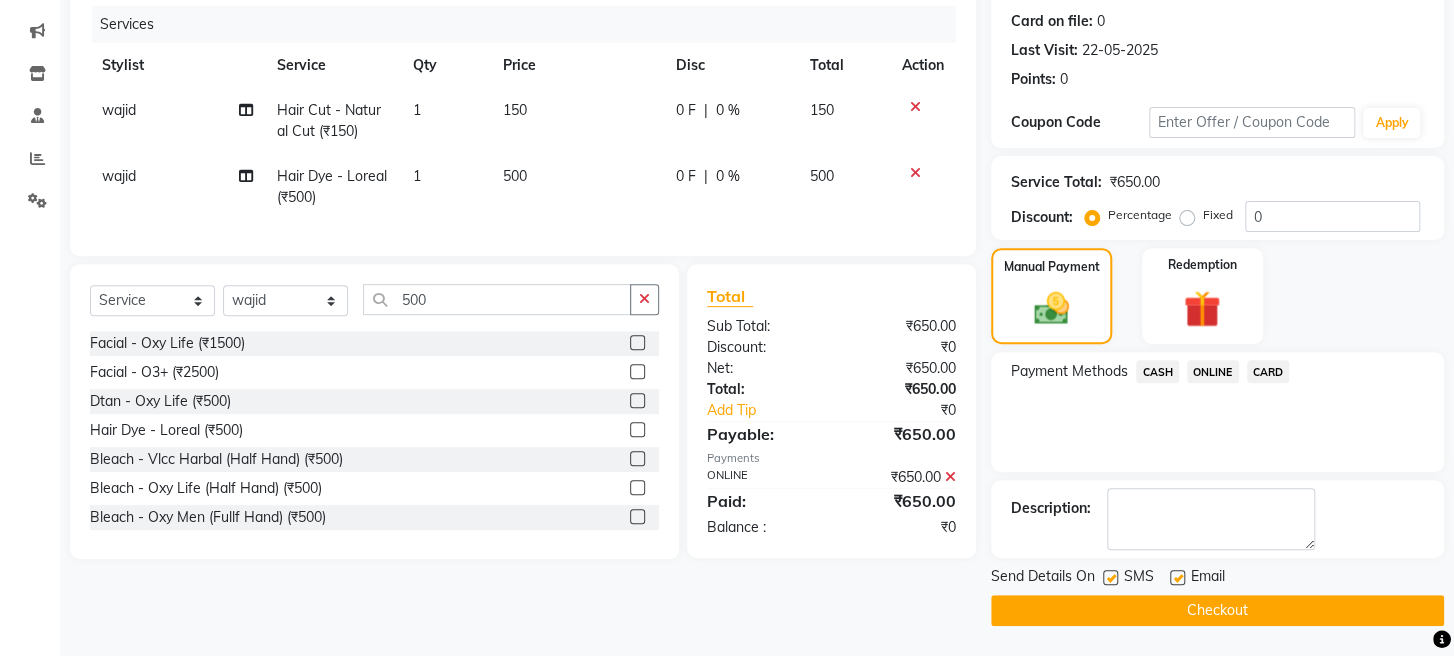 click on "Checkout" 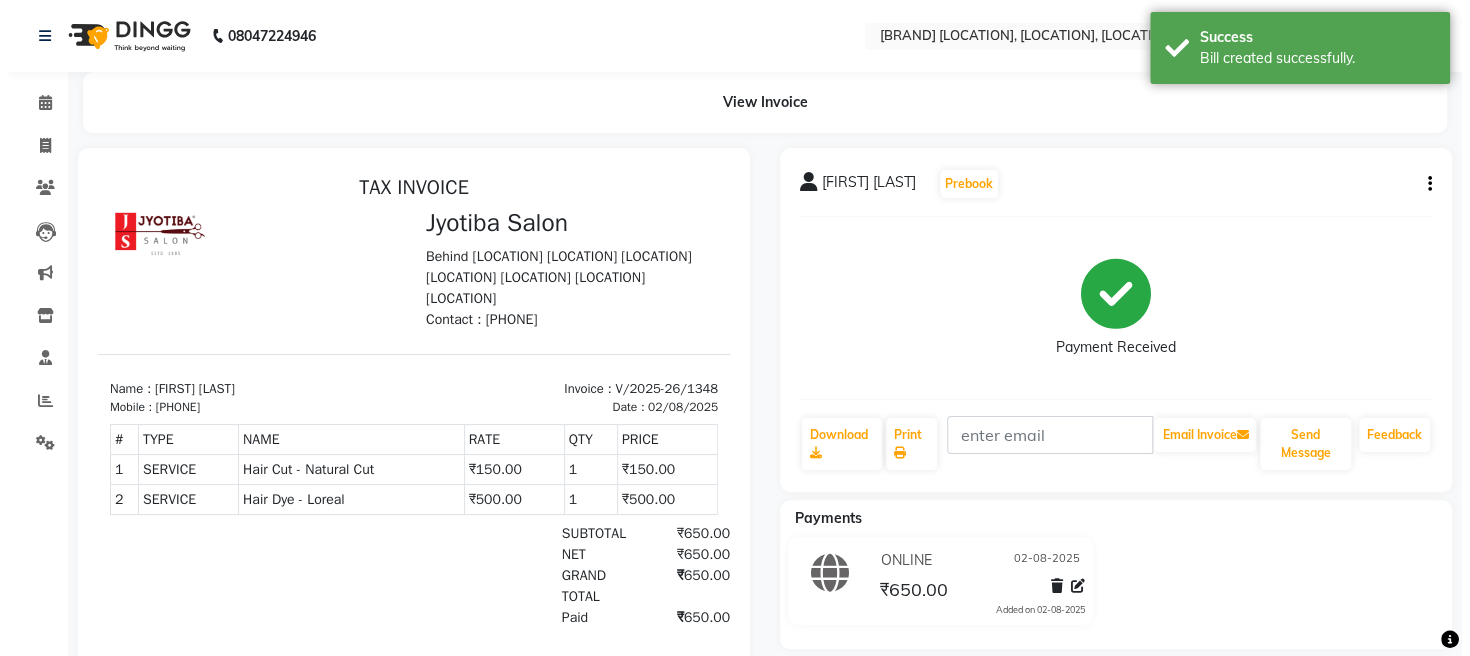 scroll, scrollTop: 0, scrollLeft: 0, axis: both 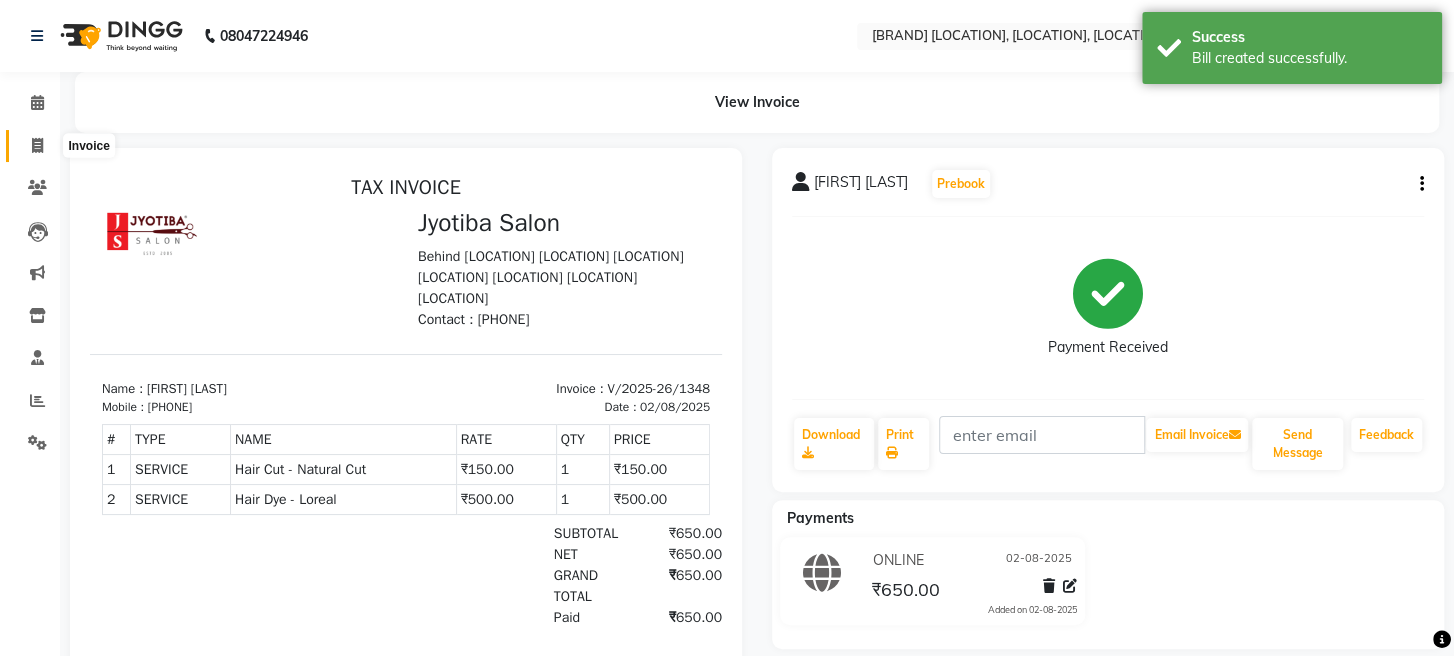 click 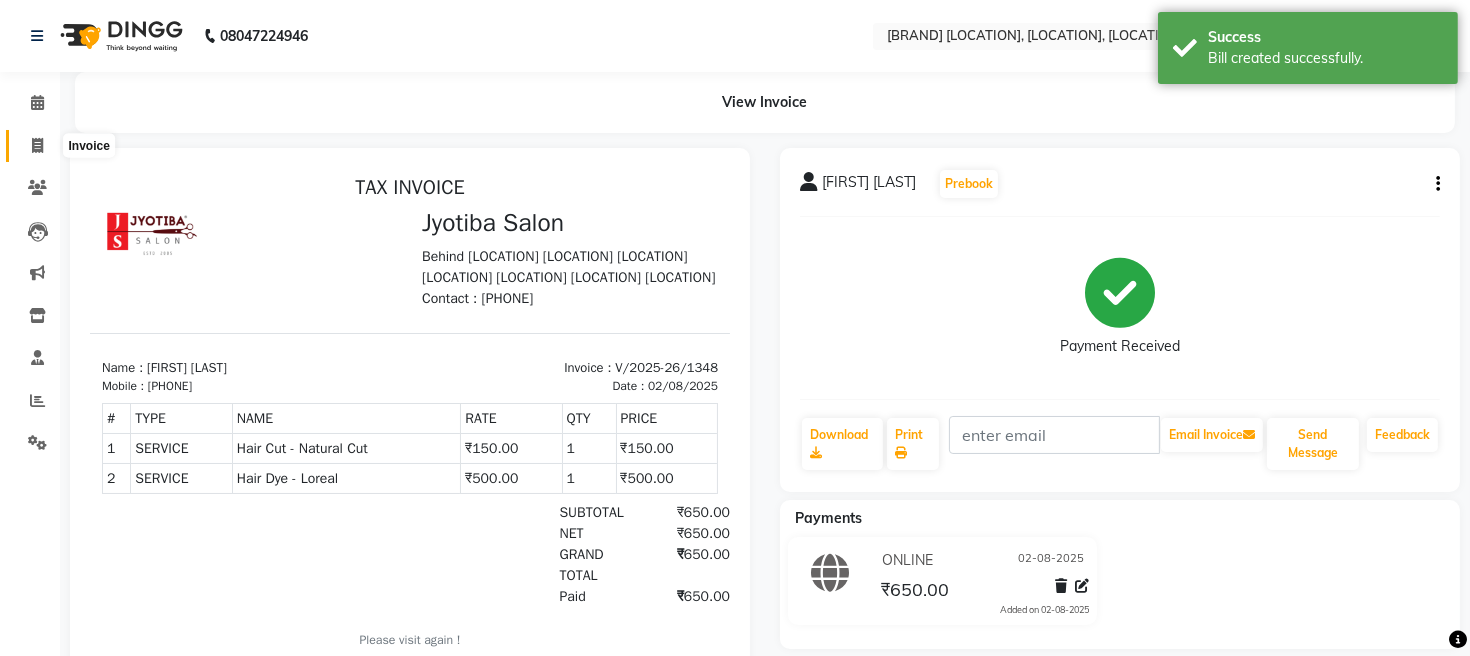 select on "779" 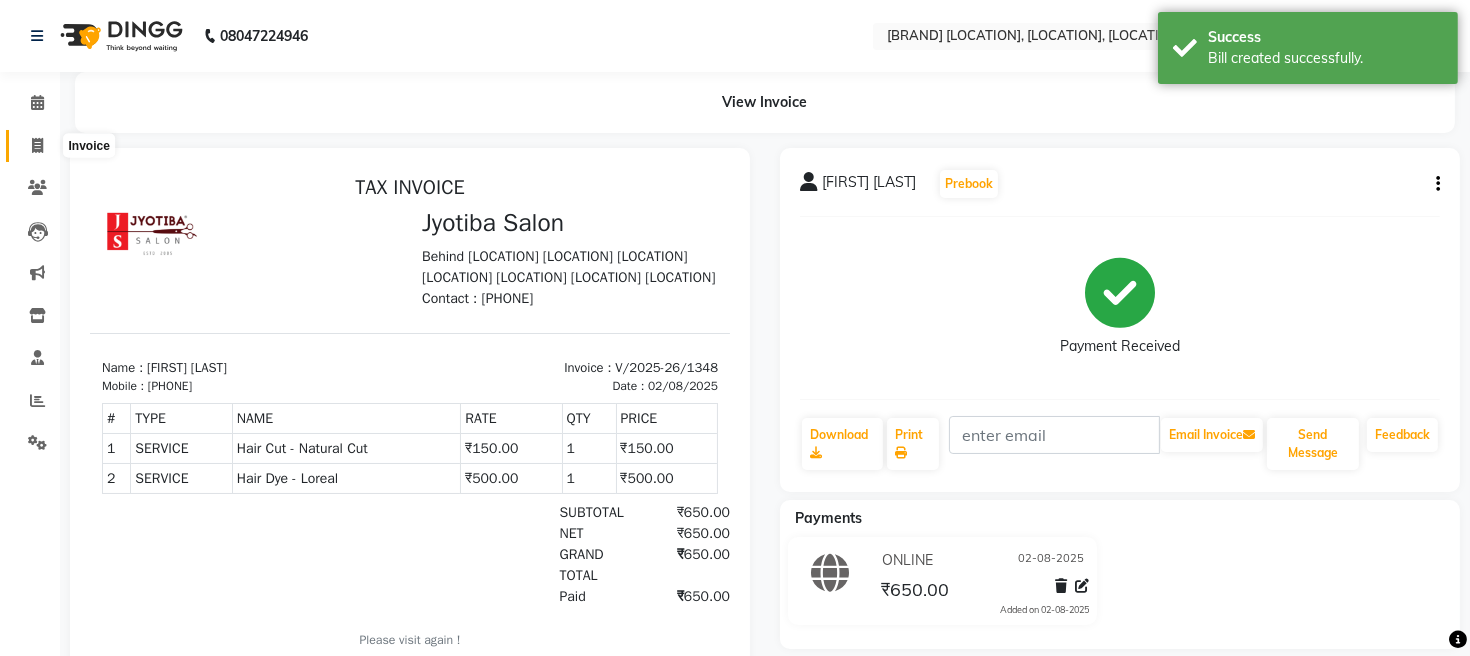 select on "service" 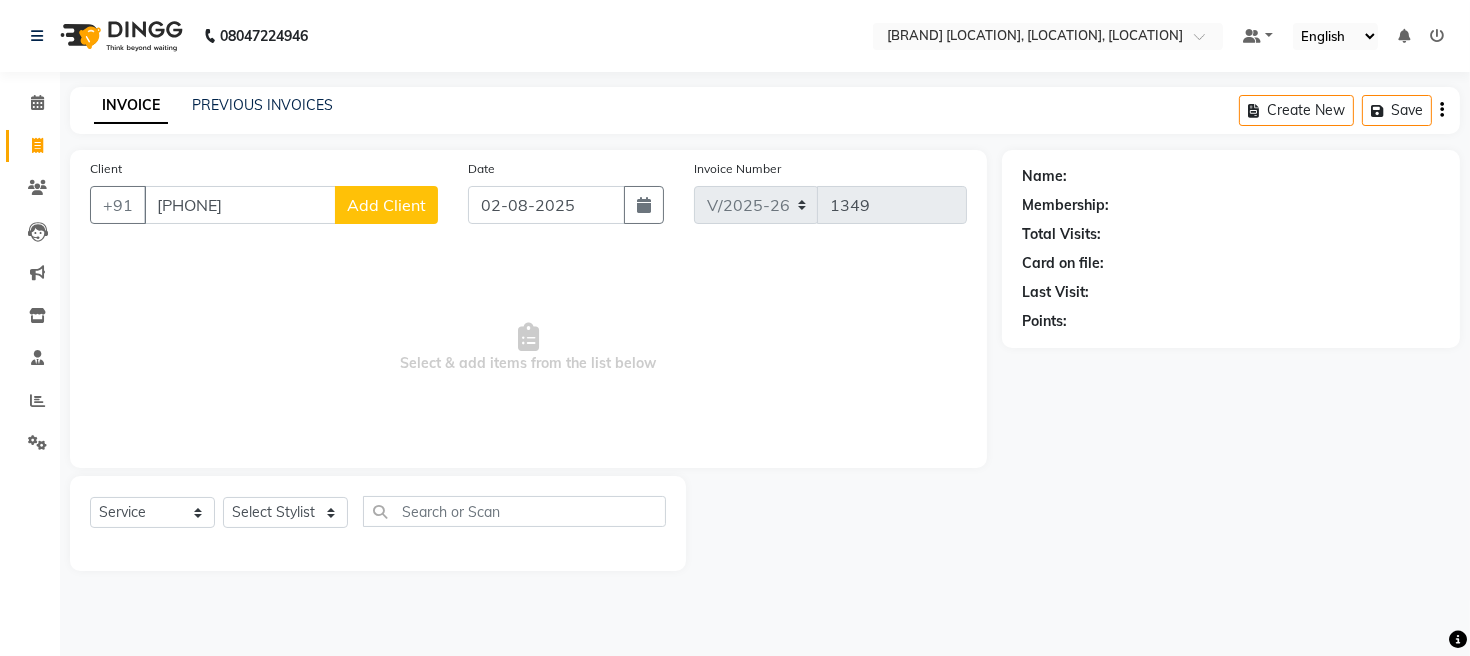 type on "[PHONE]" 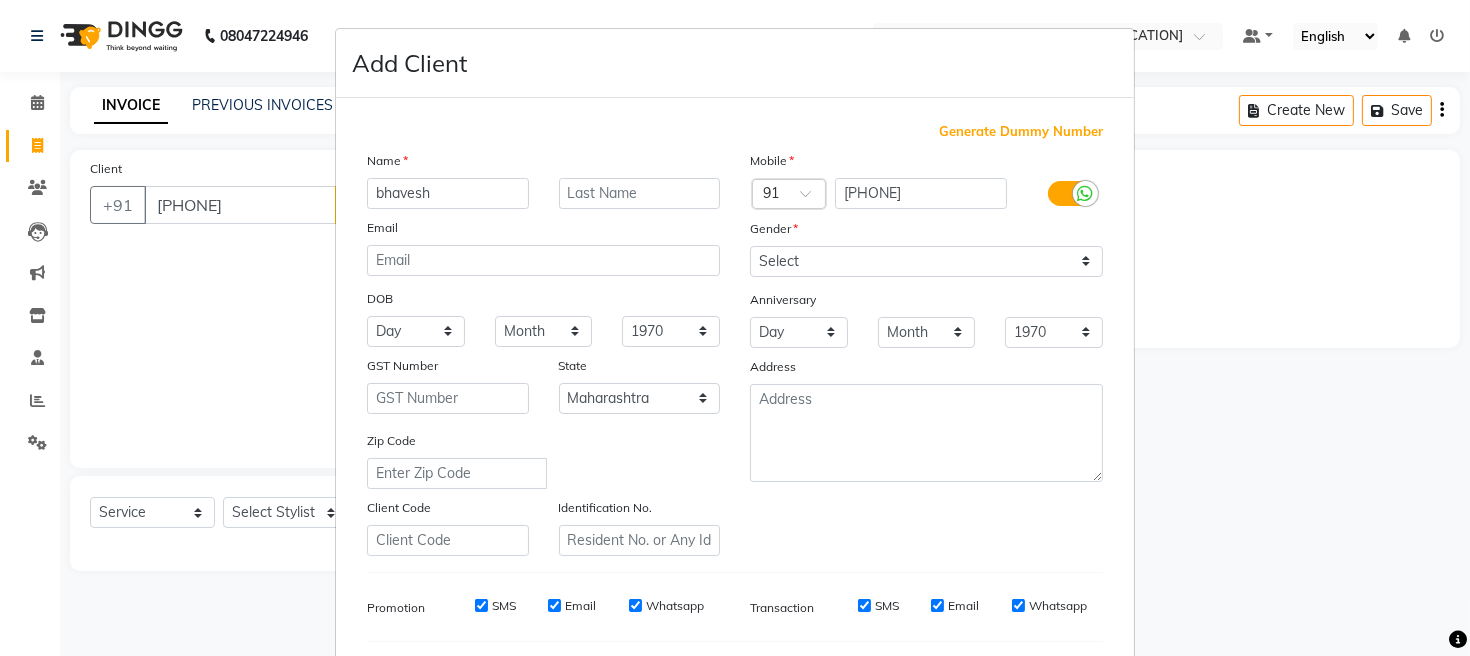 type on "bhavesh" 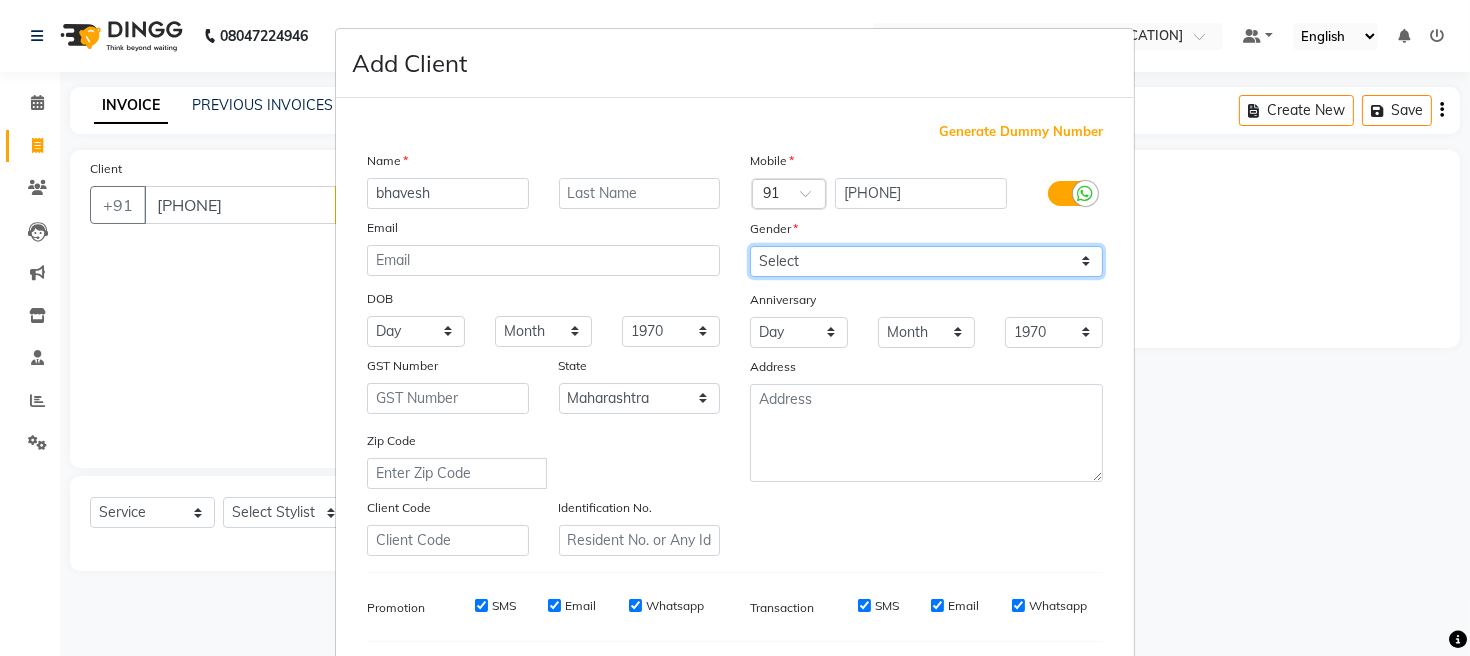 click on "Select Male Female Other Prefer Not To Say" at bounding box center [926, 261] 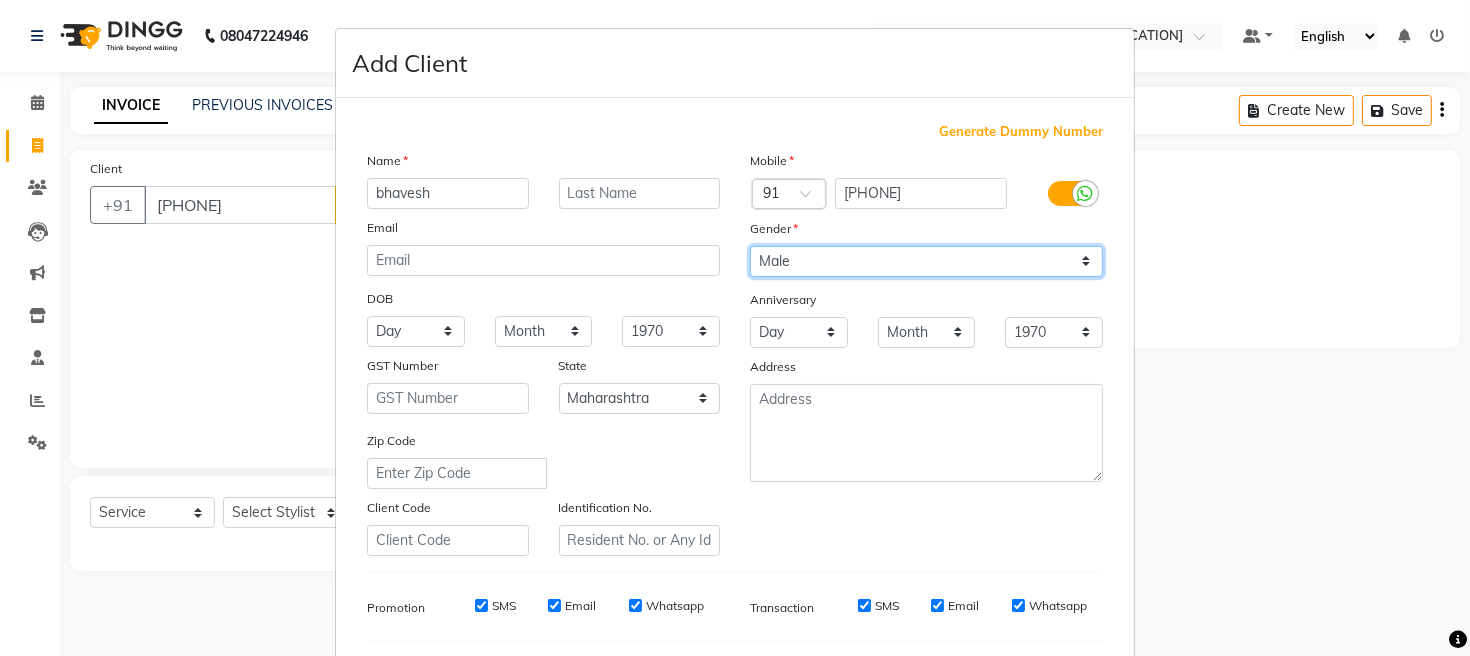 click on "Select Male Female Other Prefer Not To Say" at bounding box center [926, 261] 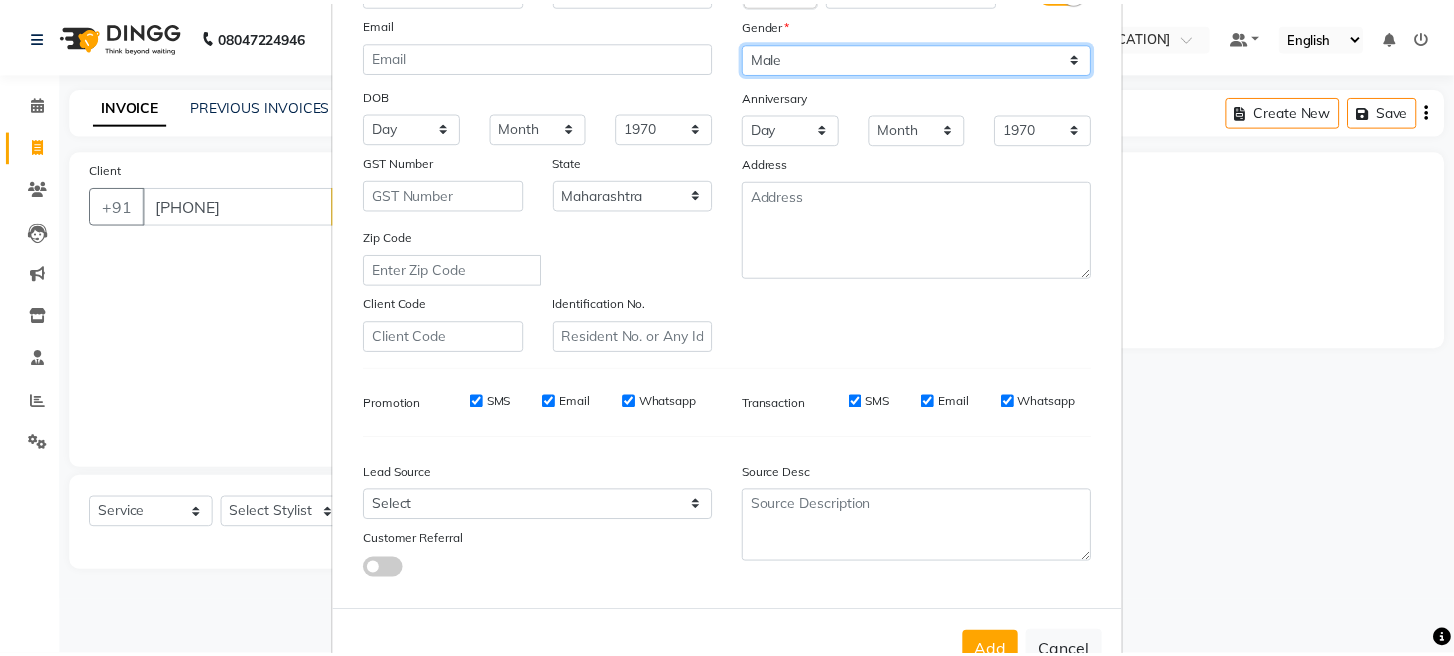 scroll, scrollTop: 264, scrollLeft: 0, axis: vertical 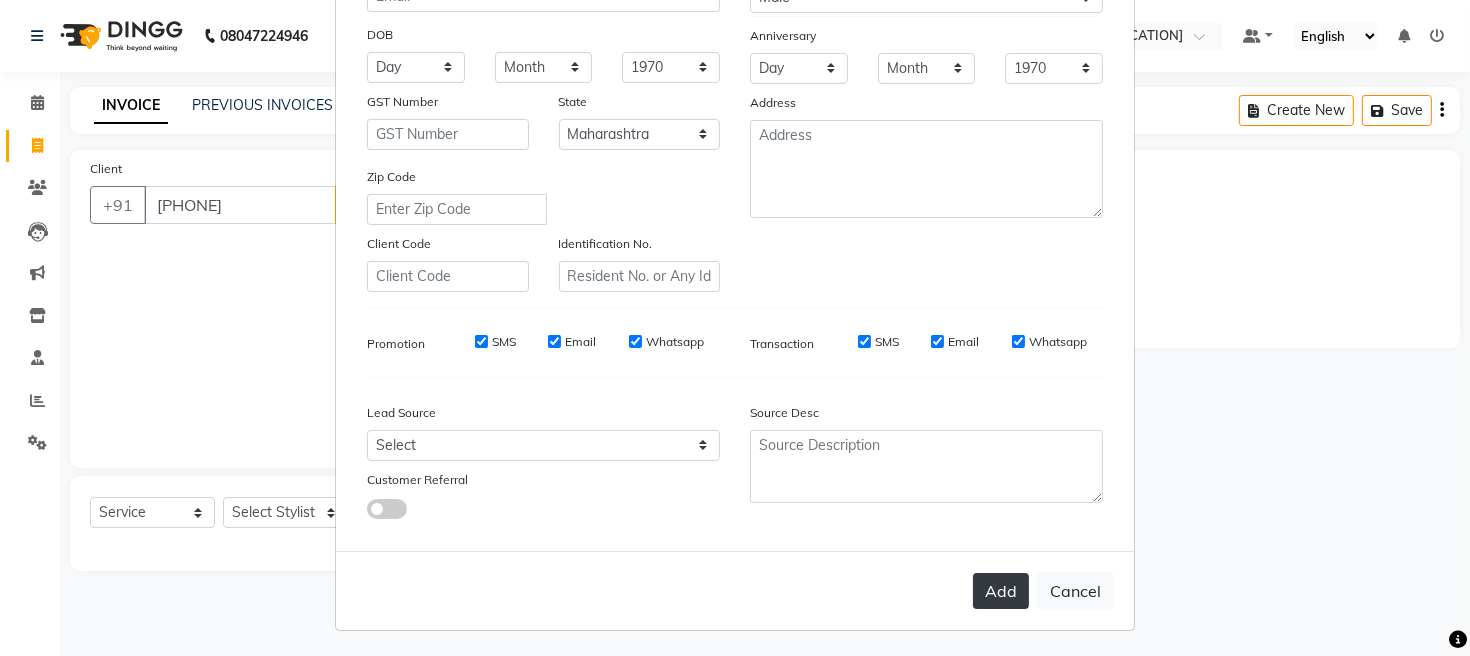 click on "Add" at bounding box center [1001, 591] 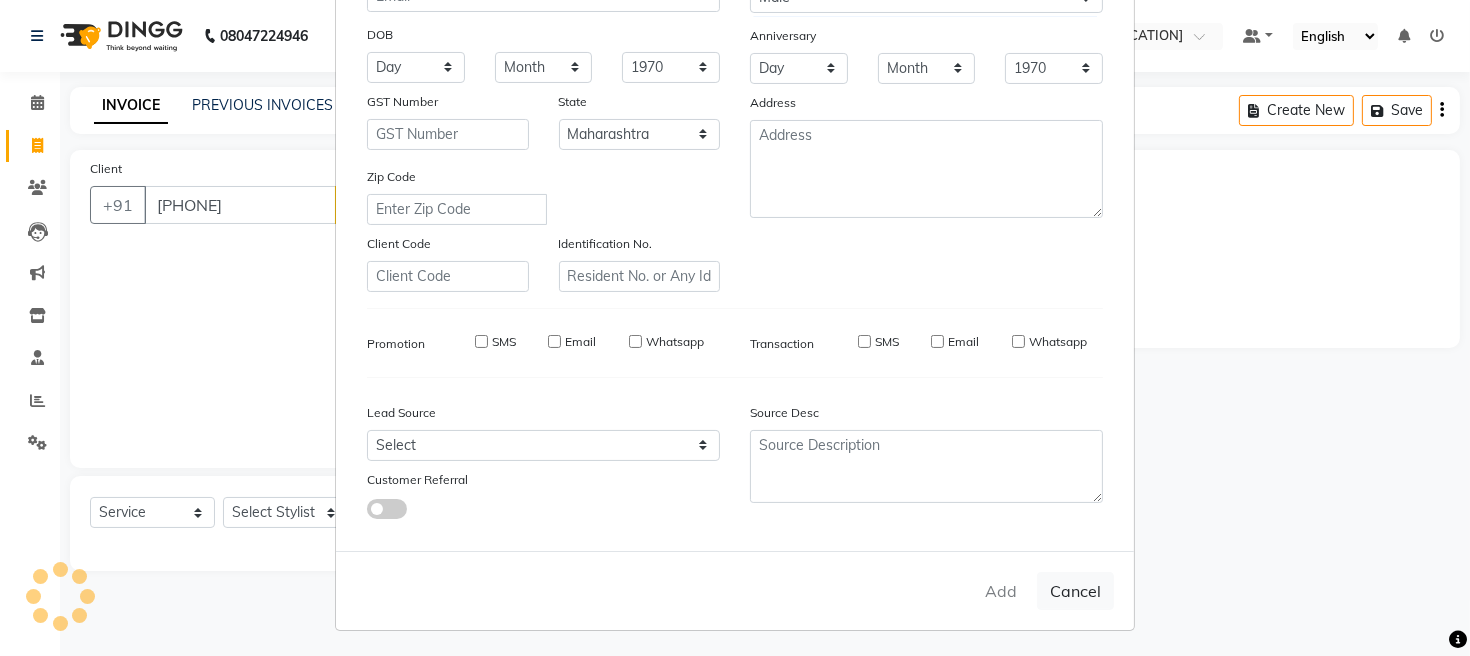 type 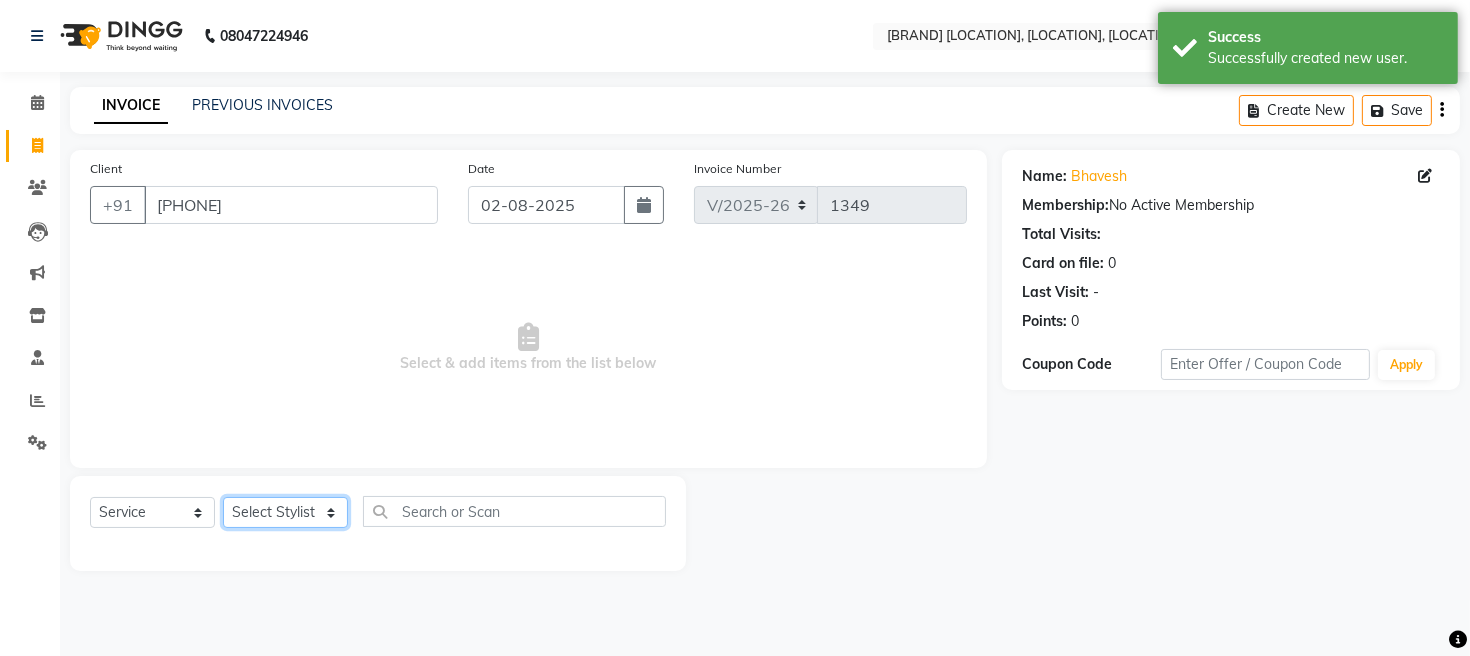 click on "Select Stylist [FIRST] [FIRST] [FIRST] [FIRST] [FIRST]" 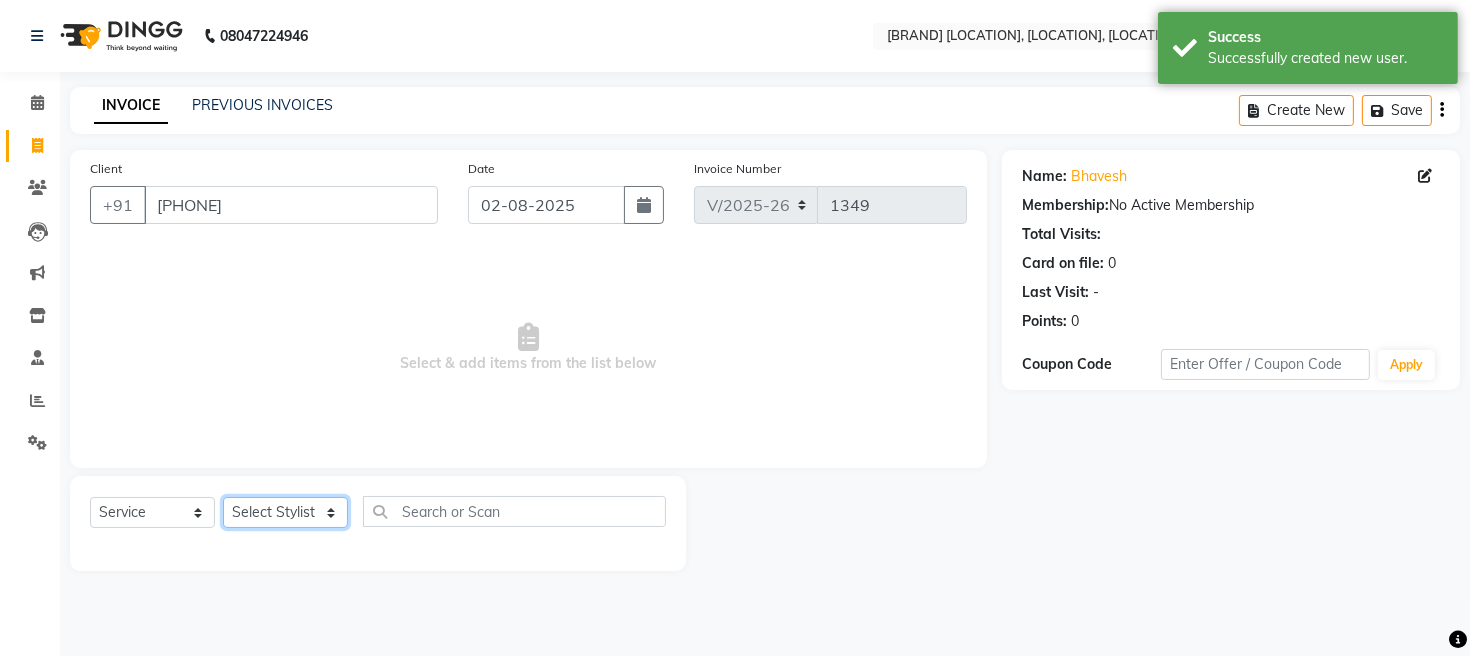 select on "12803" 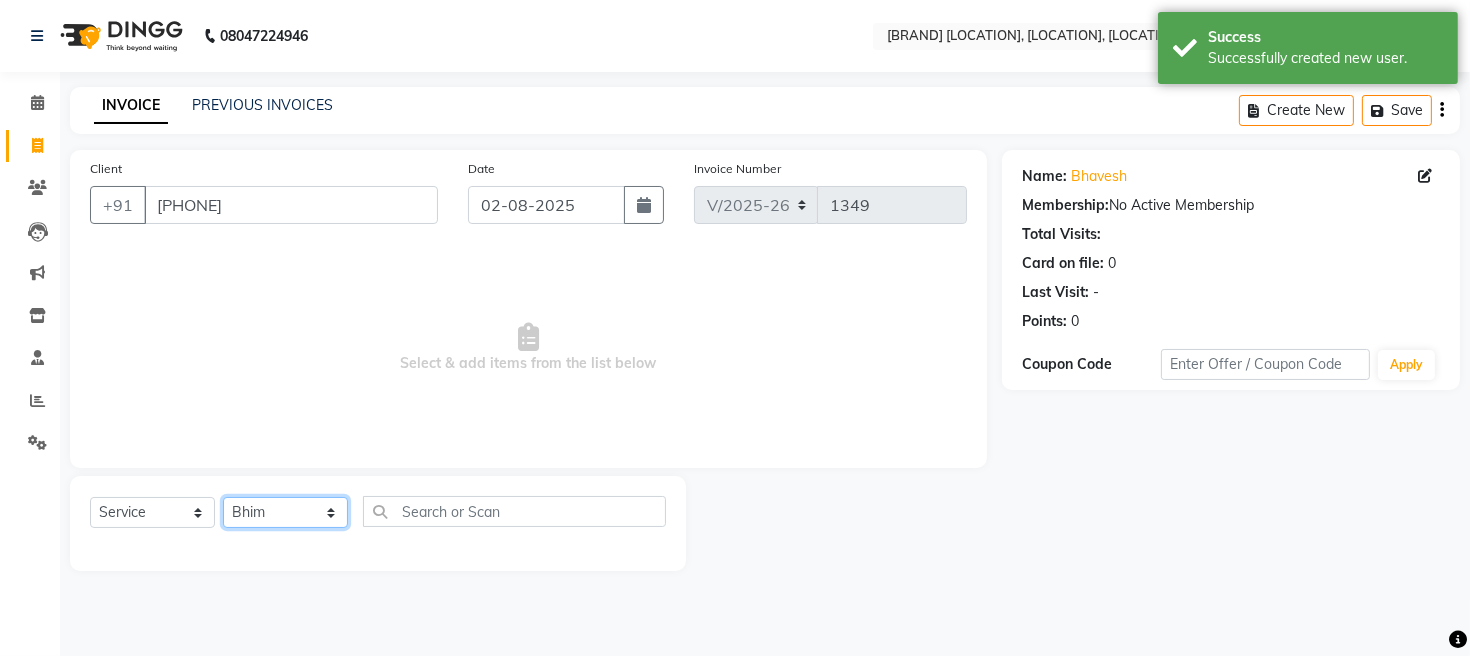 click on "Select Stylist [FIRST] [FIRST] [FIRST] [FIRST] [FIRST]" 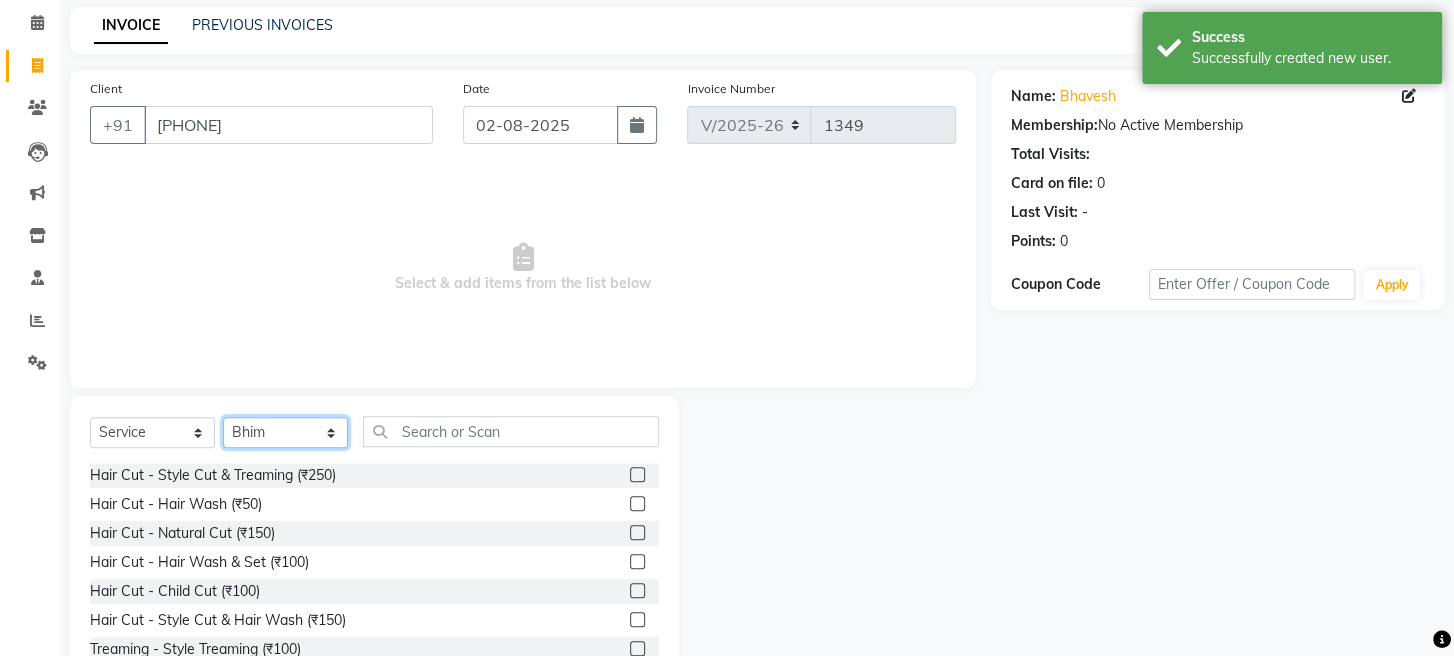 scroll, scrollTop: 145, scrollLeft: 0, axis: vertical 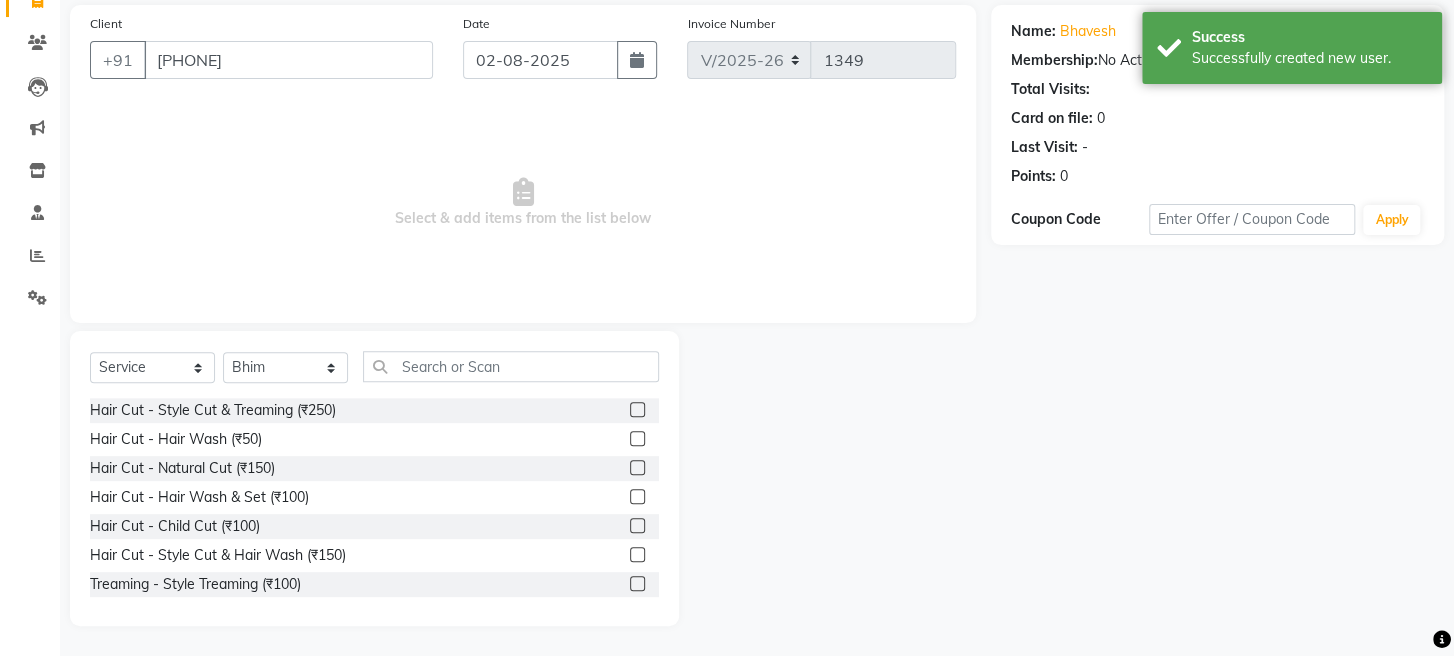click 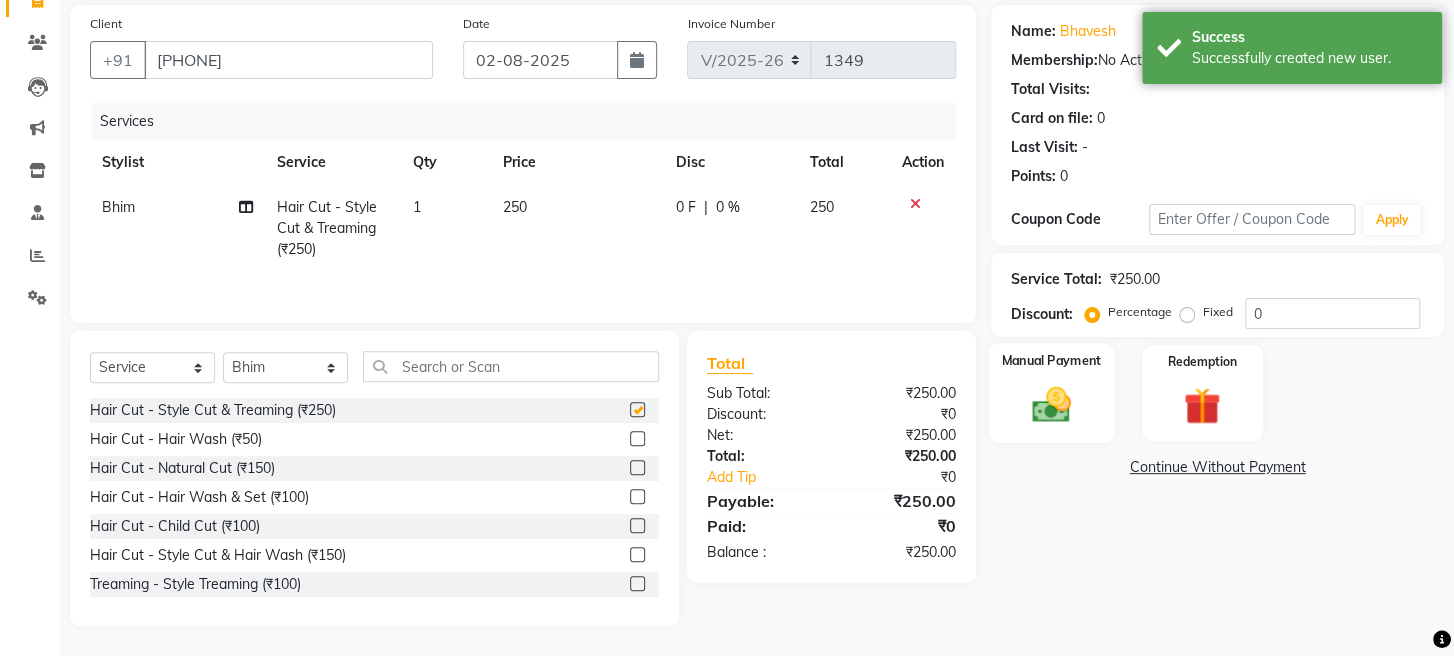 checkbox on "false" 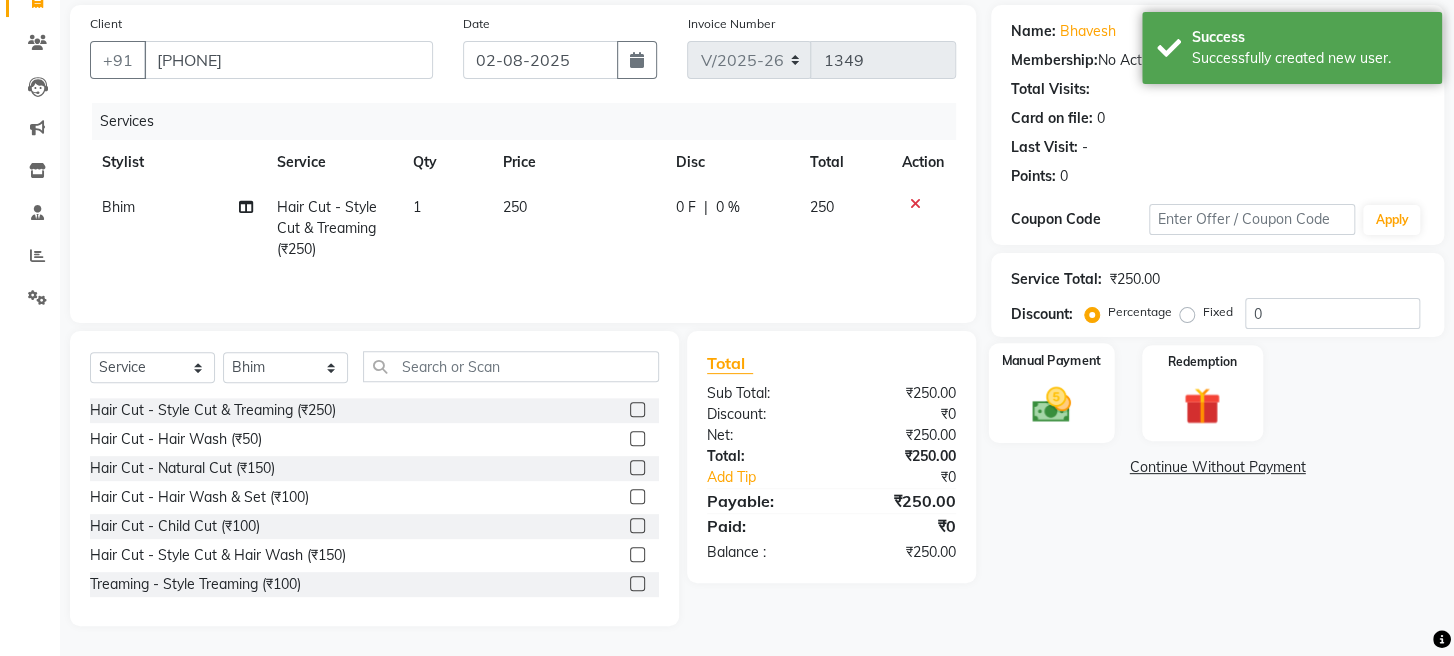 click 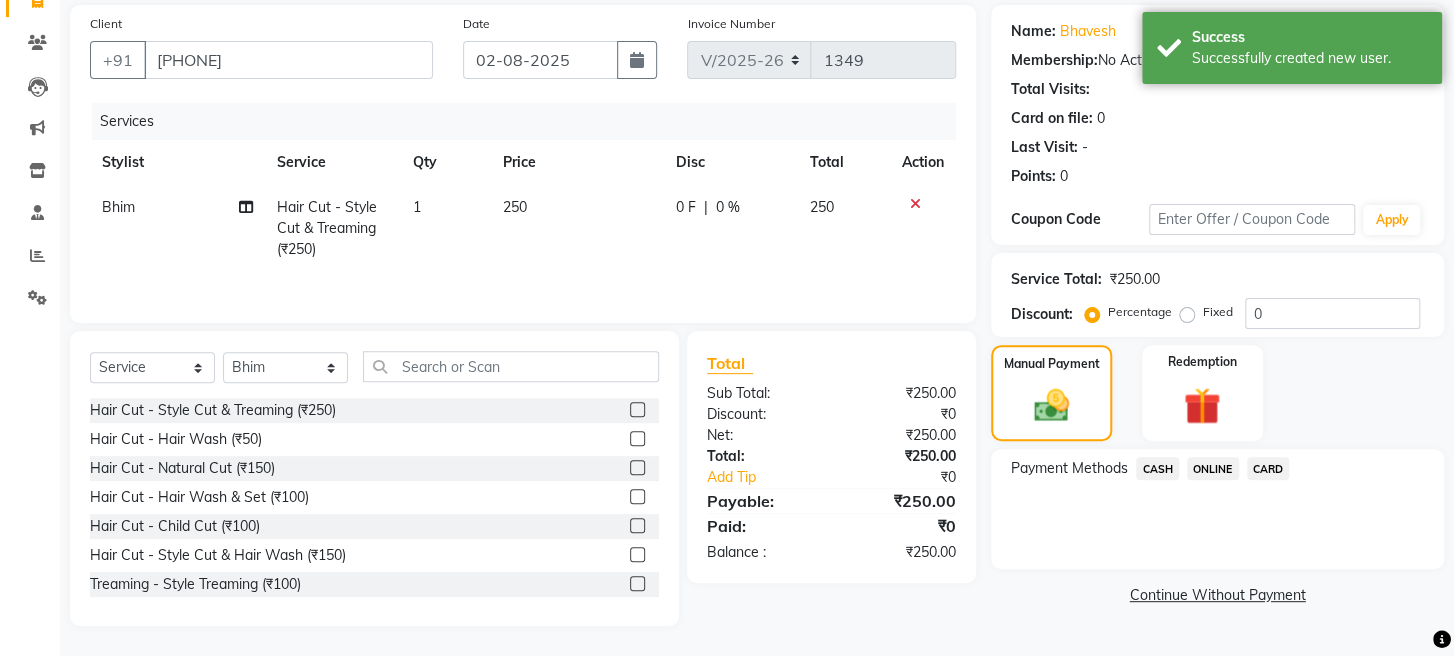 click on "ONLINE" 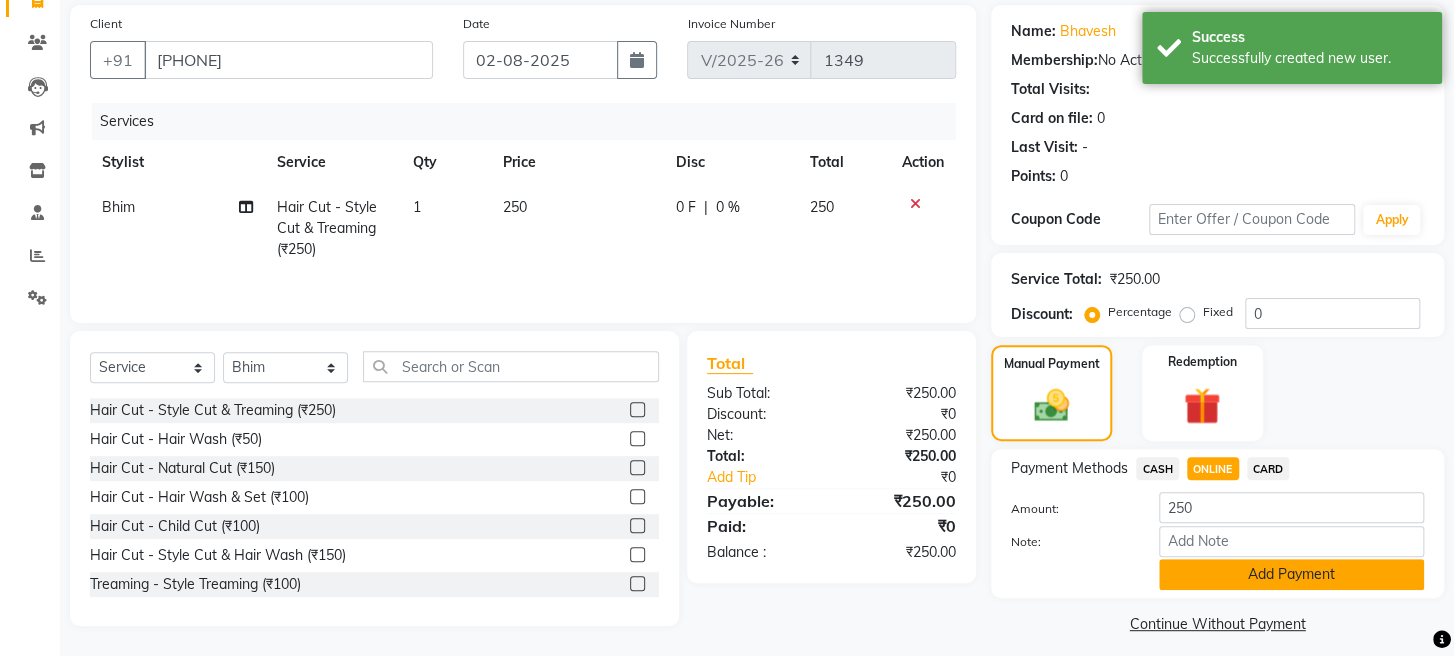 click on "Add Payment" 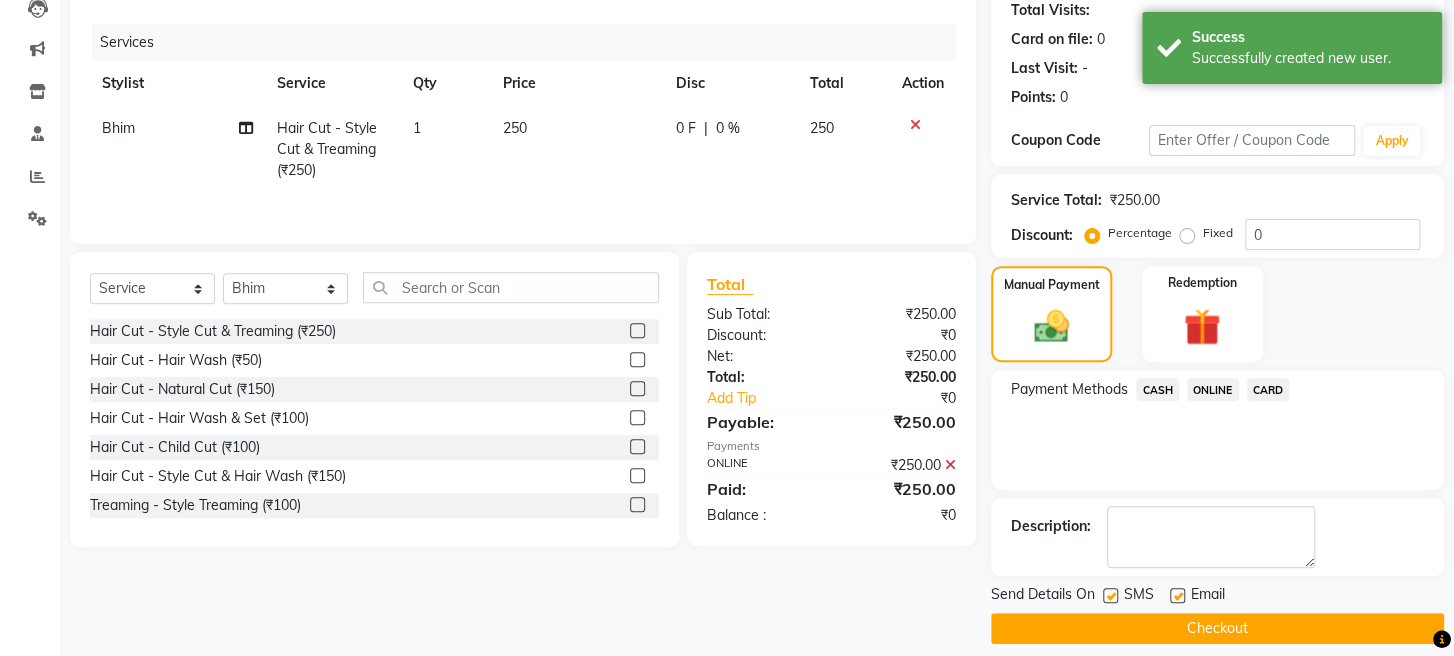 scroll, scrollTop: 264, scrollLeft: 0, axis: vertical 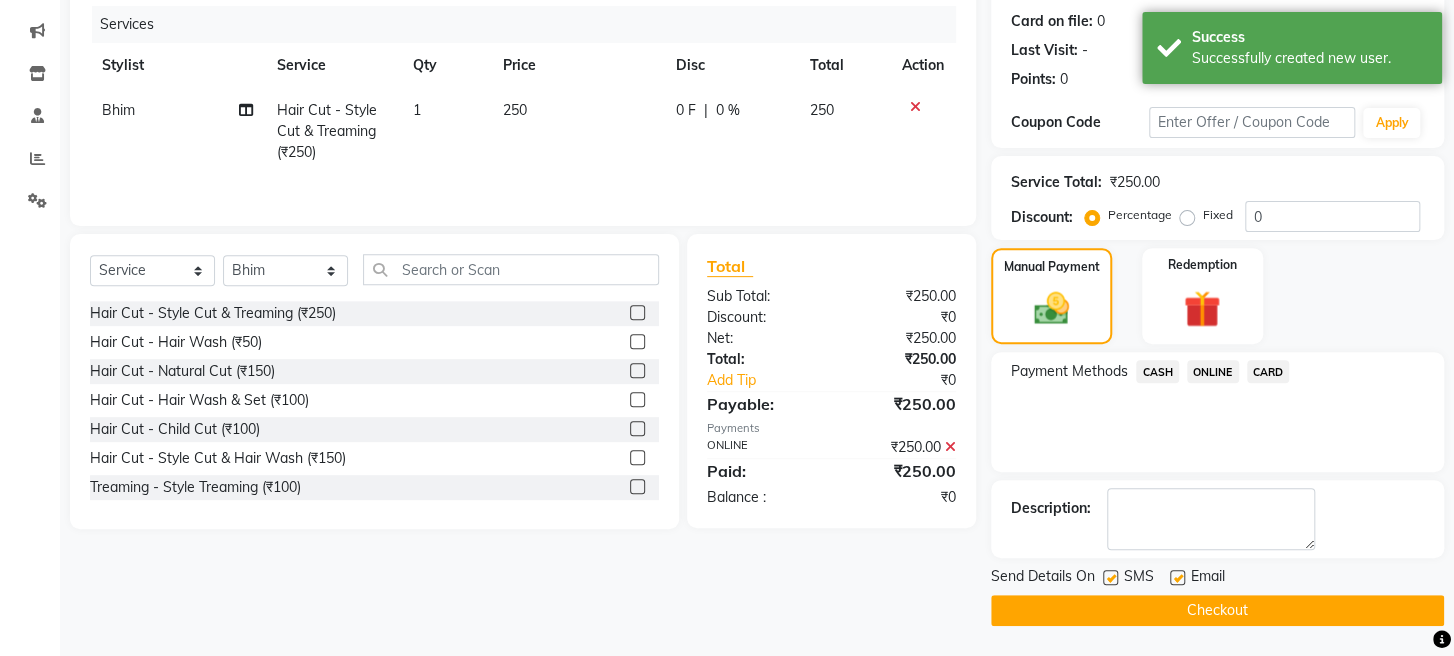 click on "Checkout" 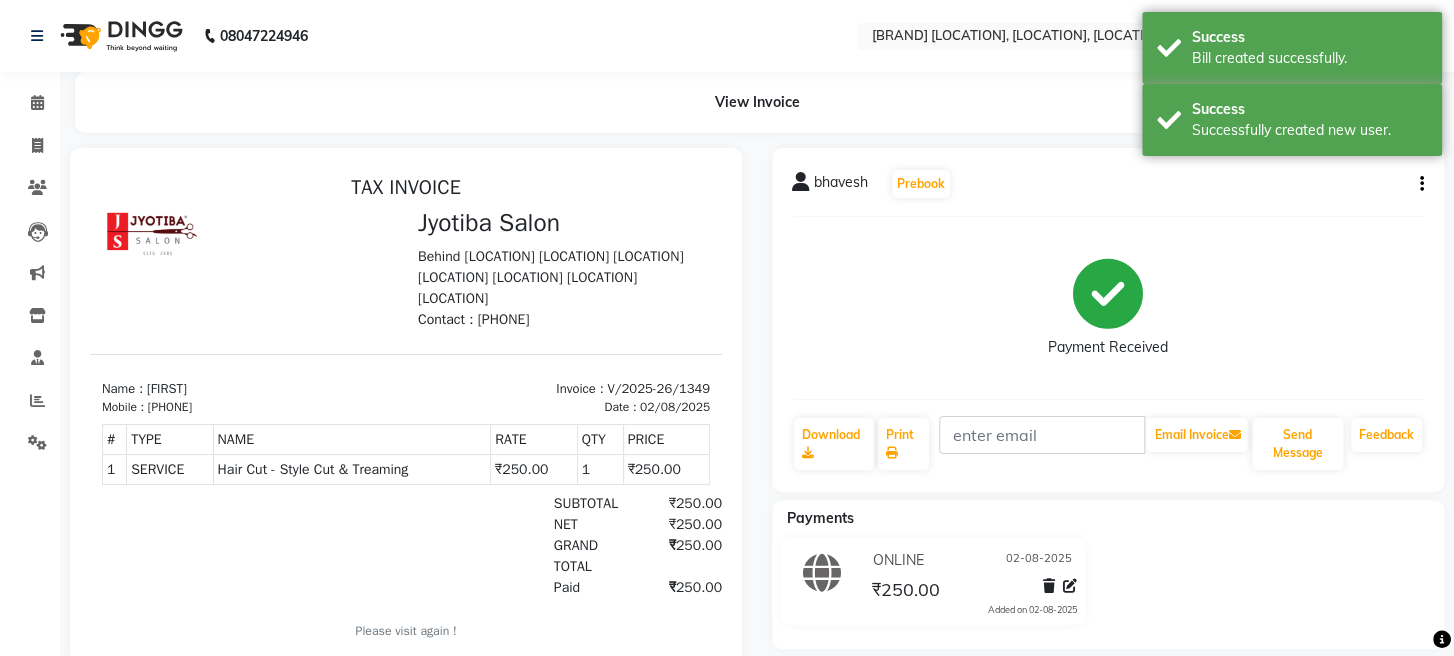scroll, scrollTop: 0, scrollLeft: 0, axis: both 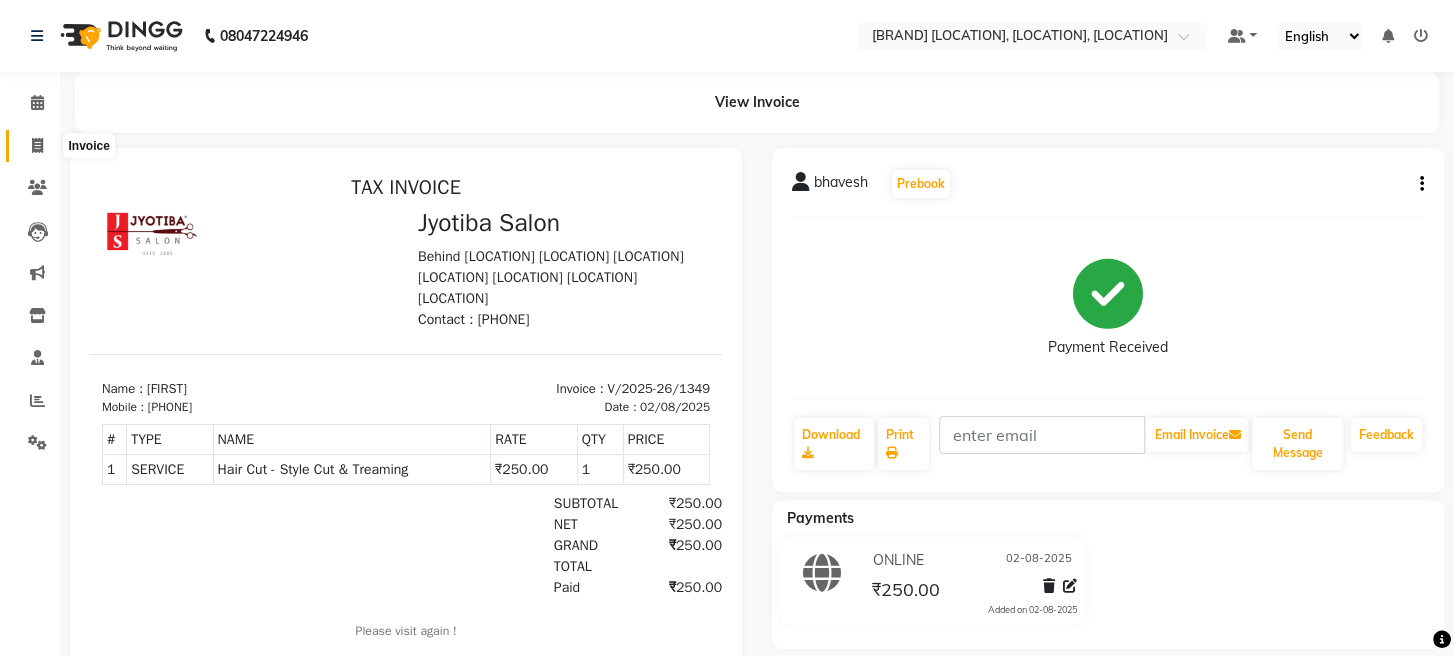 click 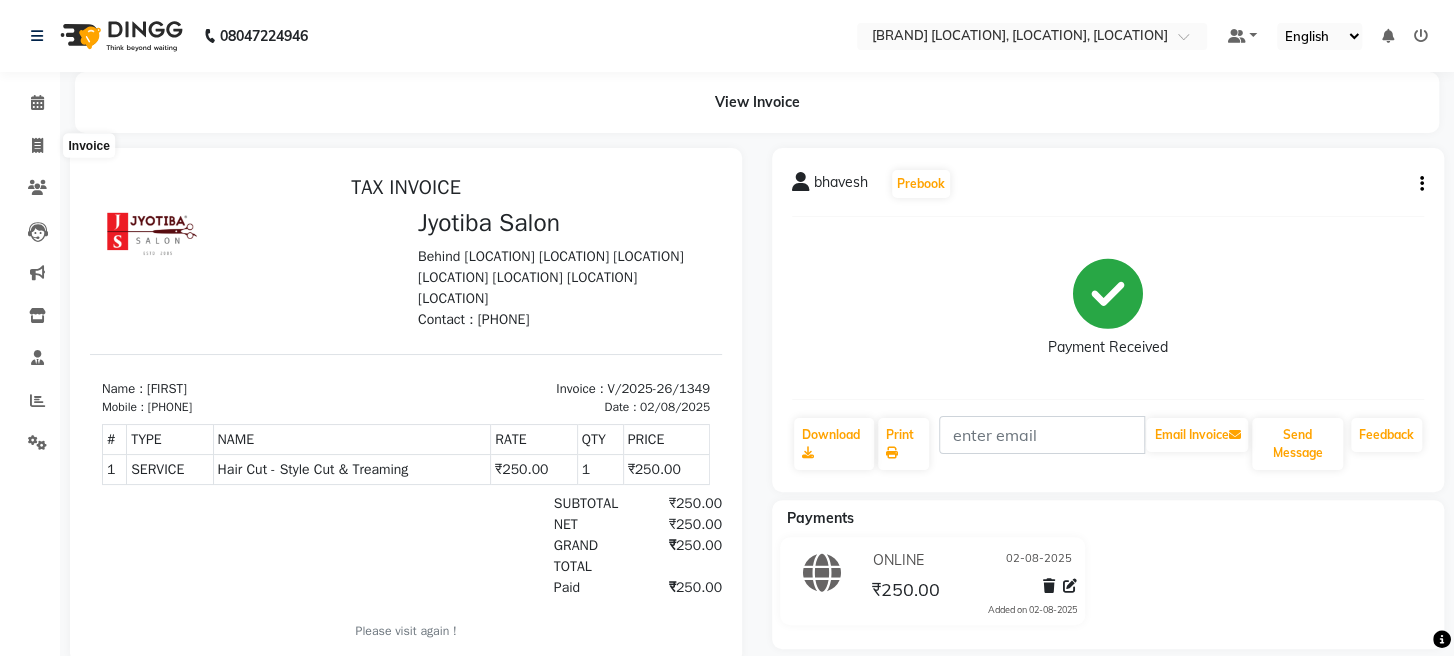 select on "779" 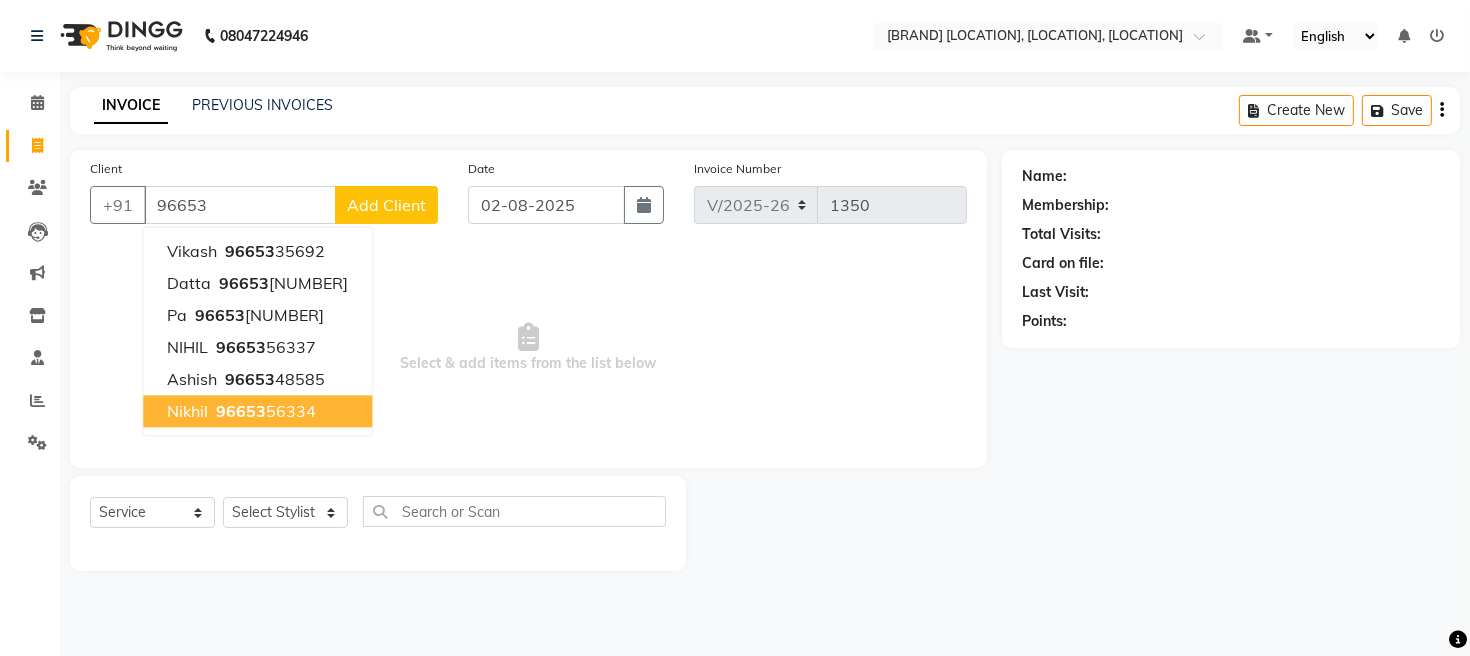 click on "96653" at bounding box center [241, 411] 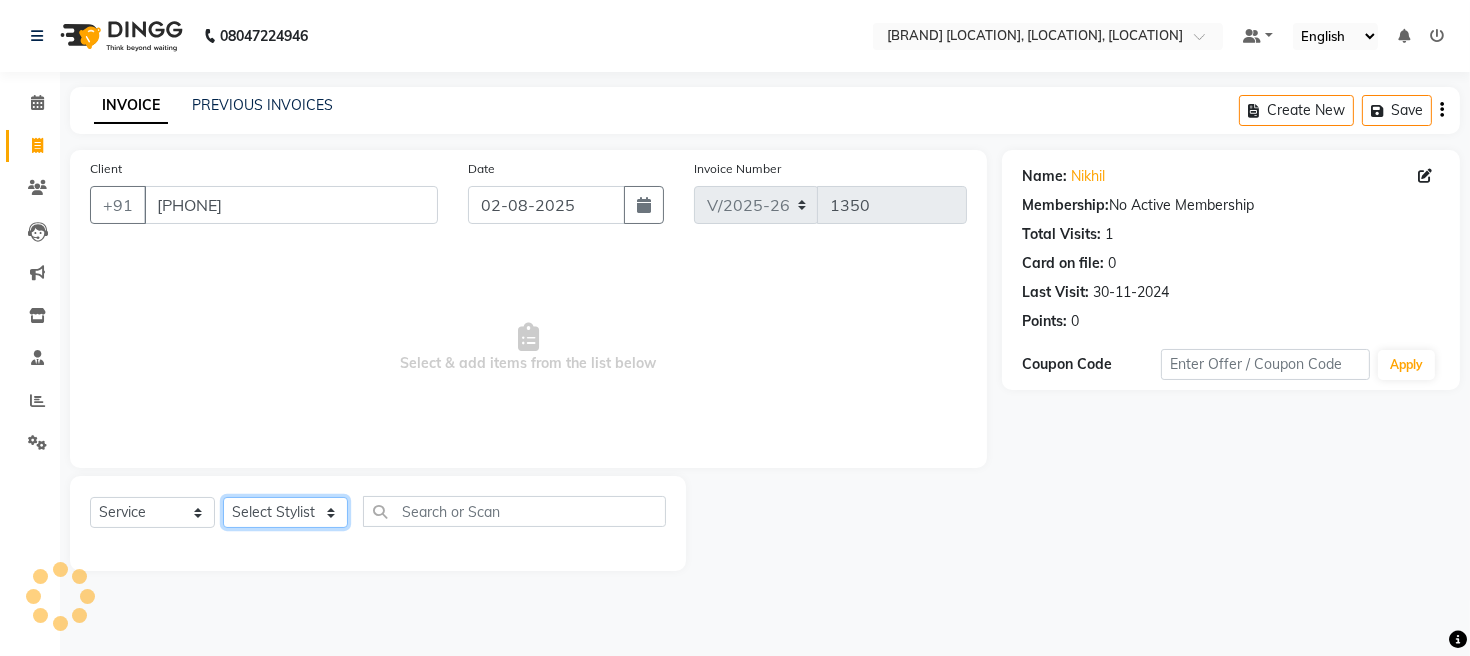 click on "Select Stylist [FIRST] [FIRST] [FIRST] [FIRST] [FIRST]" 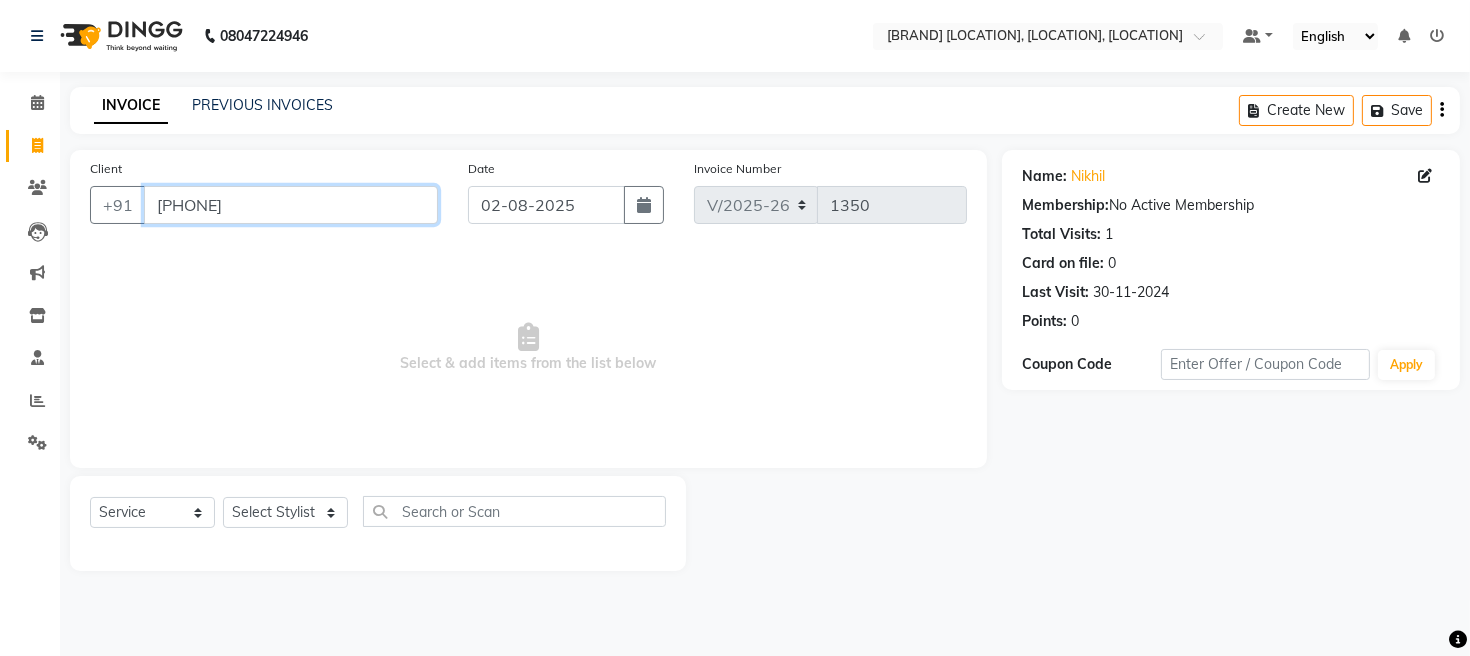 click on "[PHONE]" at bounding box center [291, 205] 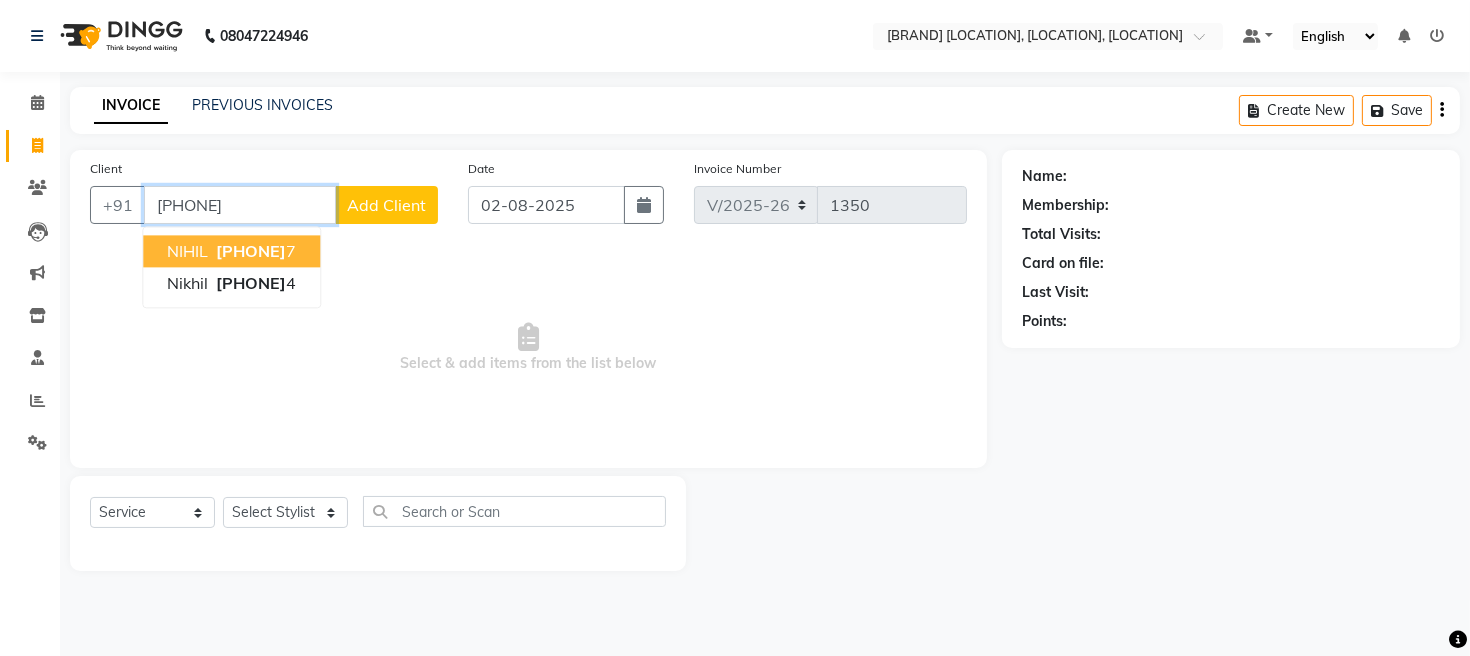 type on "[PHONE]" 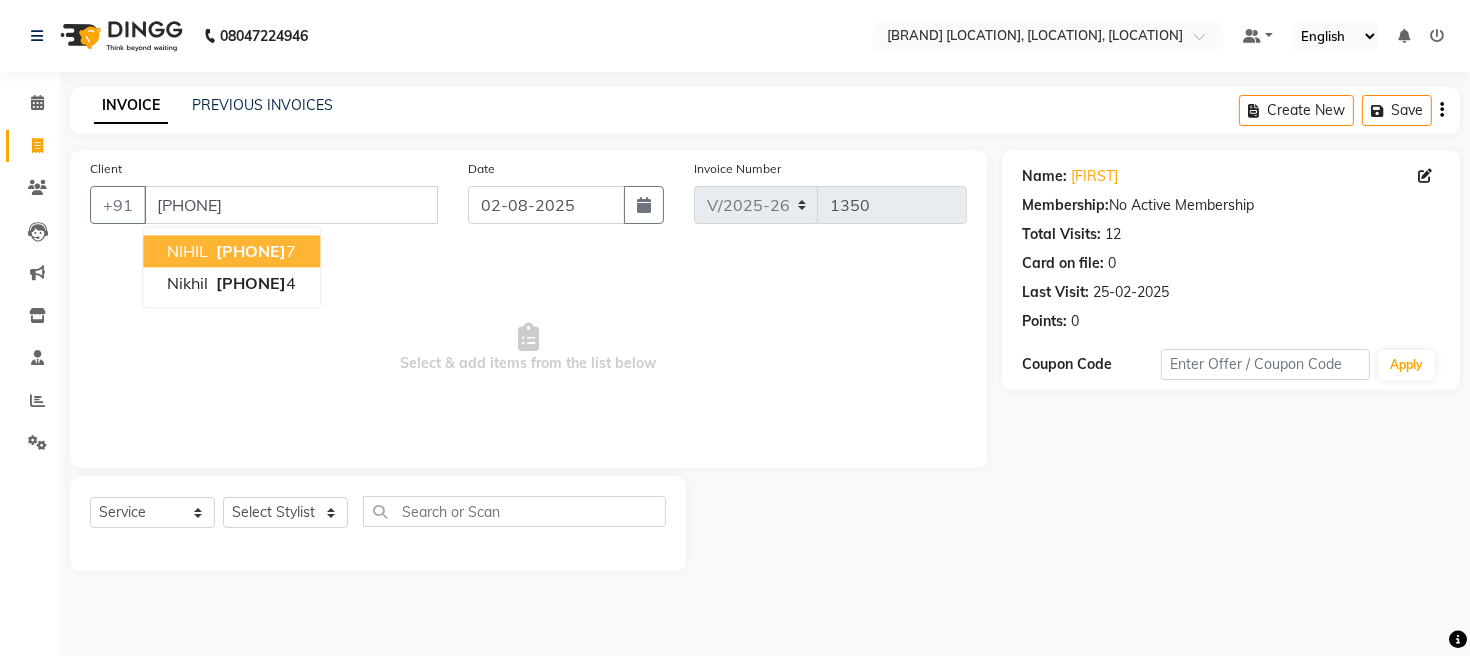 click on "[FIRST]   [PHONE] [NUMBER]" at bounding box center (231, 251) 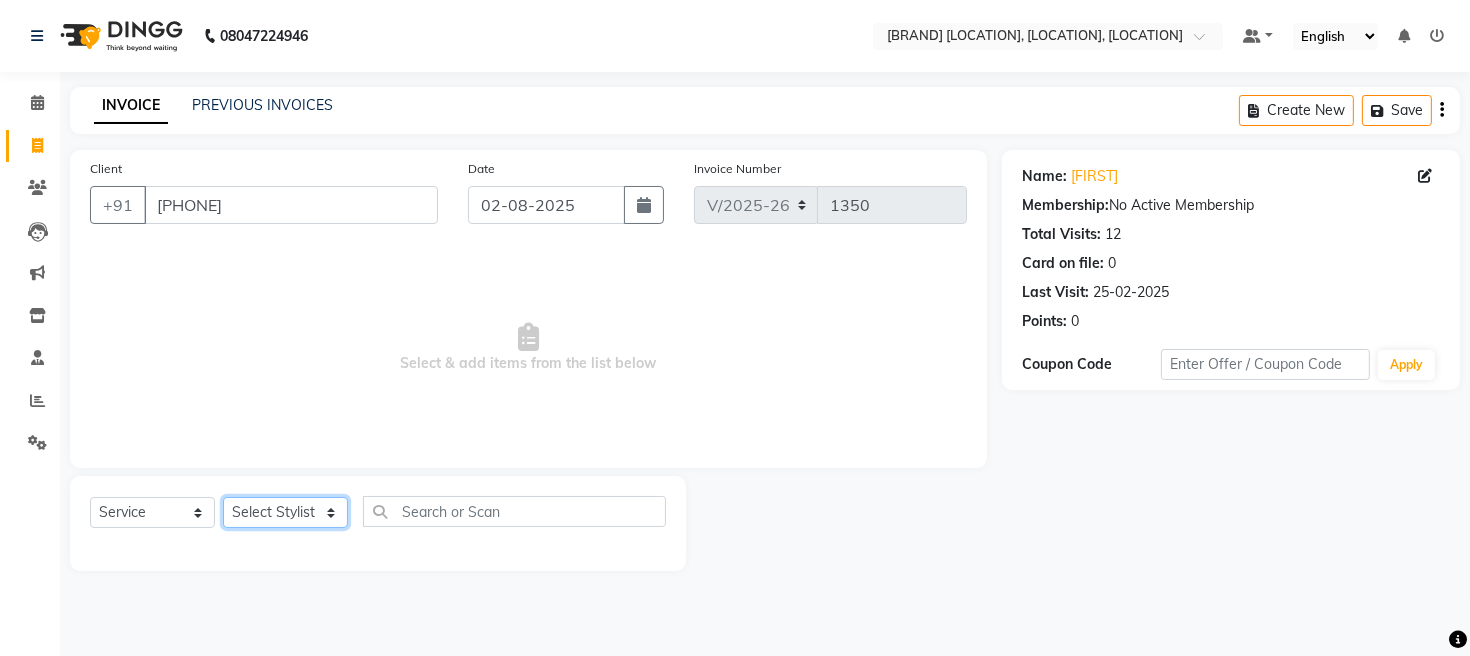 click on "Select Stylist [FIRST] [FIRST] [FIRST] [FIRST] [FIRST]" 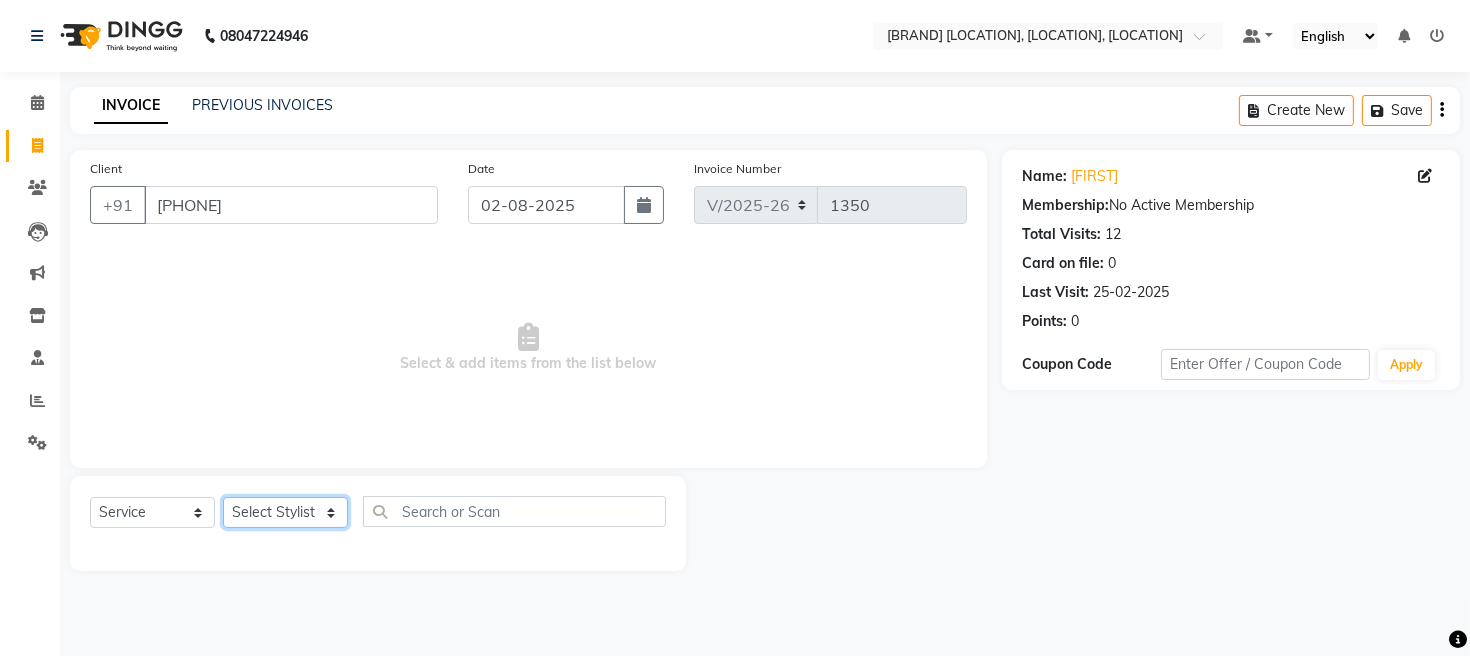 select on "12803" 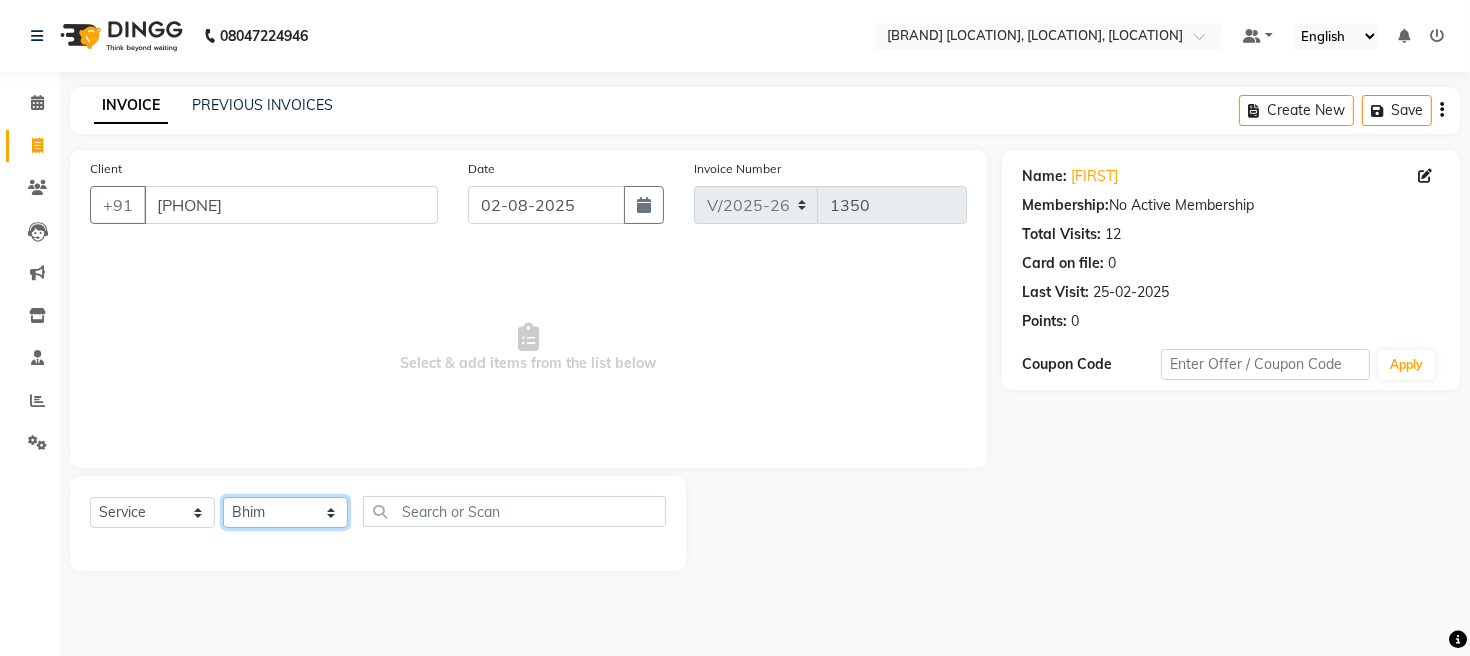 click on "Select Stylist [FIRST] [FIRST] [FIRST] [FIRST] [FIRST]" 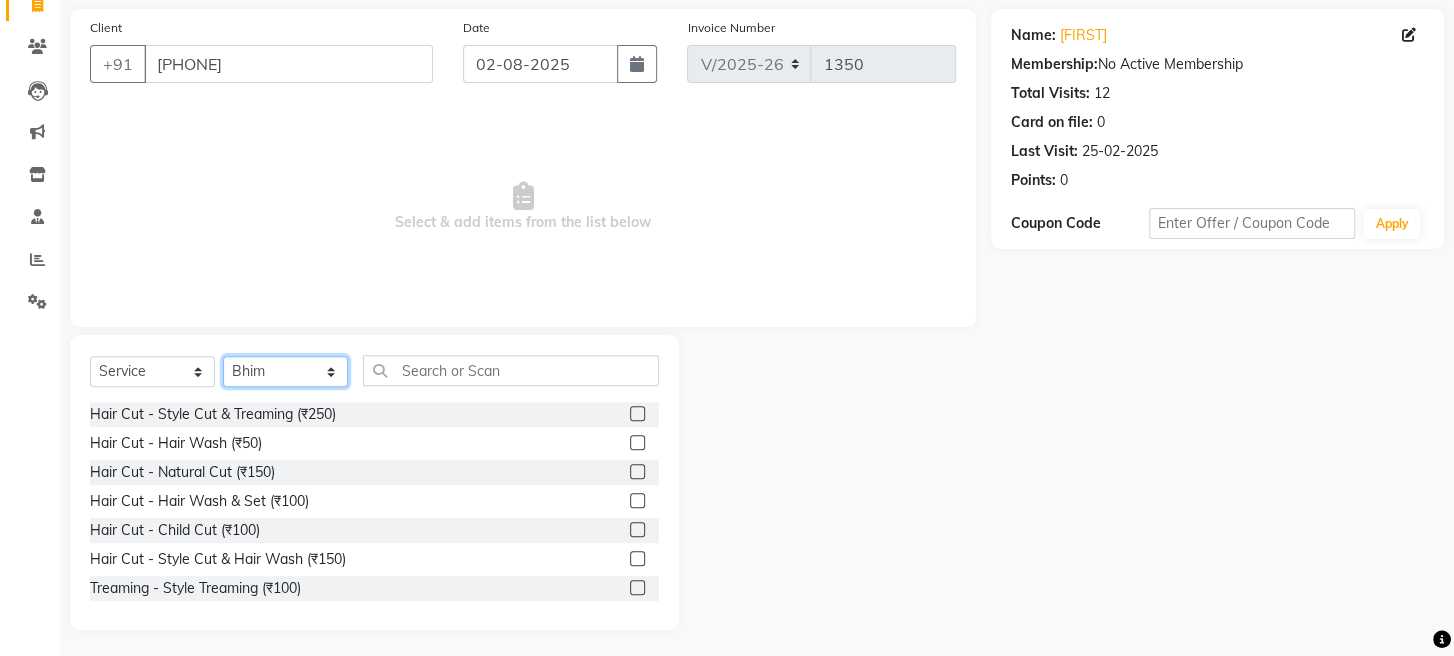 scroll, scrollTop: 145, scrollLeft: 0, axis: vertical 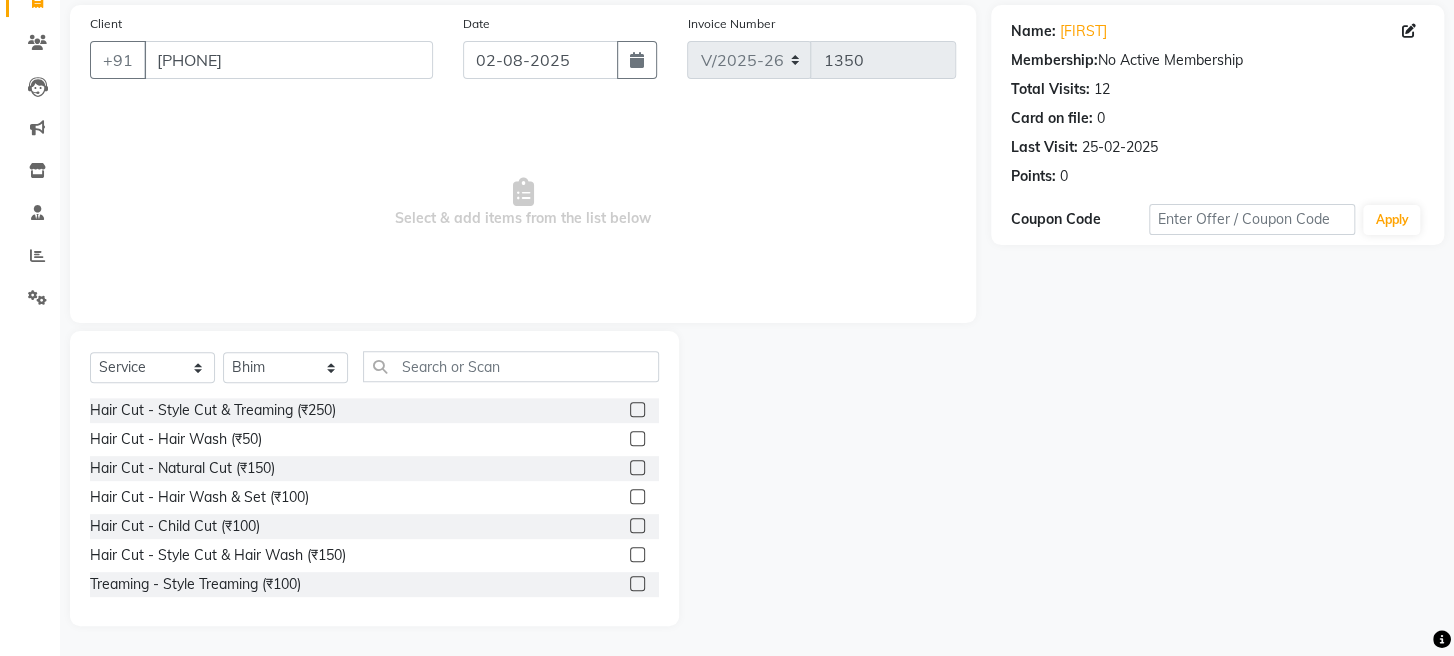 click 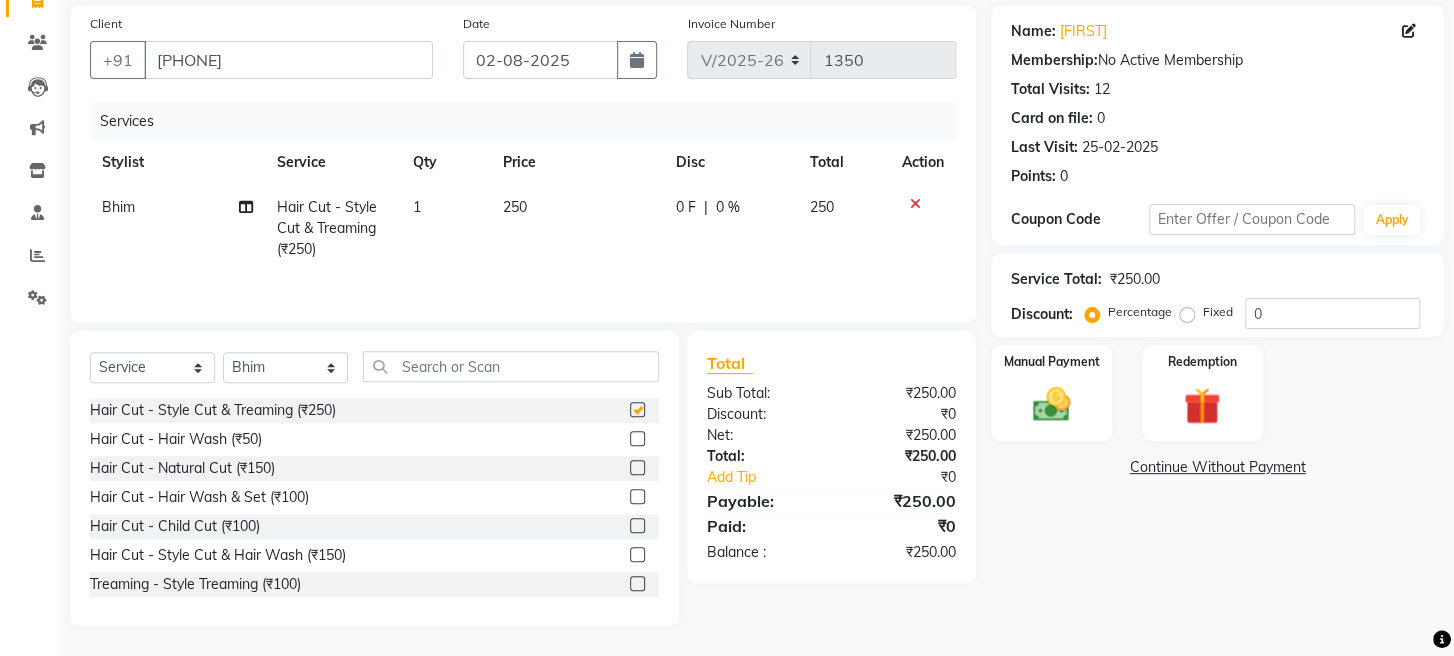 checkbox on "false" 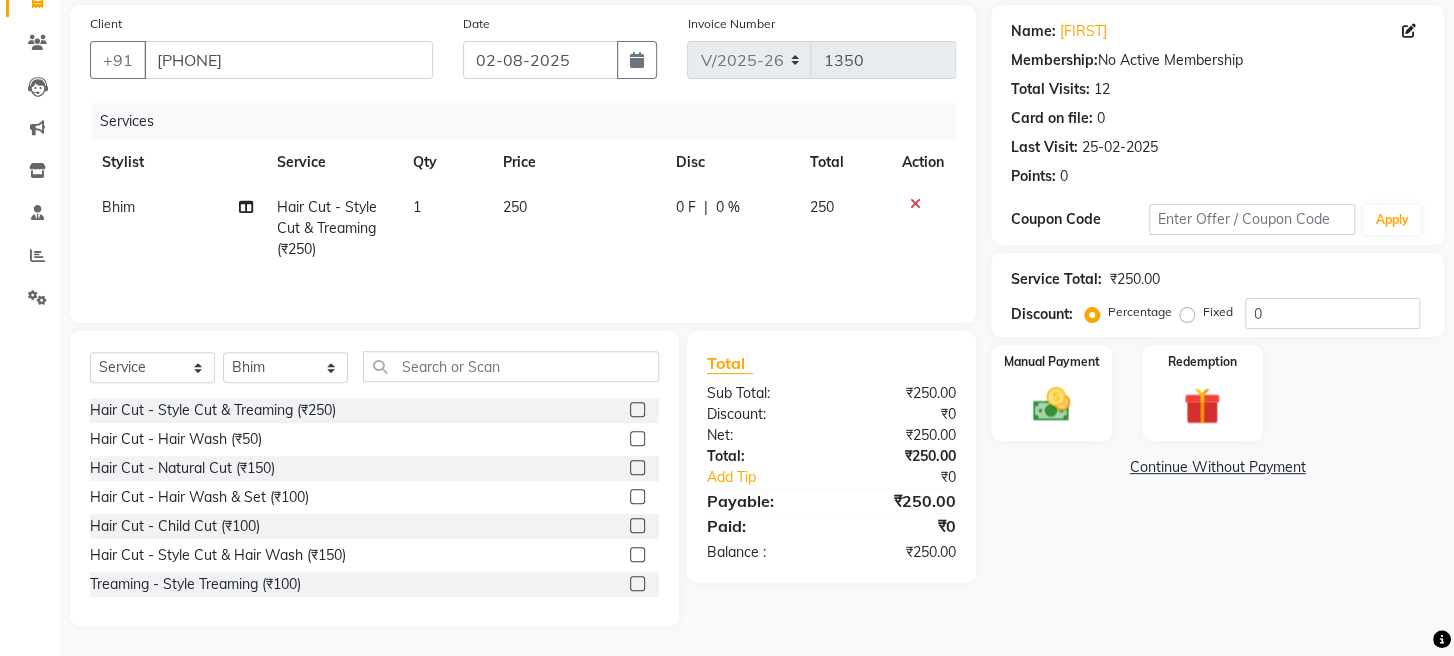 click 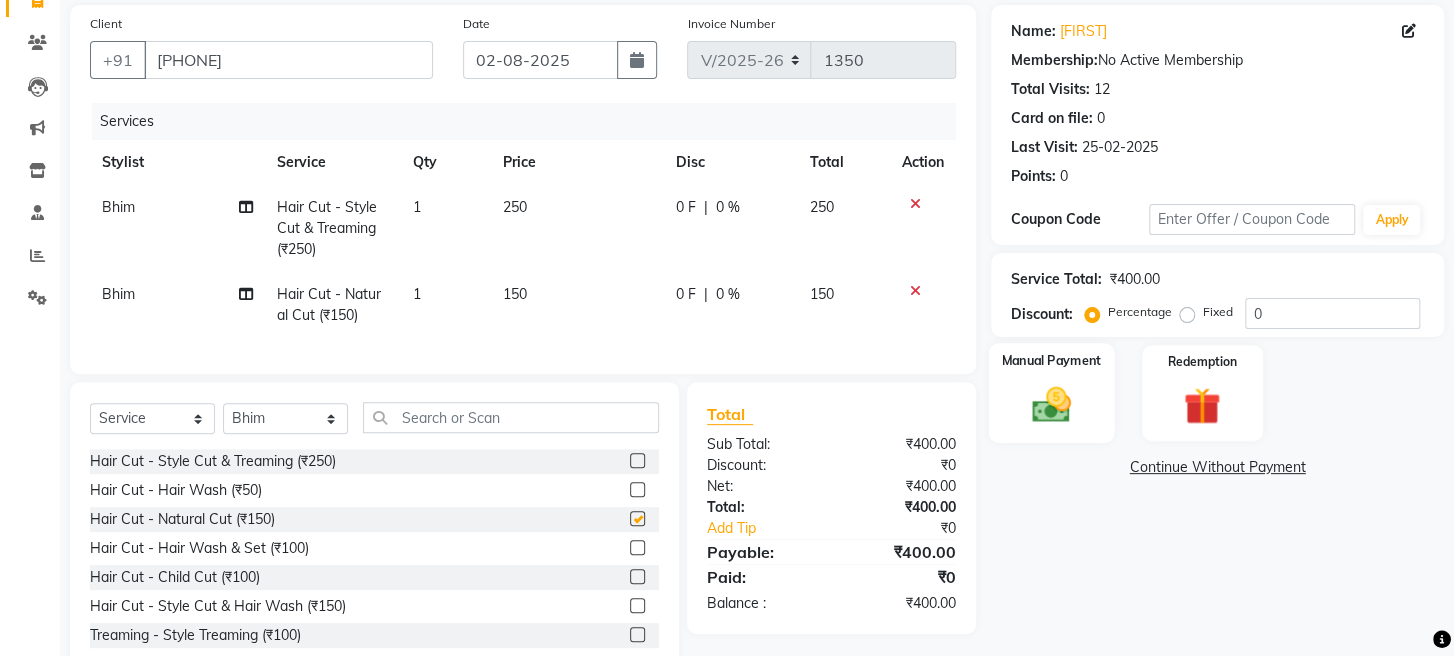 checkbox on "false" 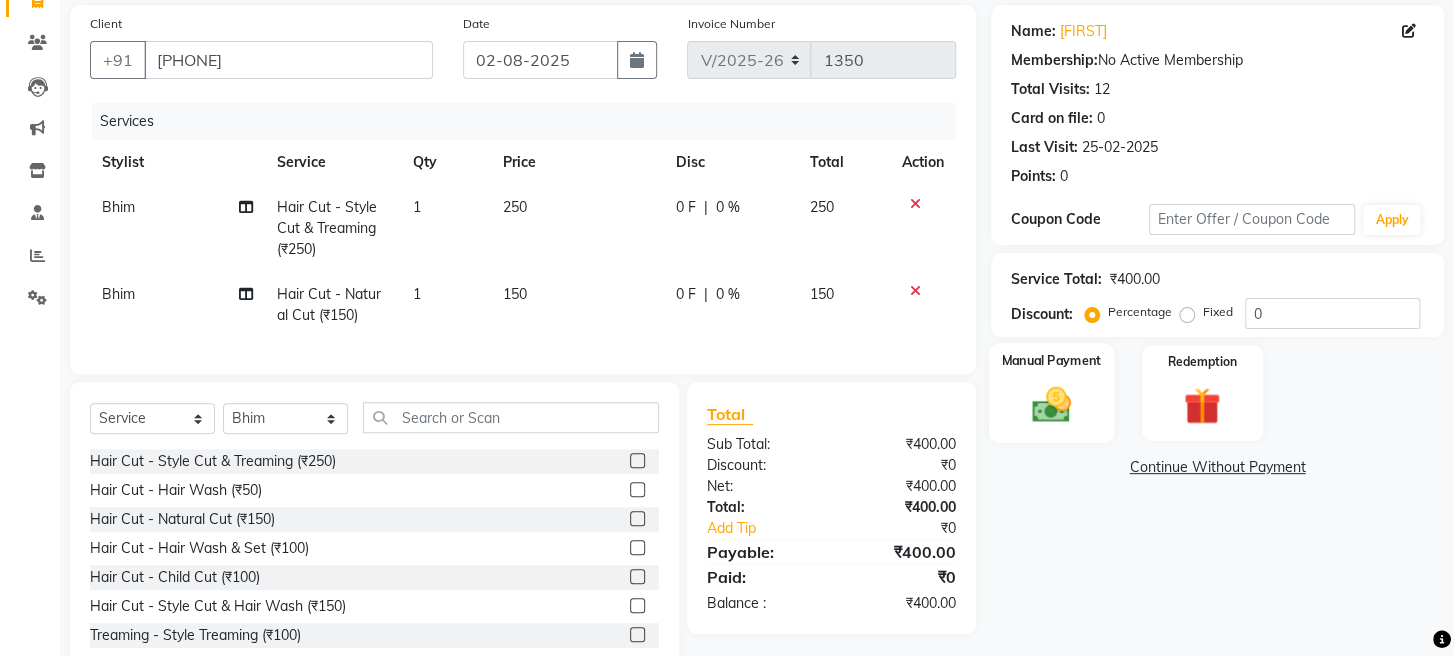click 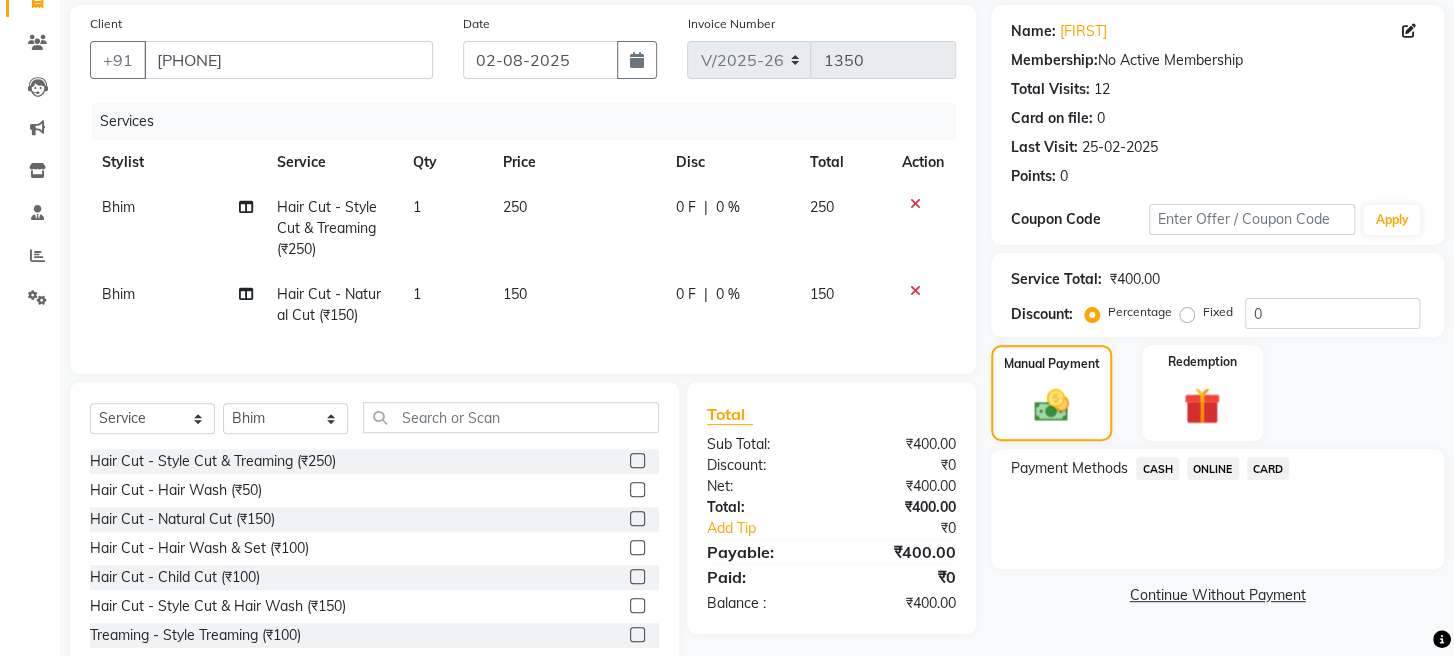 click on "ONLINE" 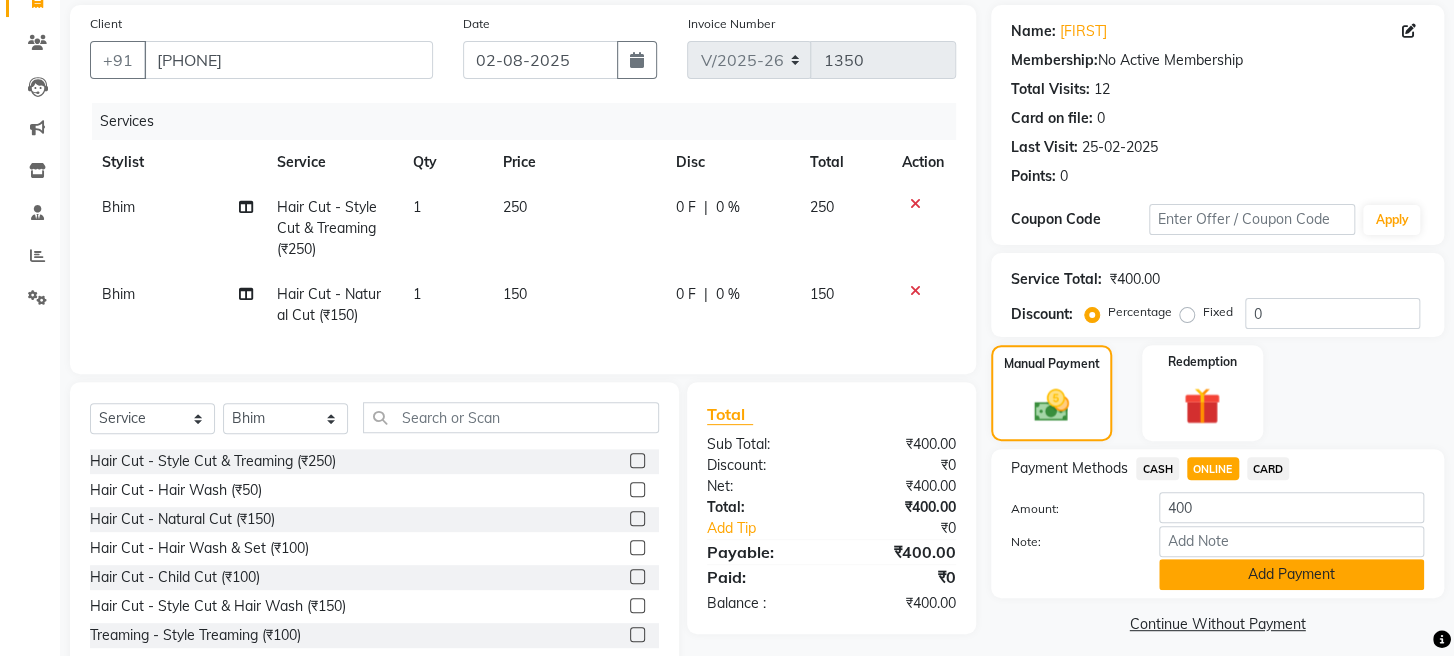 click on "Add Payment" 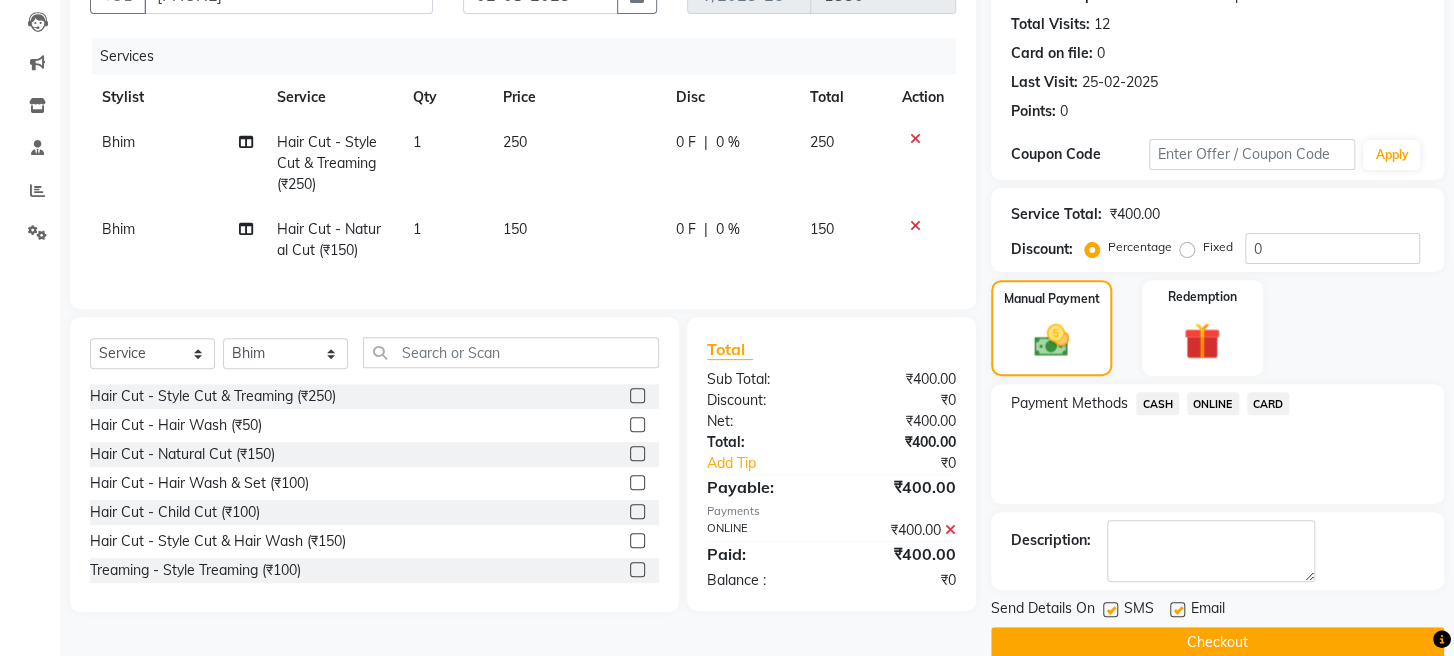 scroll, scrollTop: 264, scrollLeft: 0, axis: vertical 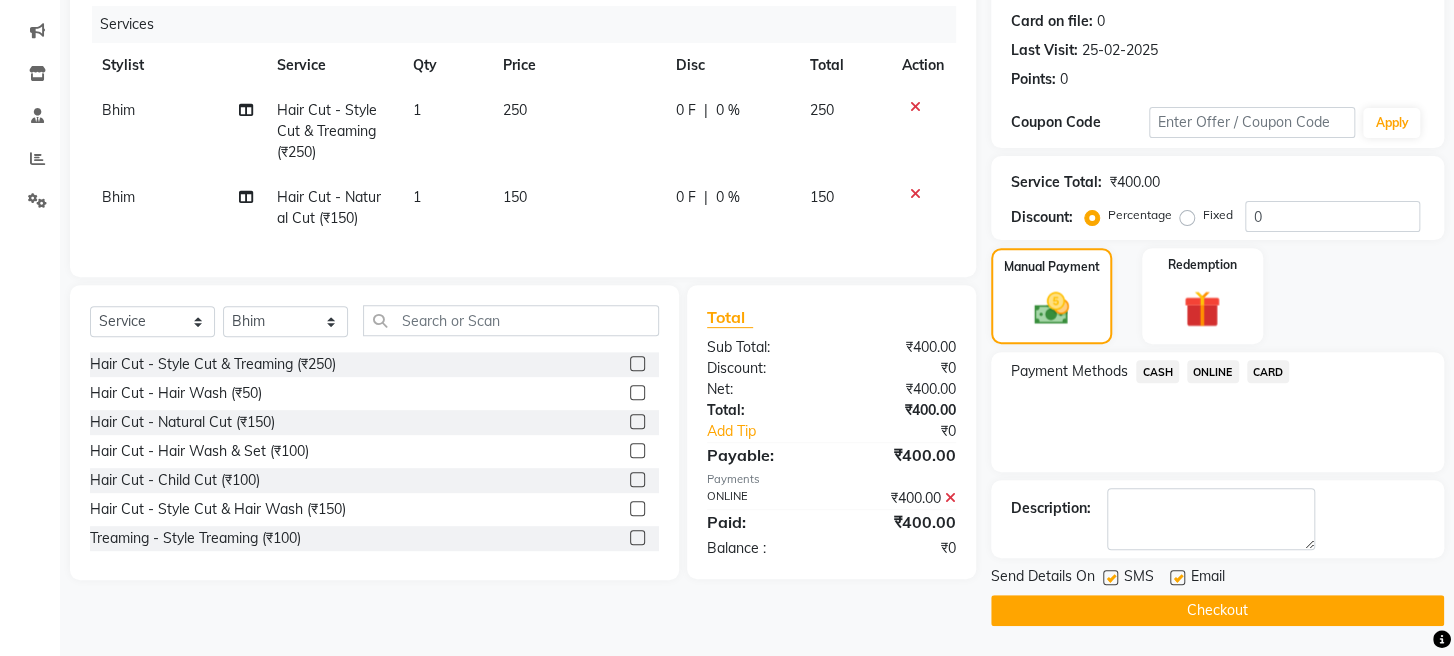 click on "Checkout" 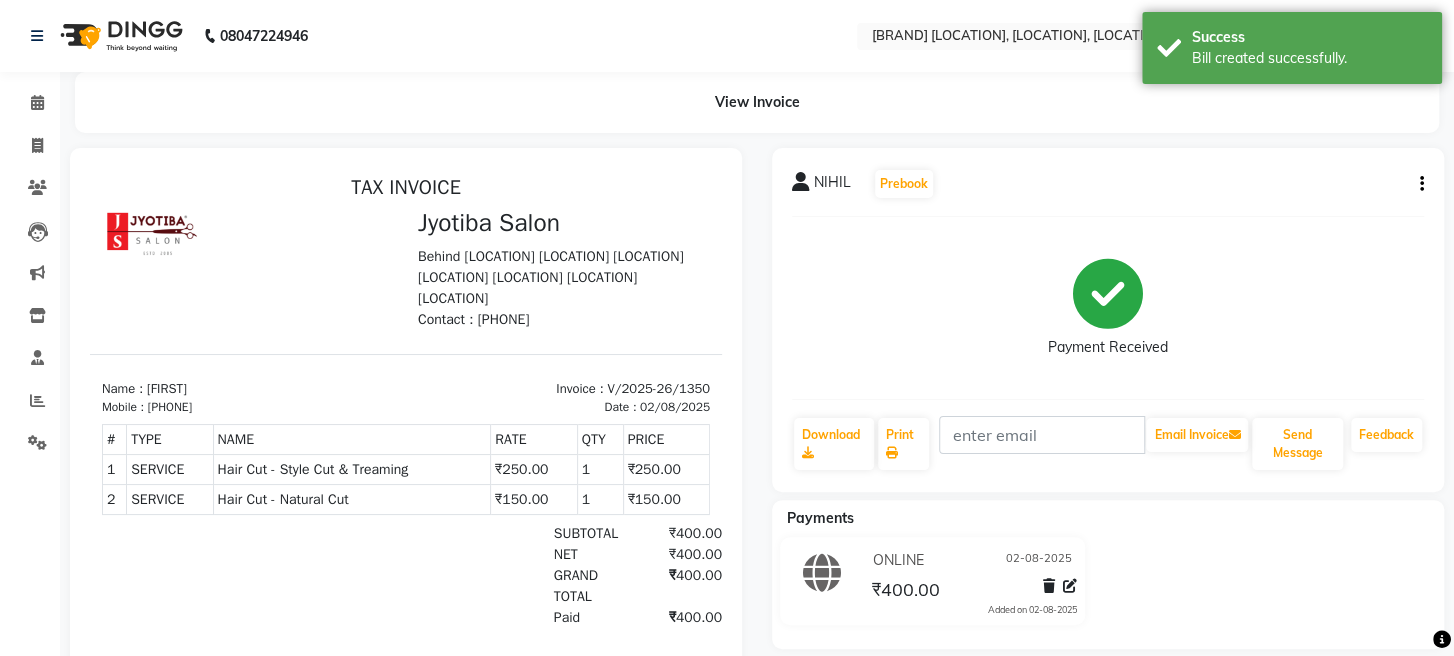 scroll, scrollTop: 0, scrollLeft: 0, axis: both 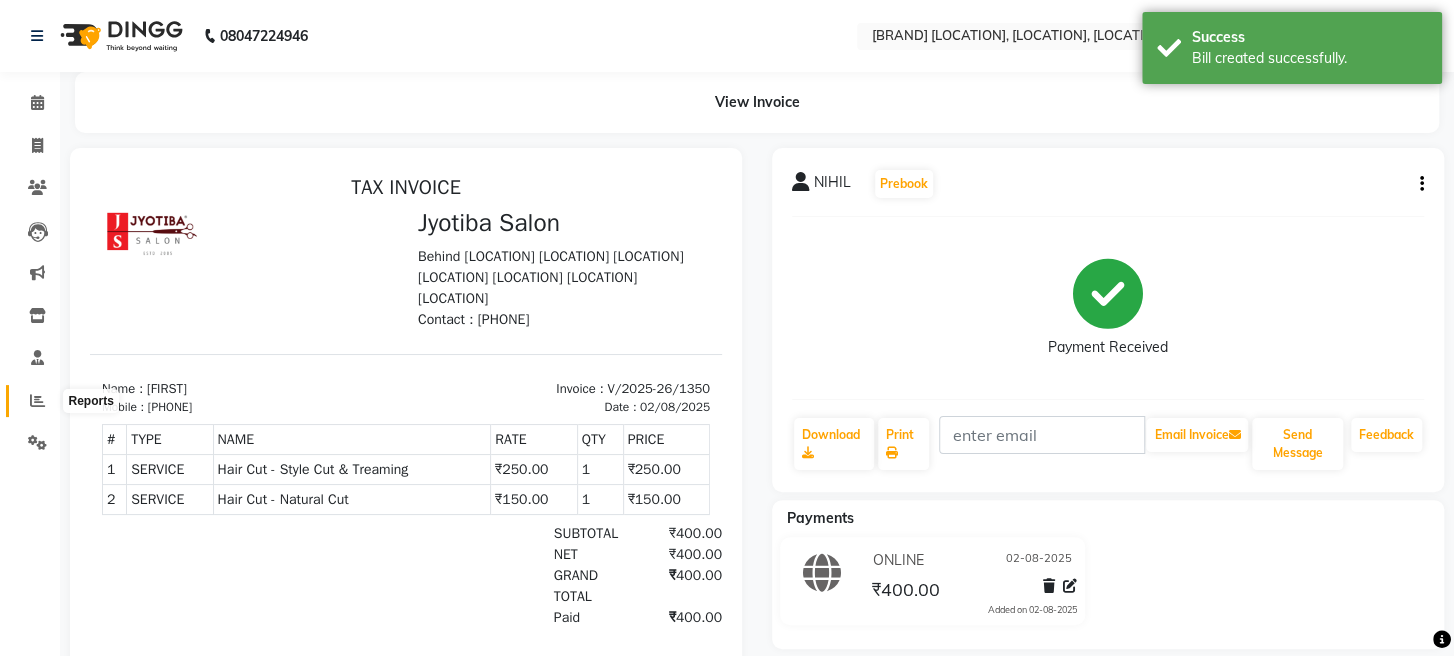 click 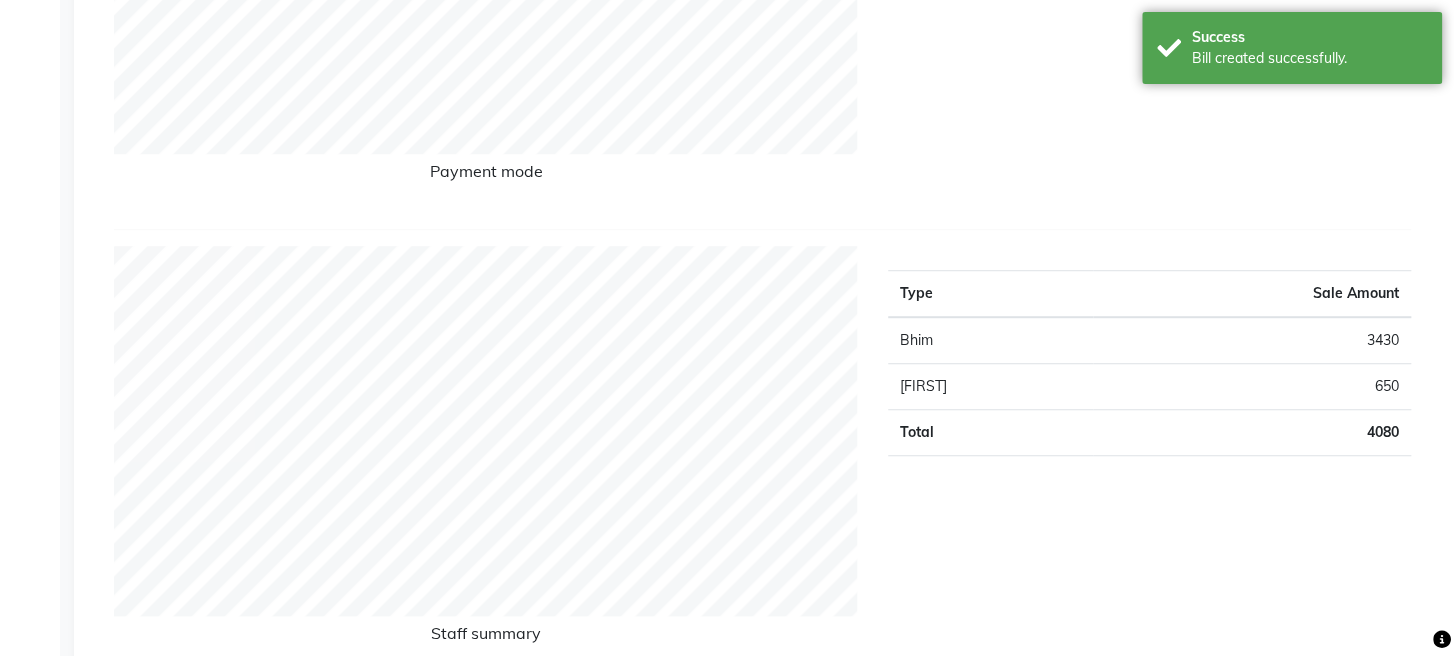 scroll, scrollTop: 0, scrollLeft: 0, axis: both 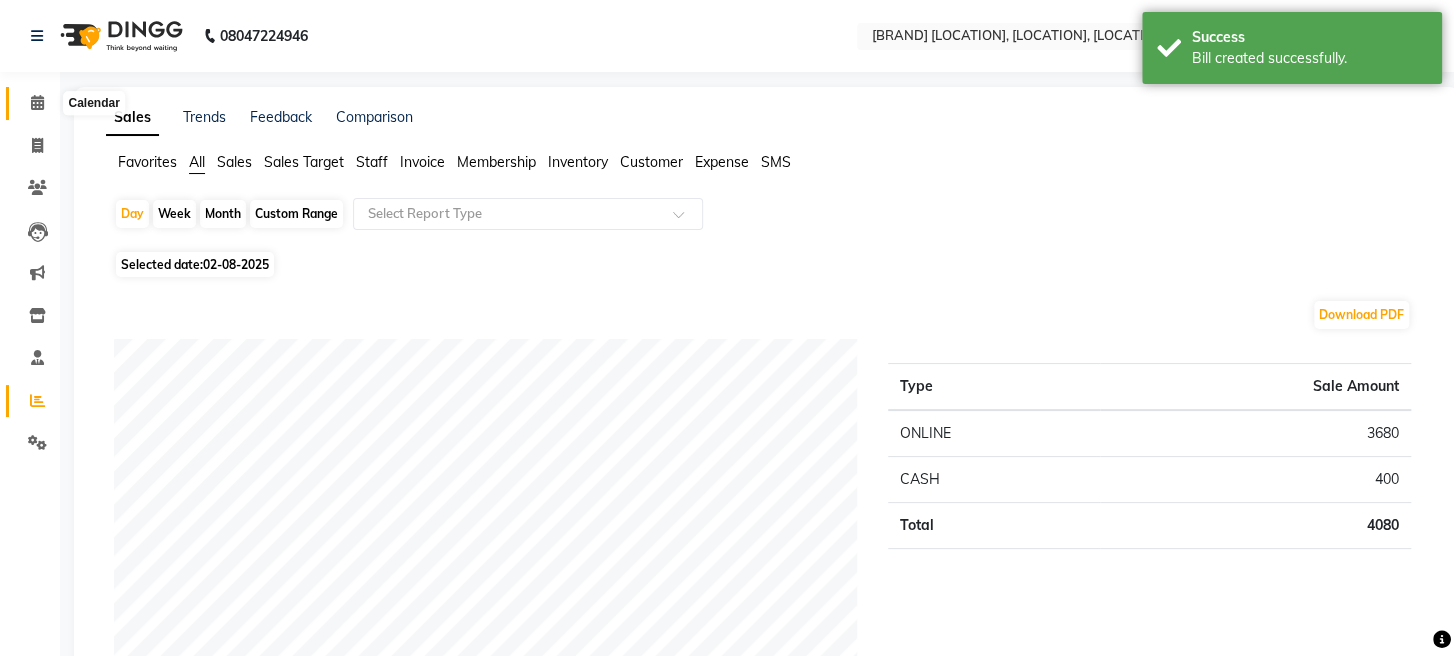 click 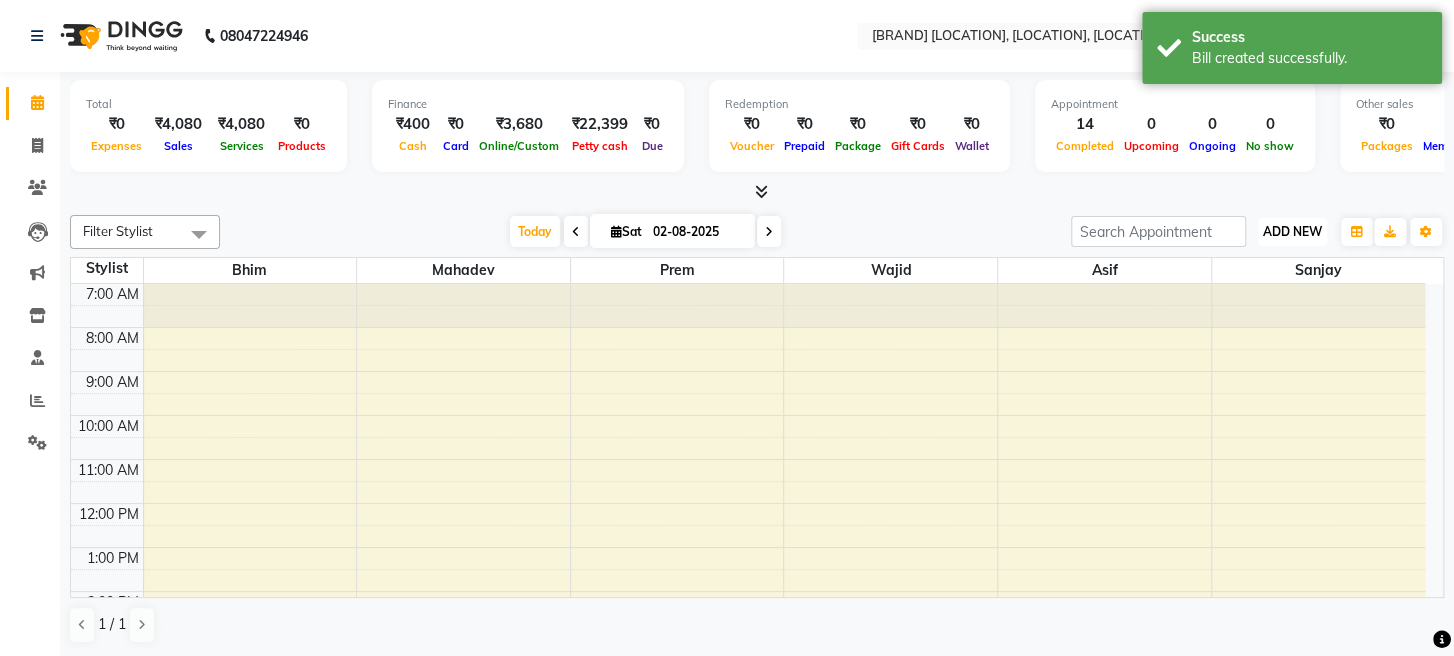 click on "ADD NEW" at bounding box center (1292, 231) 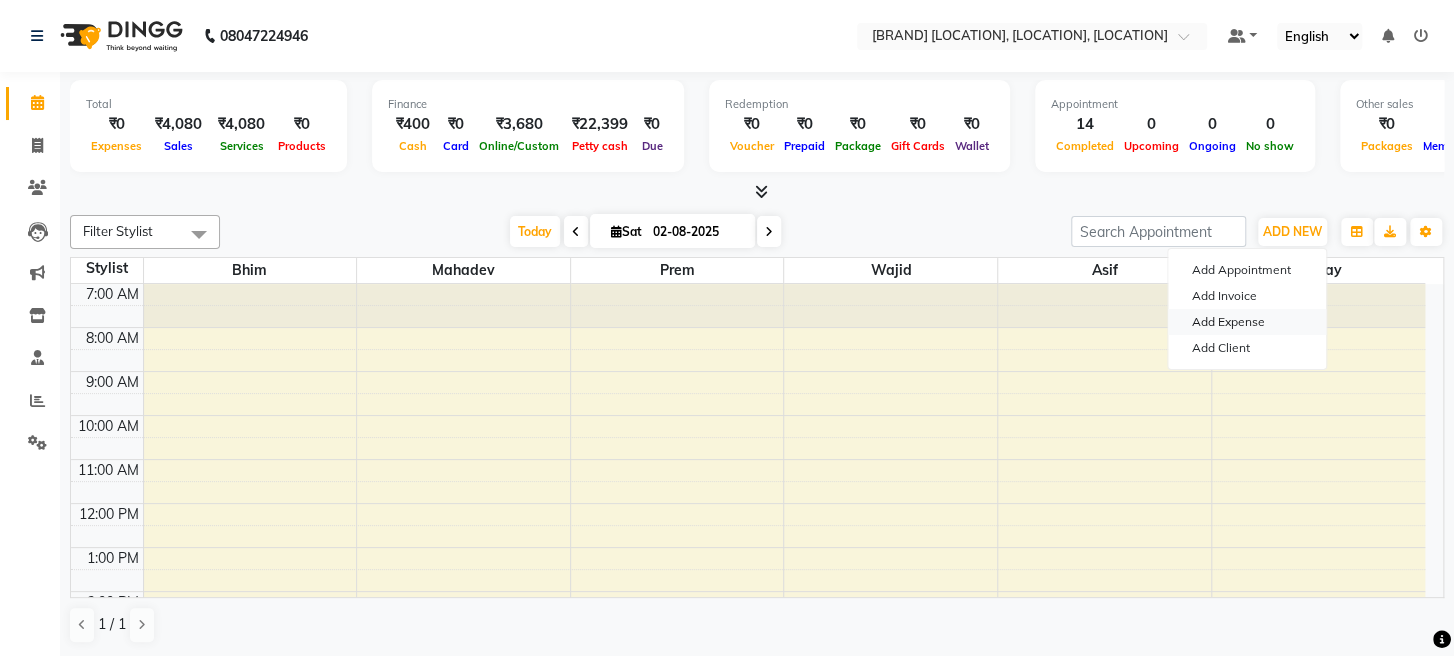 click on "Add Expense" at bounding box center [1247, 322] 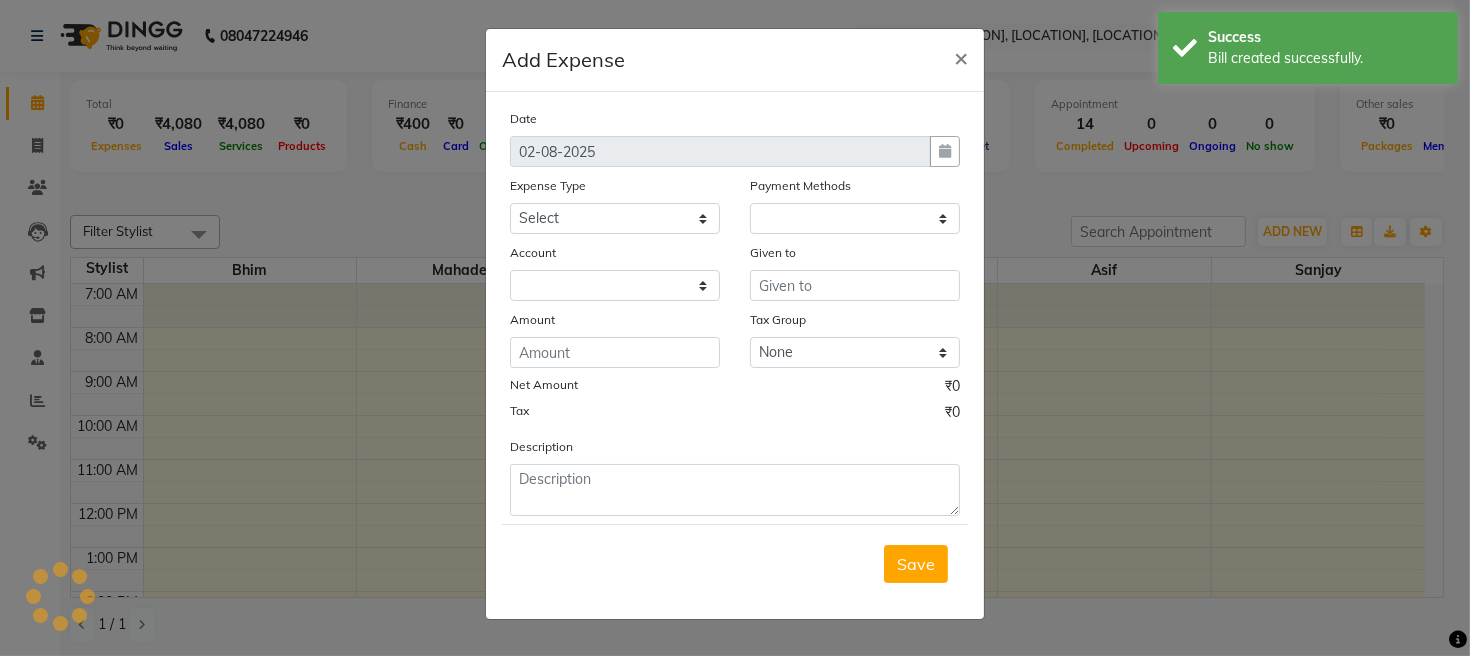 select on "1" 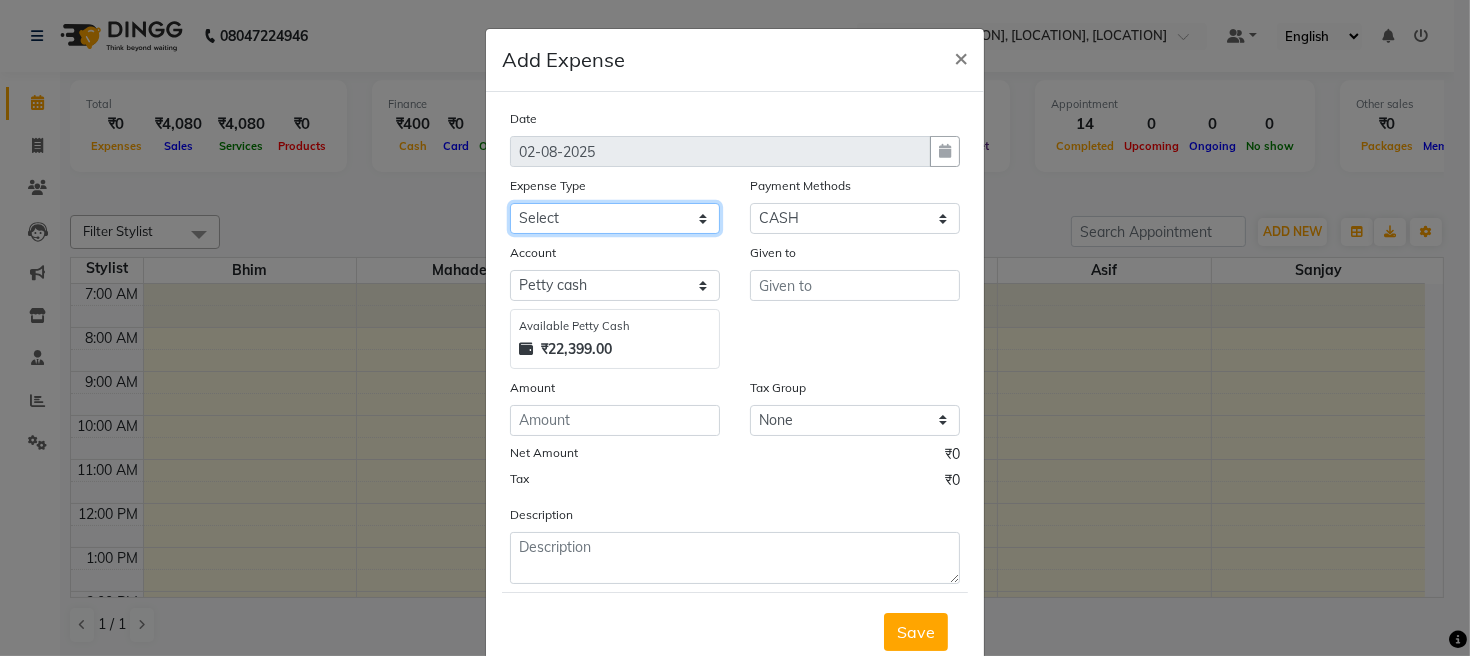 click on "Select Advance salary Advance salary ajaj Bank charges Car maintenance  Cash transfer to bank Cash transfer to hub Client Snacks Clinical charges Equipment Fuel Govt fee home Incentive Insurance International purchase Loan Repayment Maintenance Marketing Miscellaneous MRA Other Over times Pantry Product Rent Salary shop shop Staff Snacks Tax Tea & Refreshment TIP Utilities Wifi recharge" 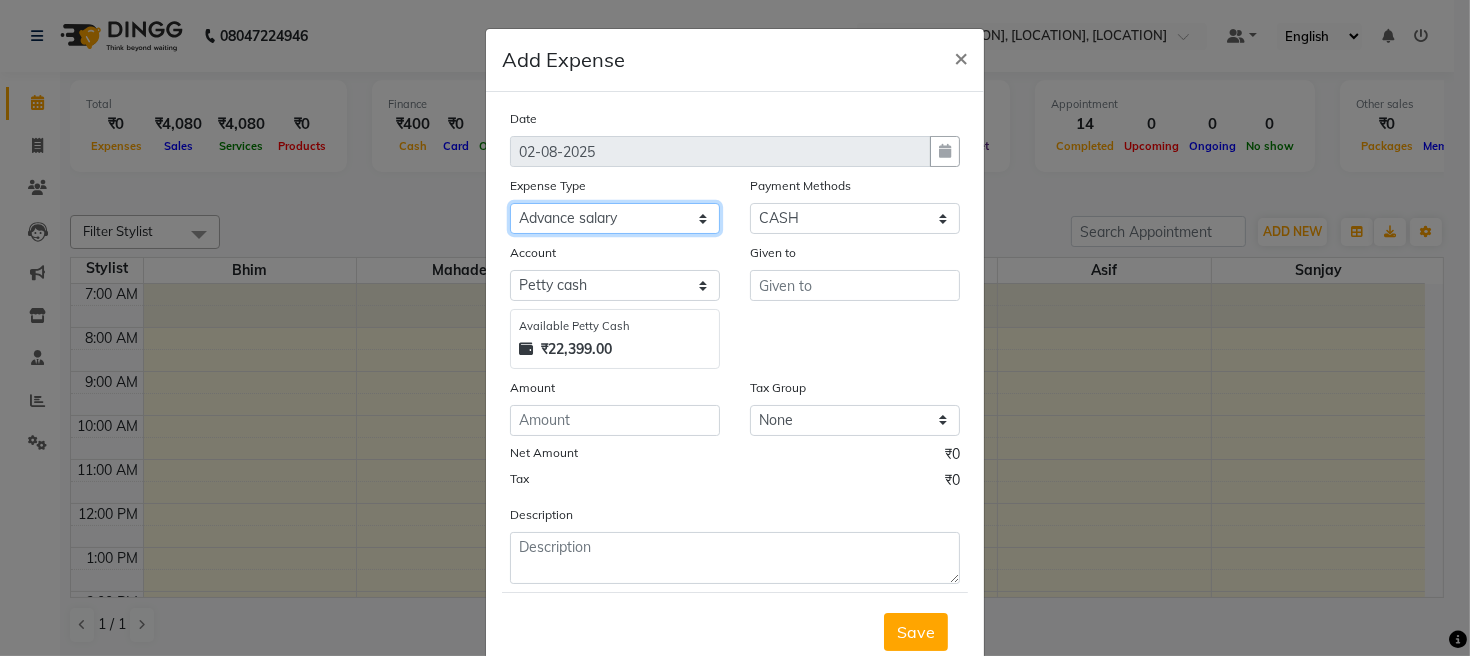 click on "Select Advance salary Advance salary ajaj Bank charges Car maintenance  Cash transfer to bank Cash transfer to hub Client Snacks Clinical charges Equipment Fuel Govt fee home Incentive Insurance International purchase Loan Repayment Maintenance Marketing Miscellaneous MRA Other Over times Pantry Product Rent Salary shop shop Staff Snacks Tax Tea & Refreshment TIP Utilities Wifi recharge" 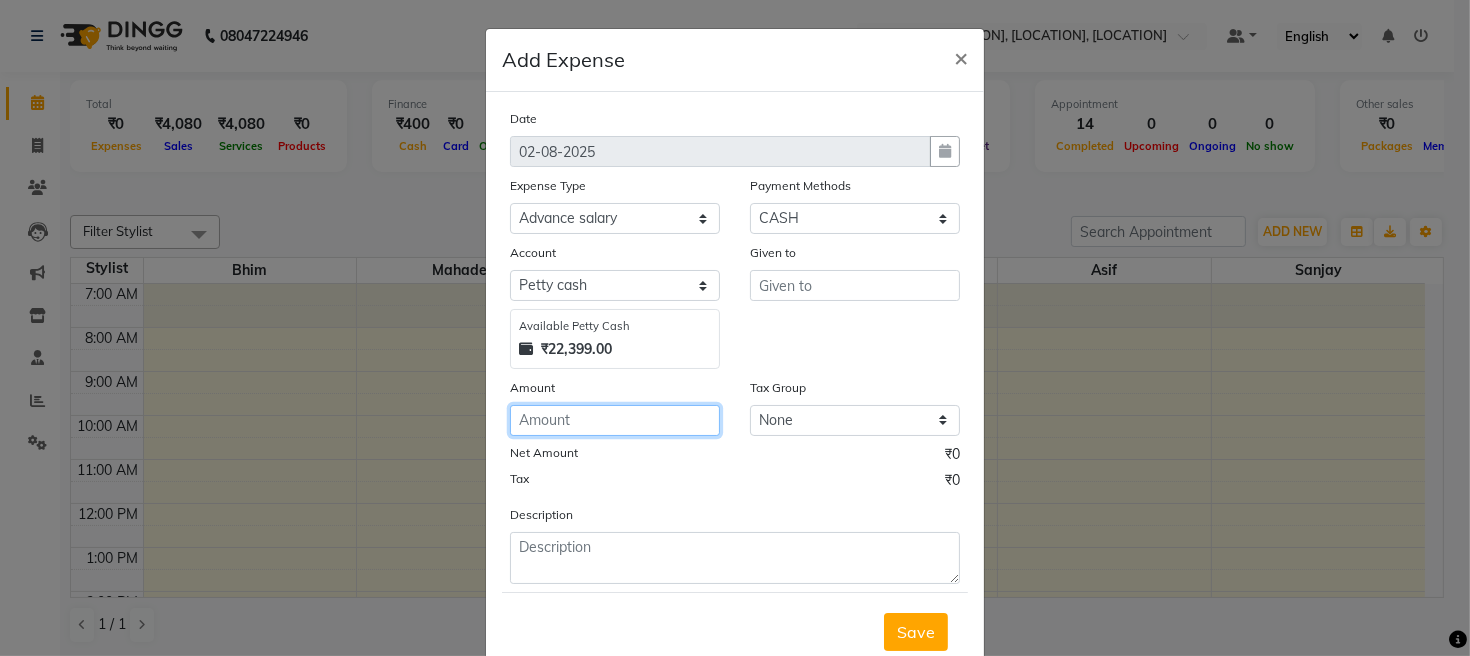 click 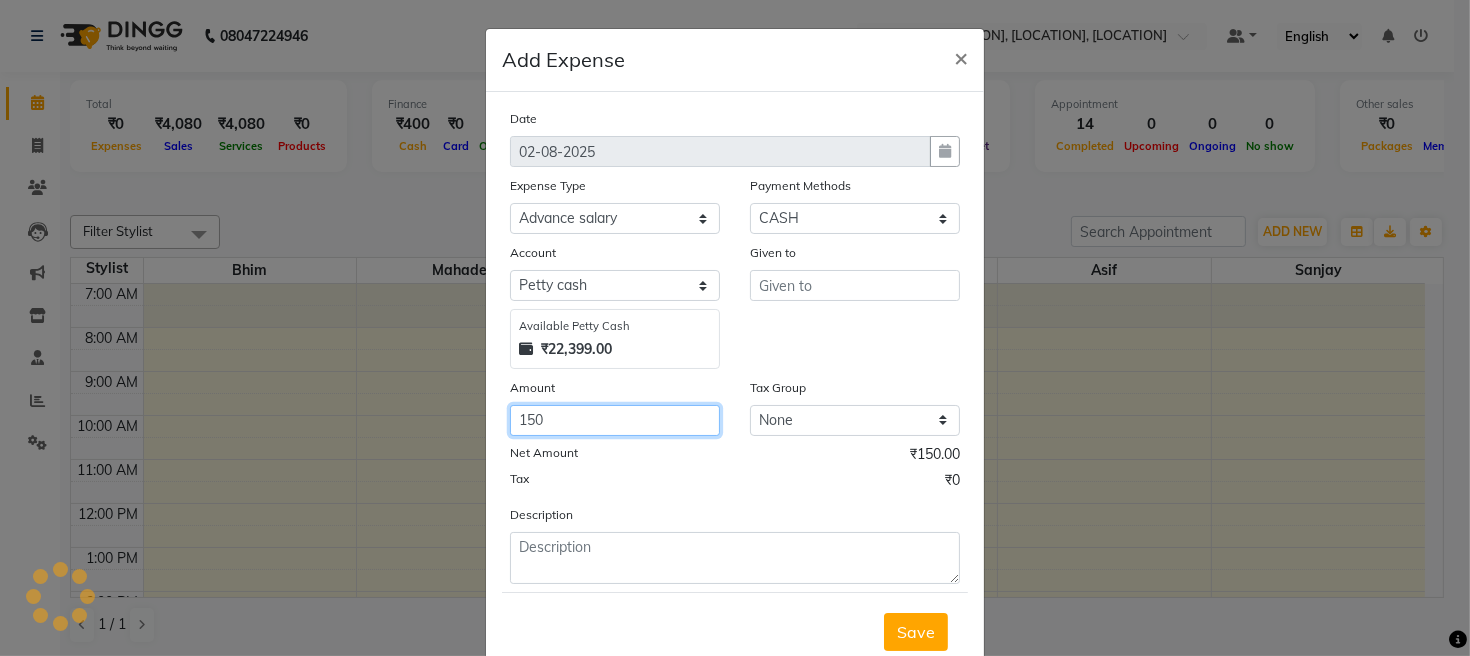 type on "150" 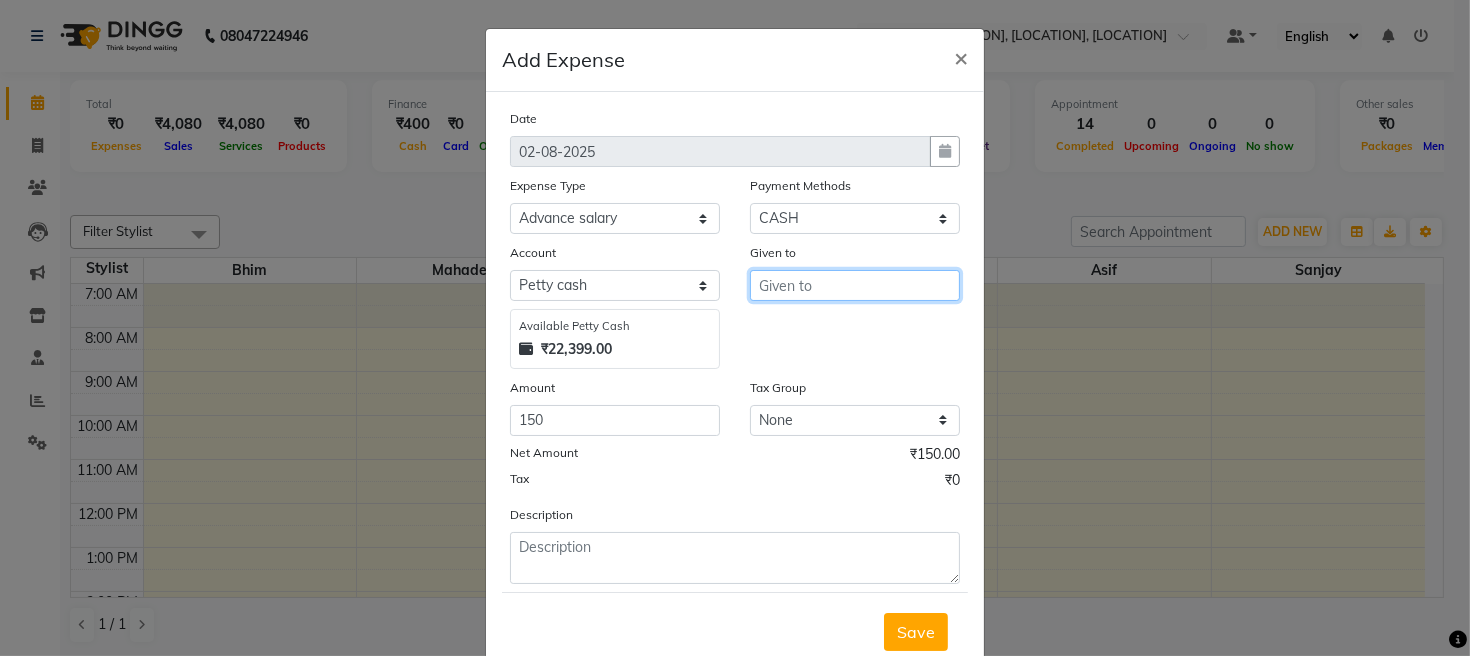 click at bounding box center [855, 285] 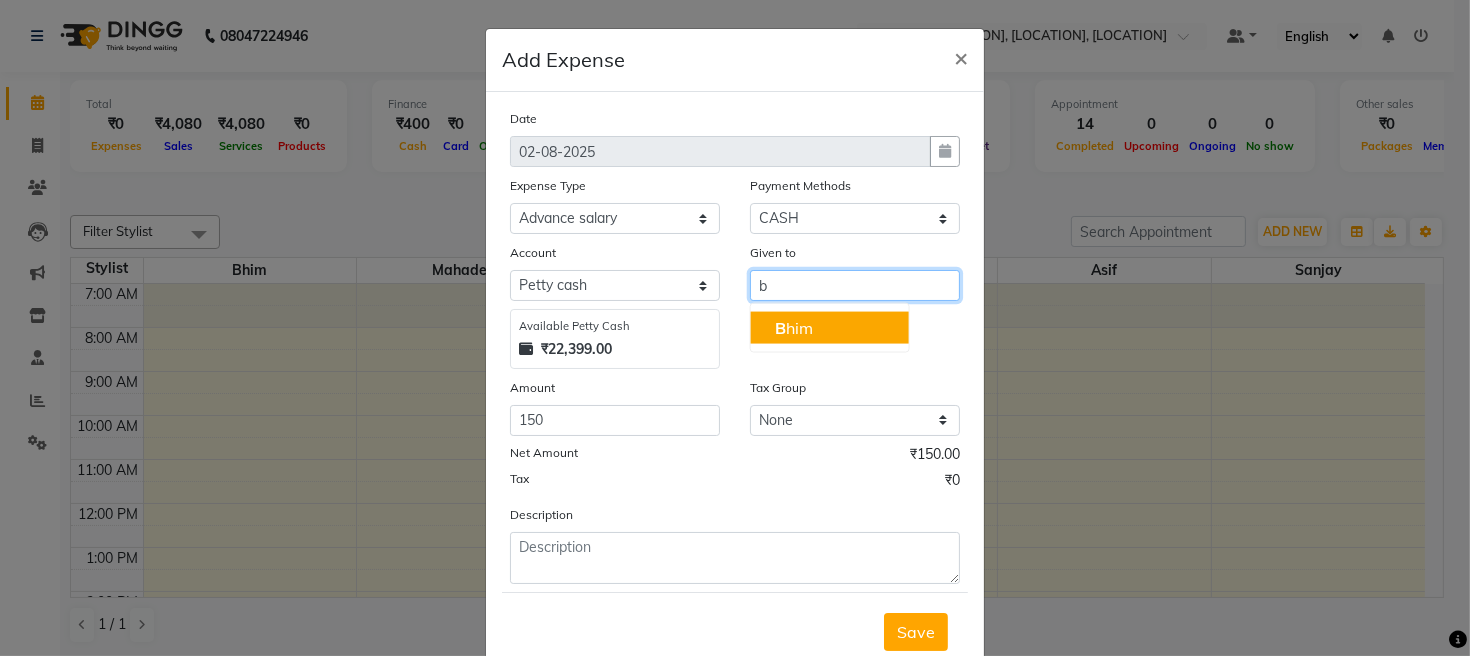 click on "[FIRST]" at bounding box center (794, 328) 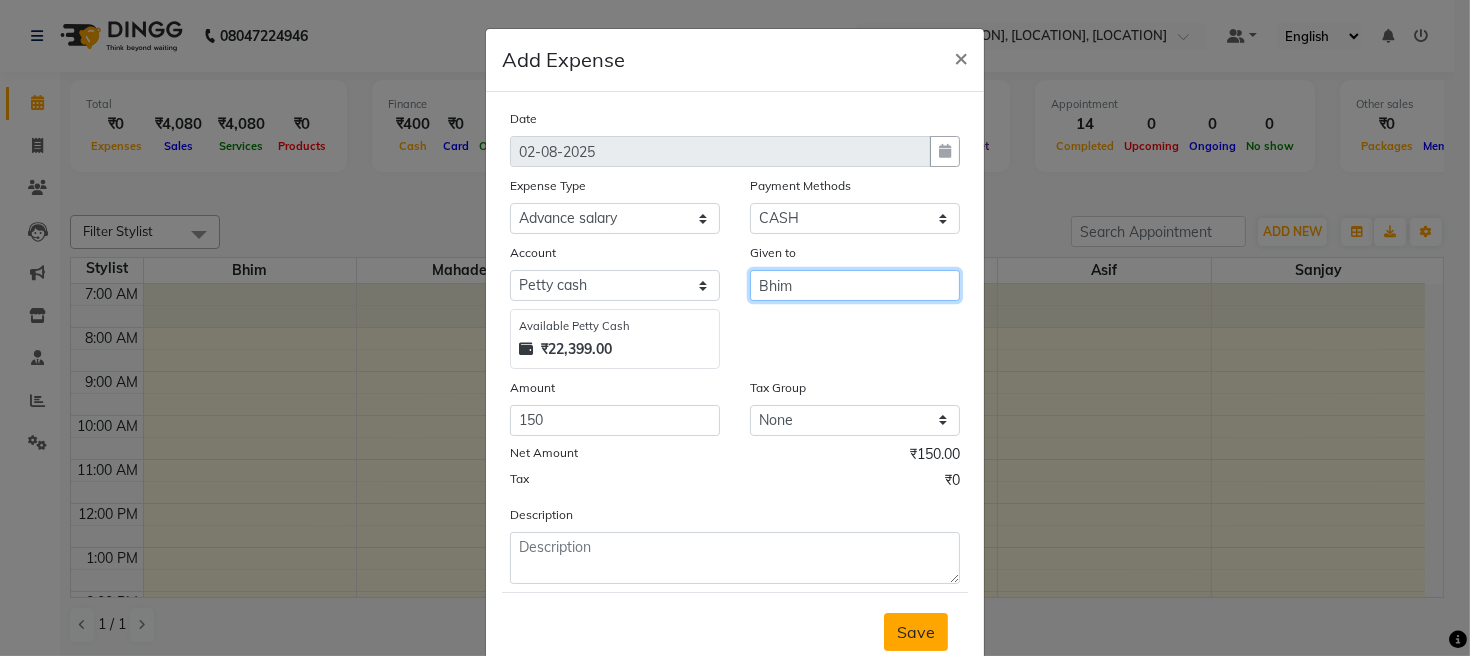type on "Bhim" 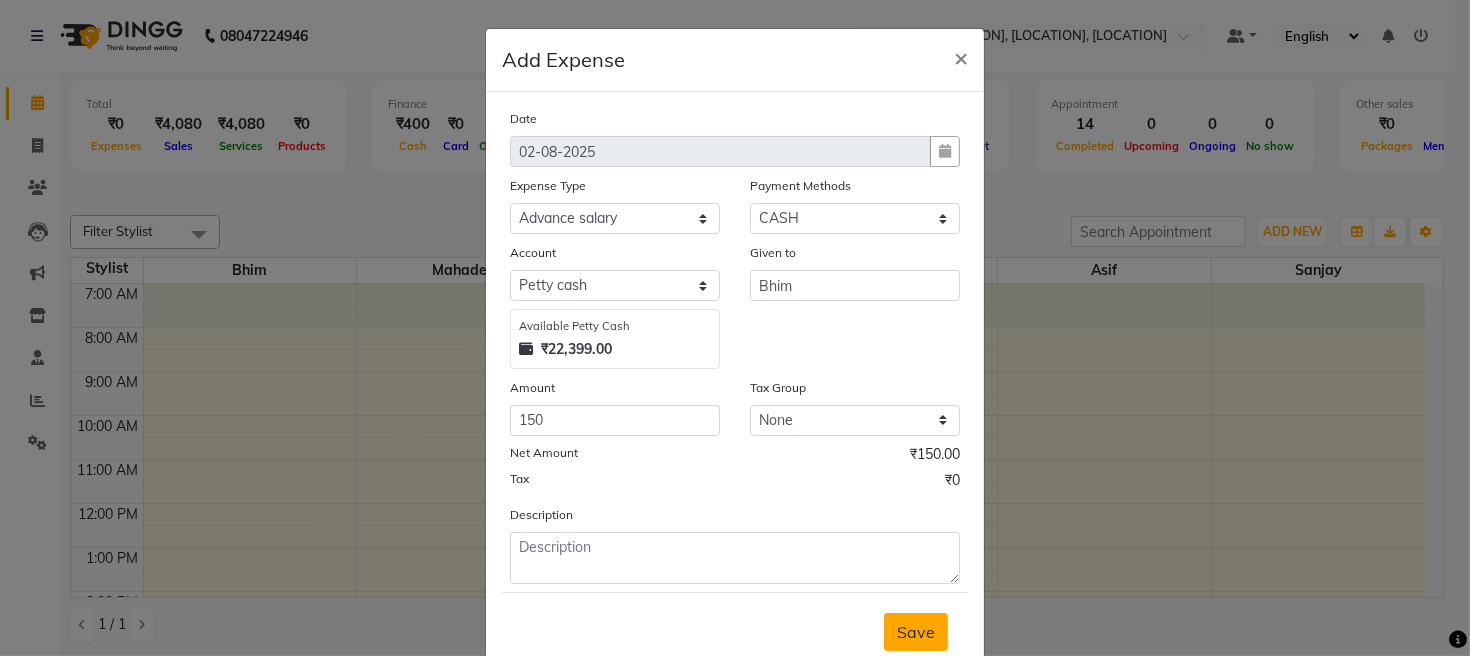 click on "Save" at bounding box center [916, 632] 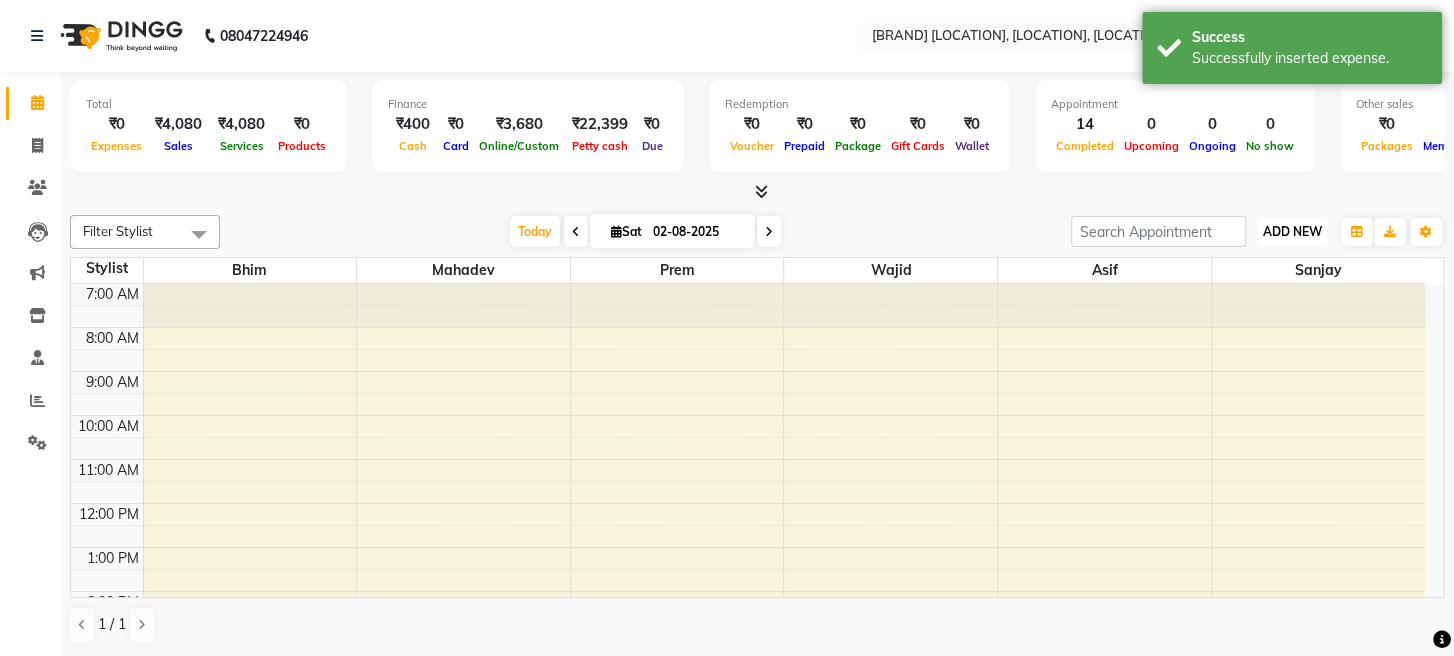 click on "ADD NEW" at bounding box center [1292, 231] 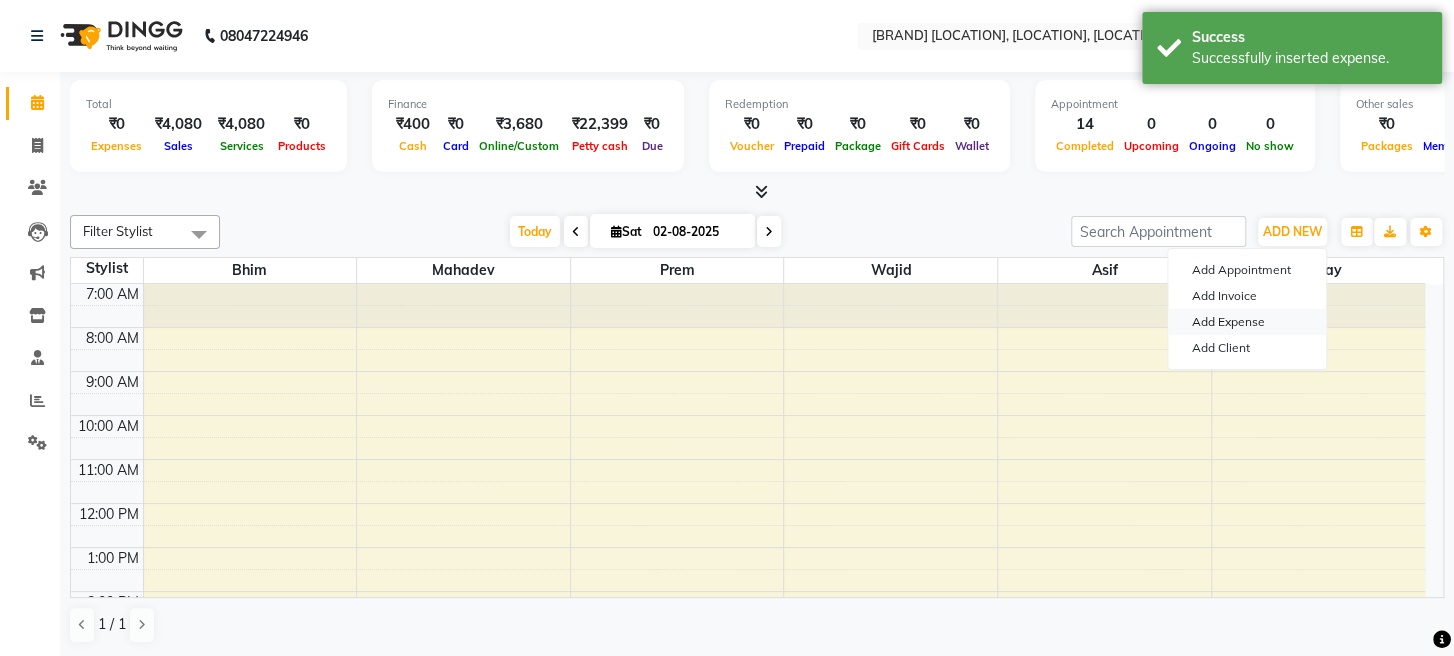 click on "Add Expense" at bounding box center [1247, 322] 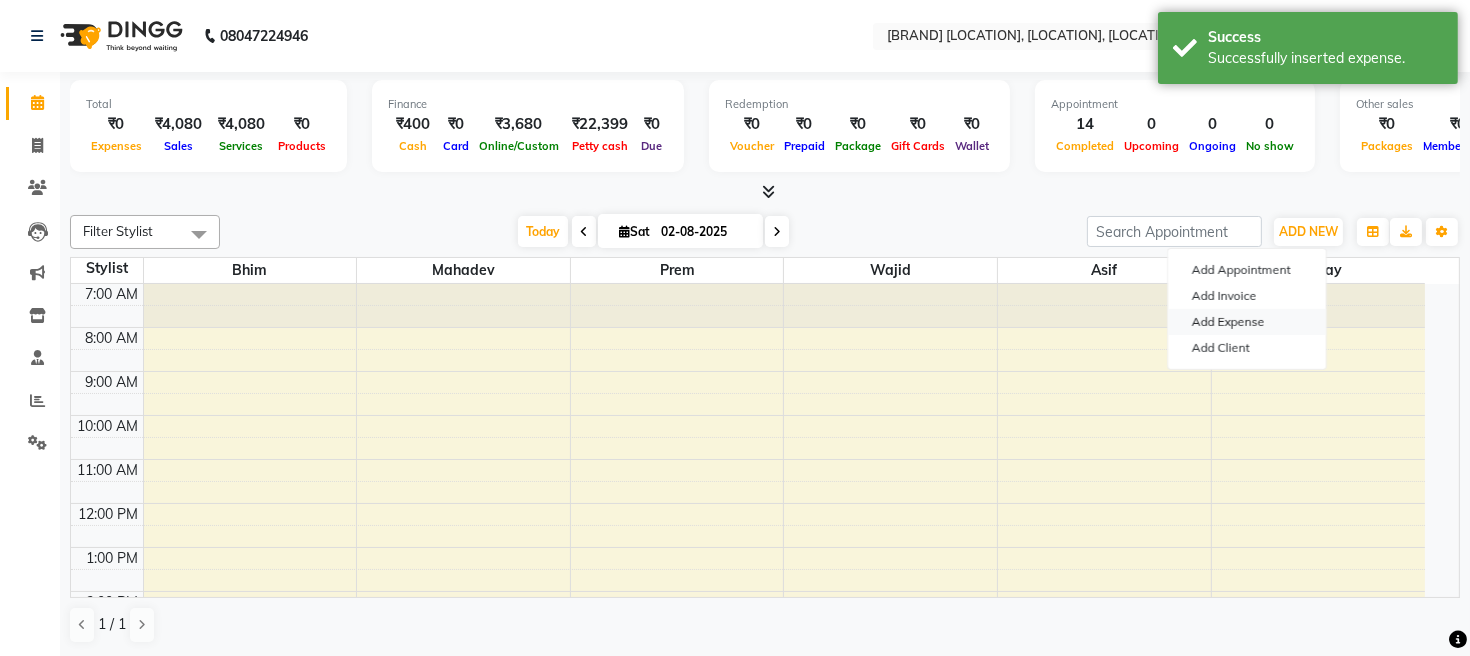 select on "1" 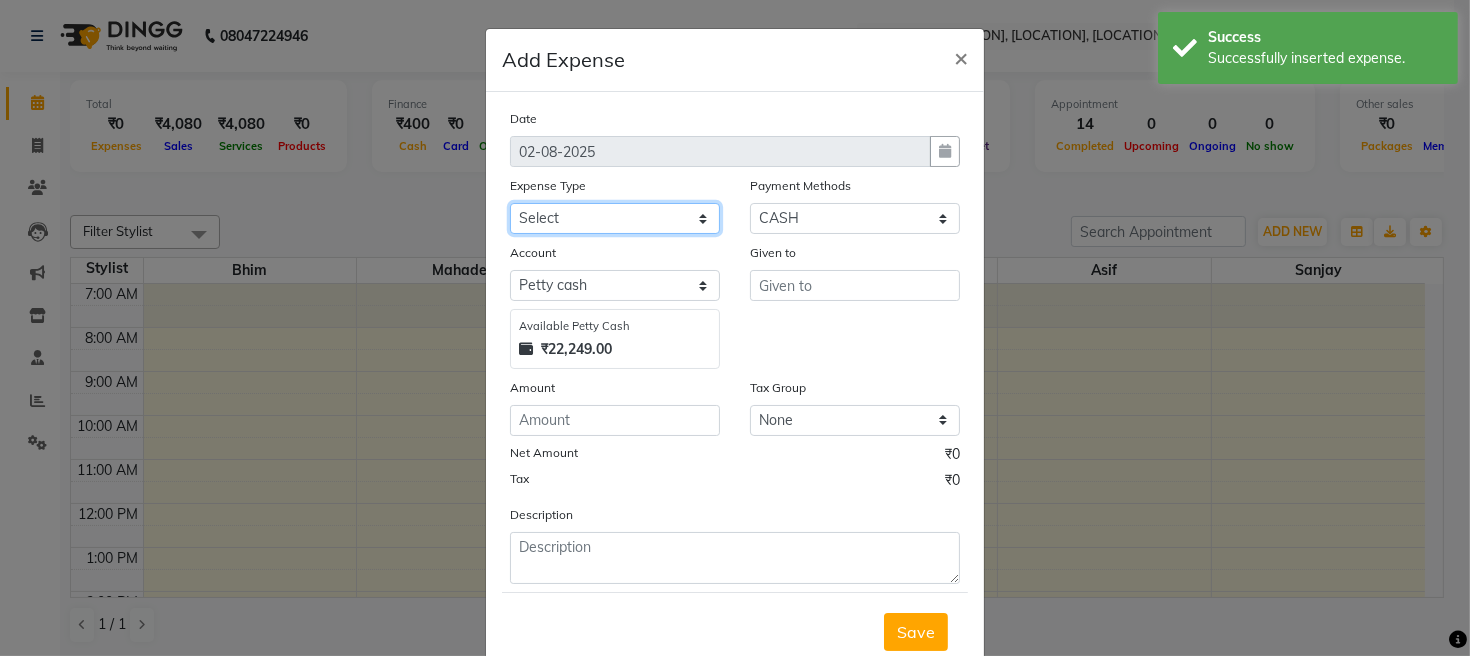 click on "Select Advance salary Advance salary ajaj Bank charges Car maintenance  Cash transfer to bank Cash transfer to hub Client Snacks Clinical charges Equipment Fuel Govt fee home Incentive Insurance International purchase Loan Repayment Maintenance Marketing Miscellaneous MRA Other Over times Pantry Product Rent Salary shop shop Staff Snacks Tax Tea & Refreshment TIP Utilities Wifi recharge" 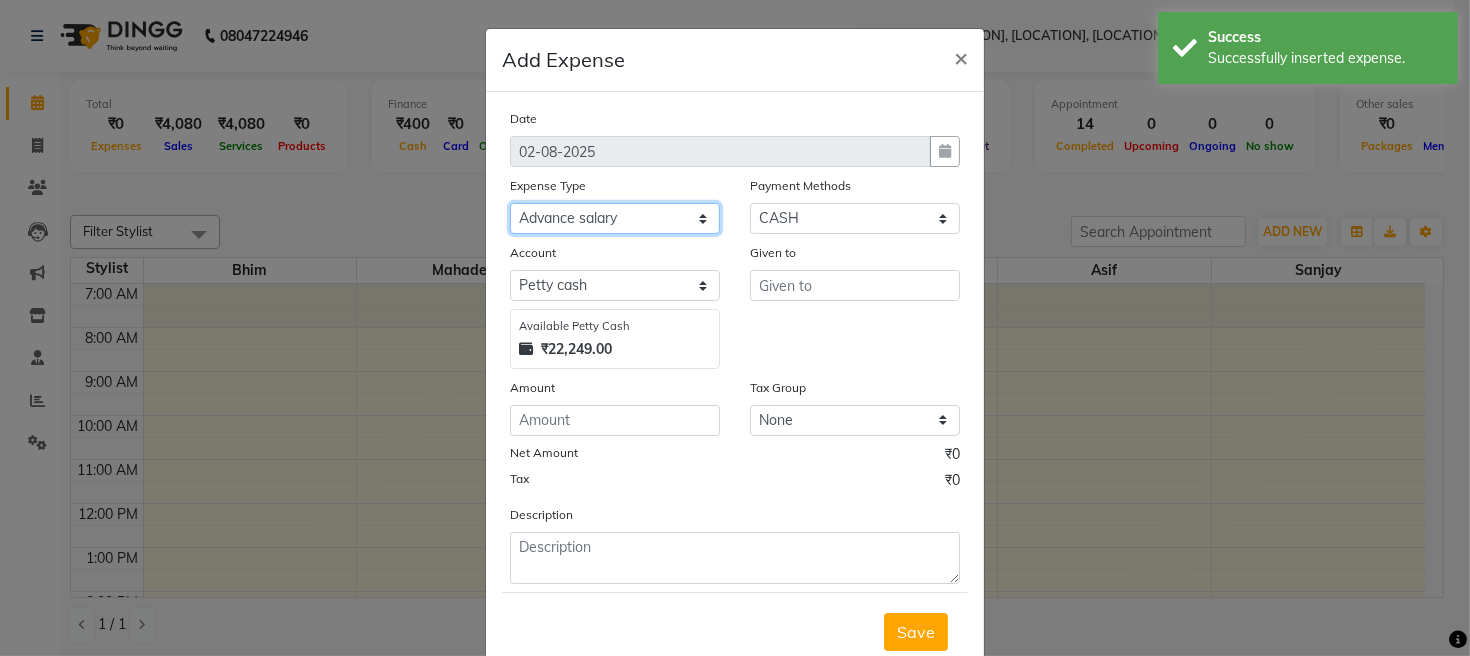 click on "Select Advance salary Advance salary ajaj Bank charges Car maintenance  Cash transfer to bank Cash transfer to hub Client Snacks Clinical charges Equipment Fuel Govt fee home Incentive Insurance International purchase Loan Repayment Maintenance Marketing Miscellaneous MRA Other Over times Pantry Product Rent Salary shop shop Staff Snacks Tax Tea & Refreshment TIP Utilities Wifi recharge" 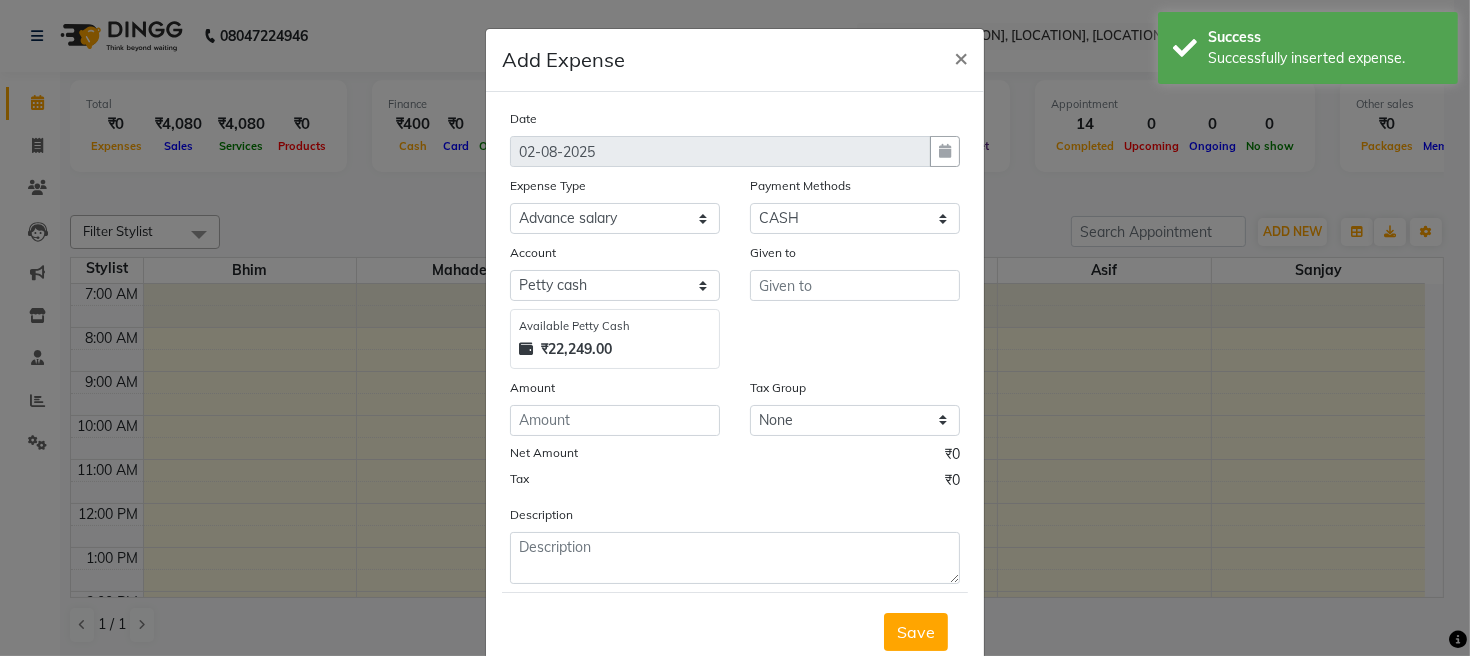 click on "Date [DATE] Expense Type Select Advance salary Advance salary ajaj Bank charges Car maintenance  Cash transfer to bank Cash transfer to hub Client Snacks Clinical charges Equipment Fuel Govt fee home Incentive Insurance International purchase Loan Repayment Maintenance Marketing Miscellaneous MRA Other Over times Pantry Product Rent Salary shop shop Staff Snacks Tax Tea & Refreshment TIP Utilities Wifi recharge Payment Methods Select CASH ONLINE CARD Account Select Default account Petty cash Available Petty Cash ₹[AMOUNT] Given to Amount Tax Group None Net Amount ₹0 Tax ₹0 Description" 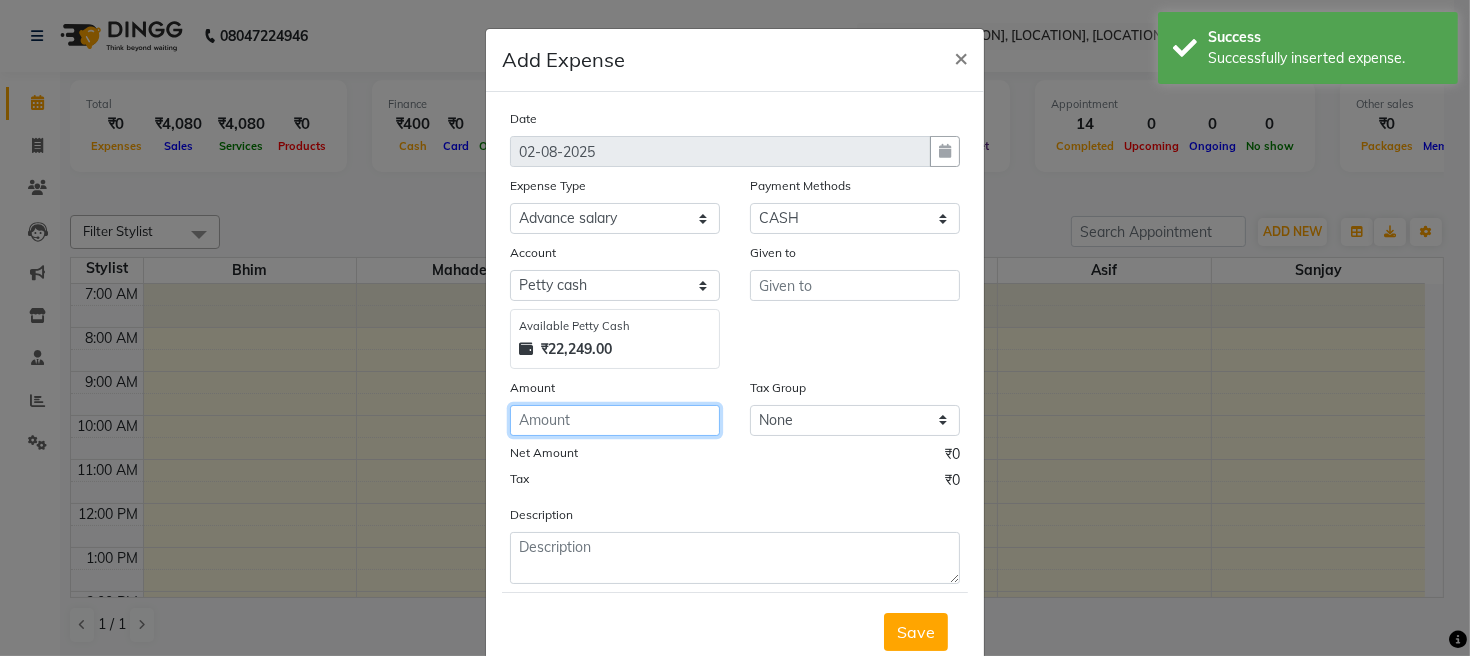 click 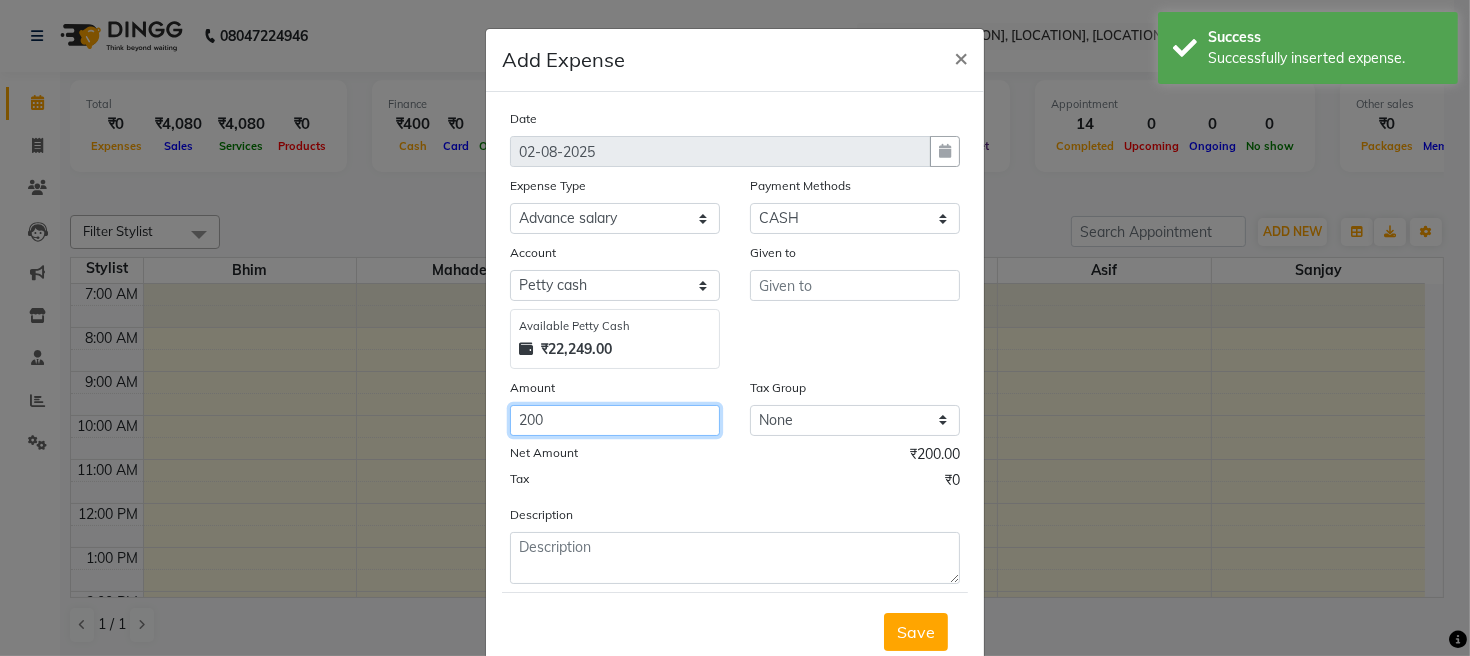 type on "200" 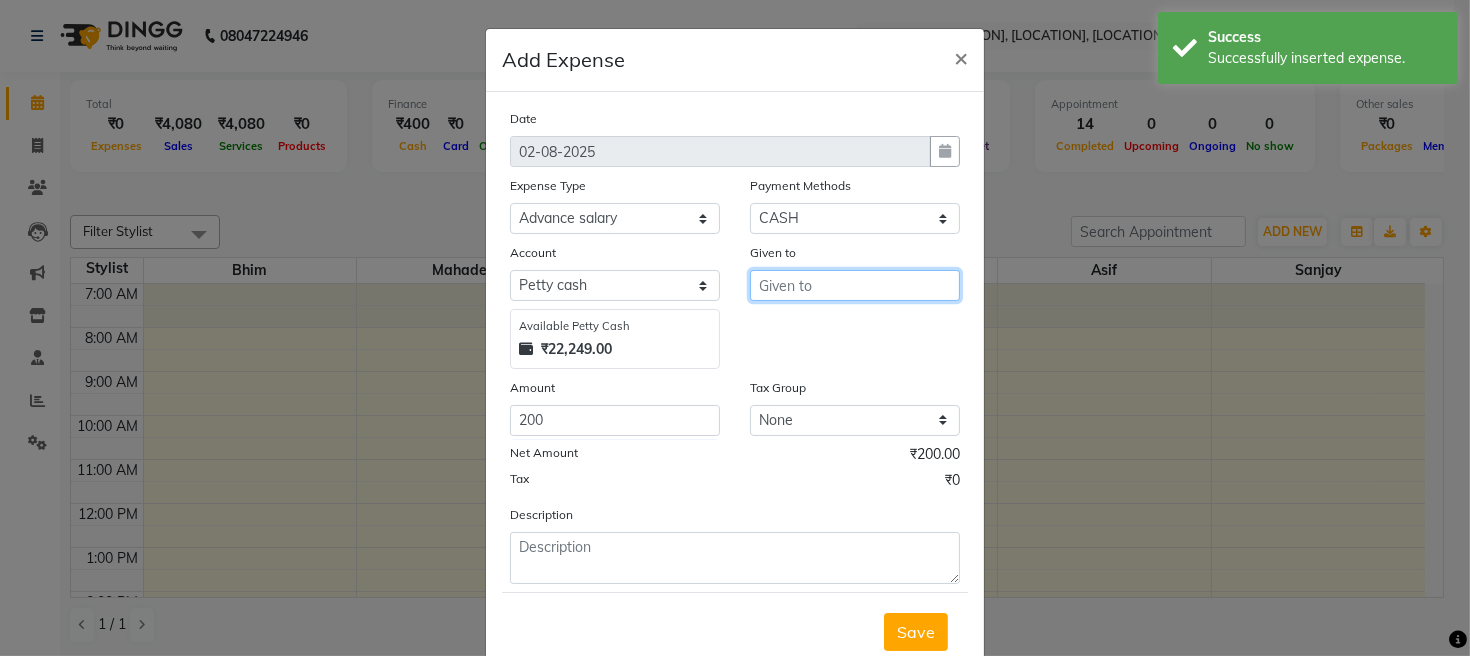 click at bounding box center (855, 285) 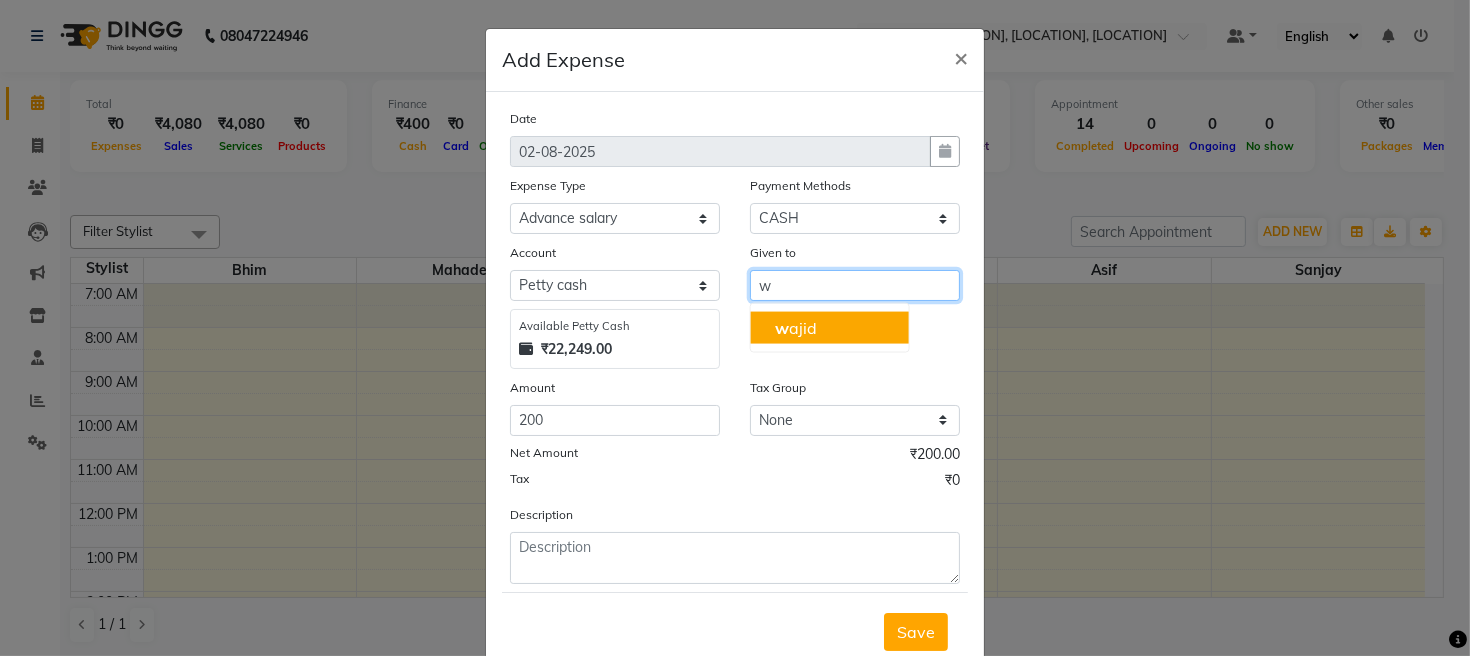 click on "[FIRST]" at bounding box center [796, 328] 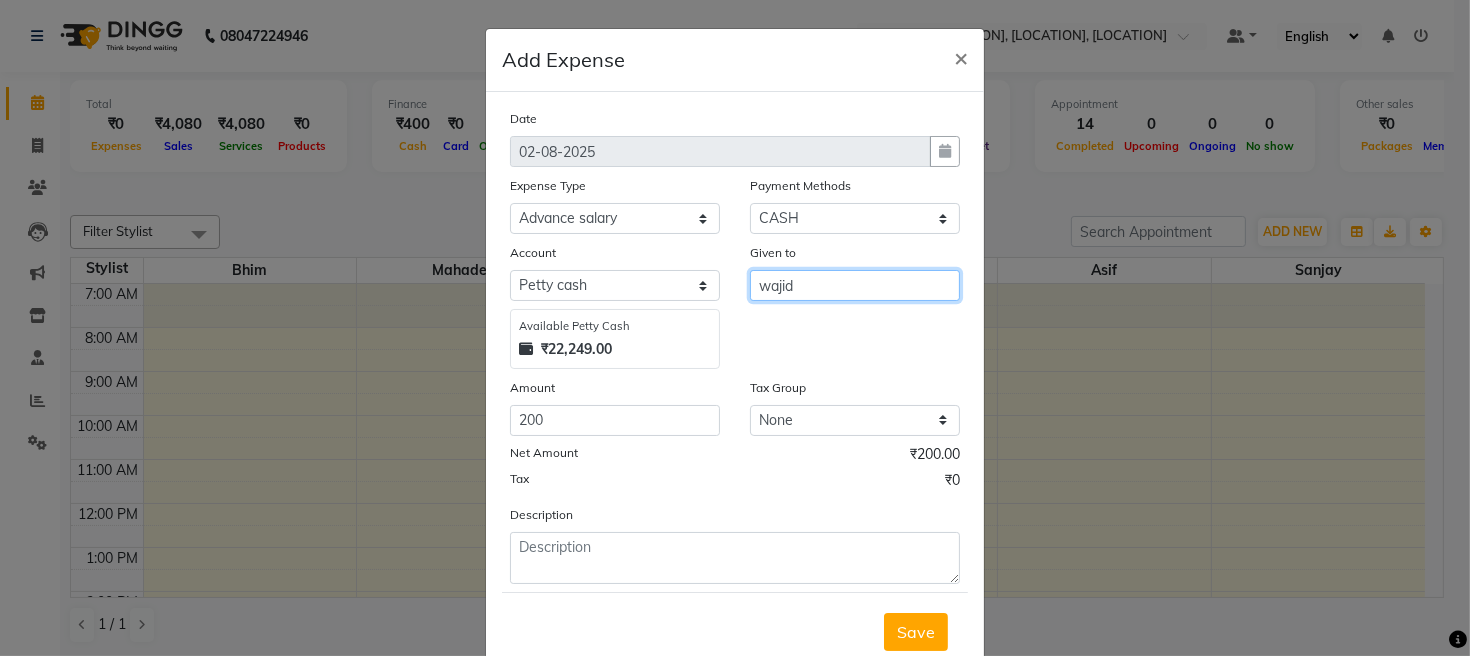 type on "wajid" 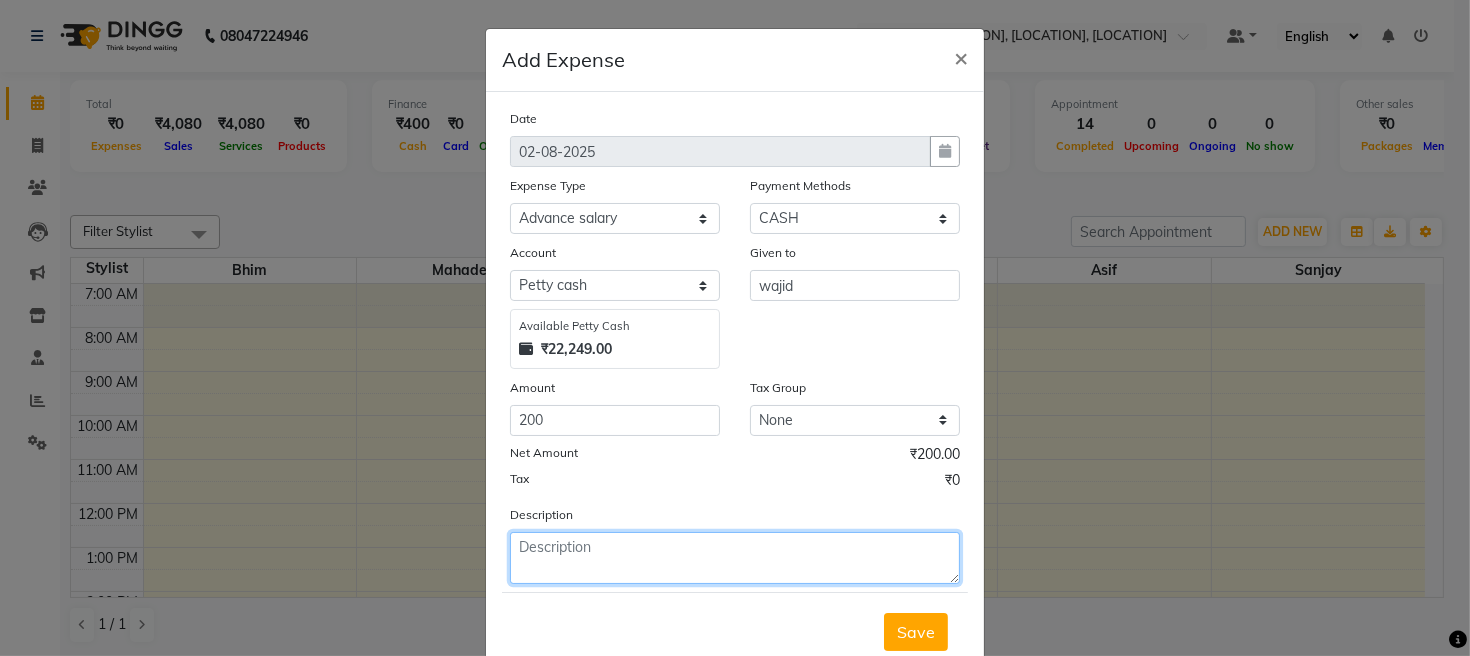 click 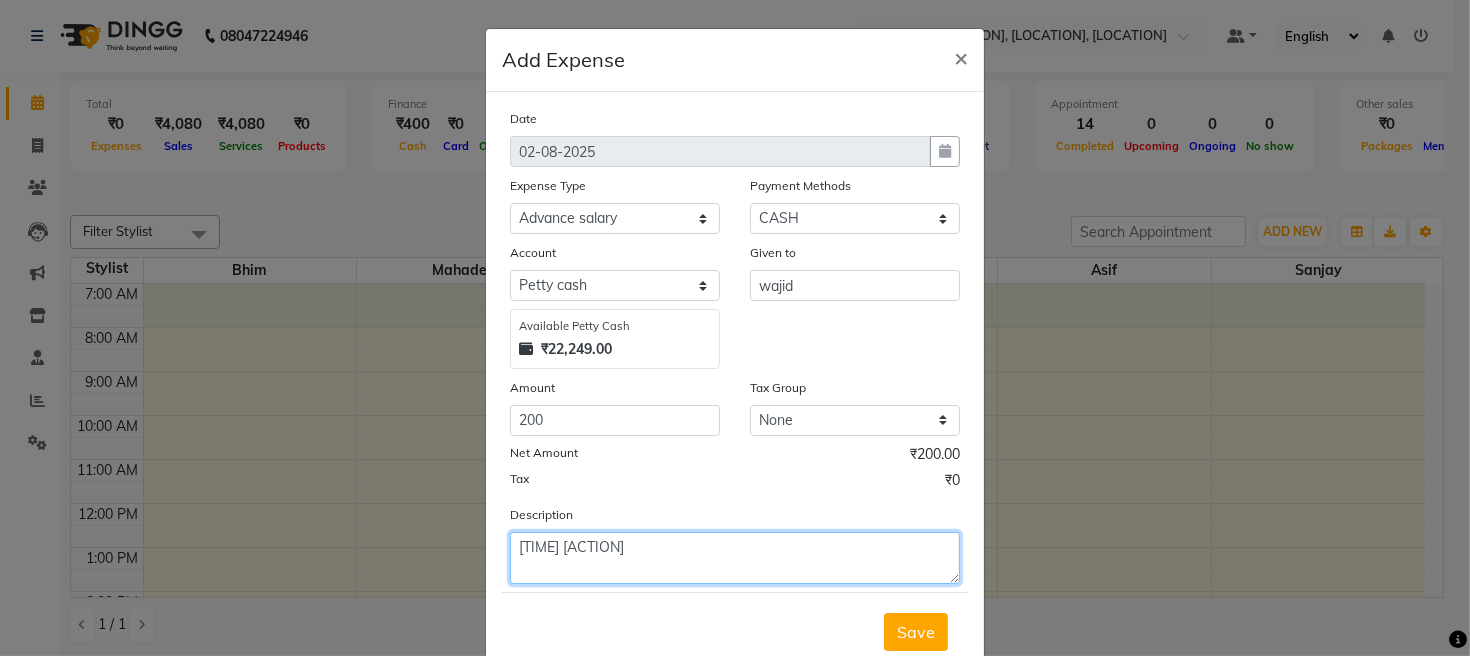 click on "[TIME] [ACTION]" 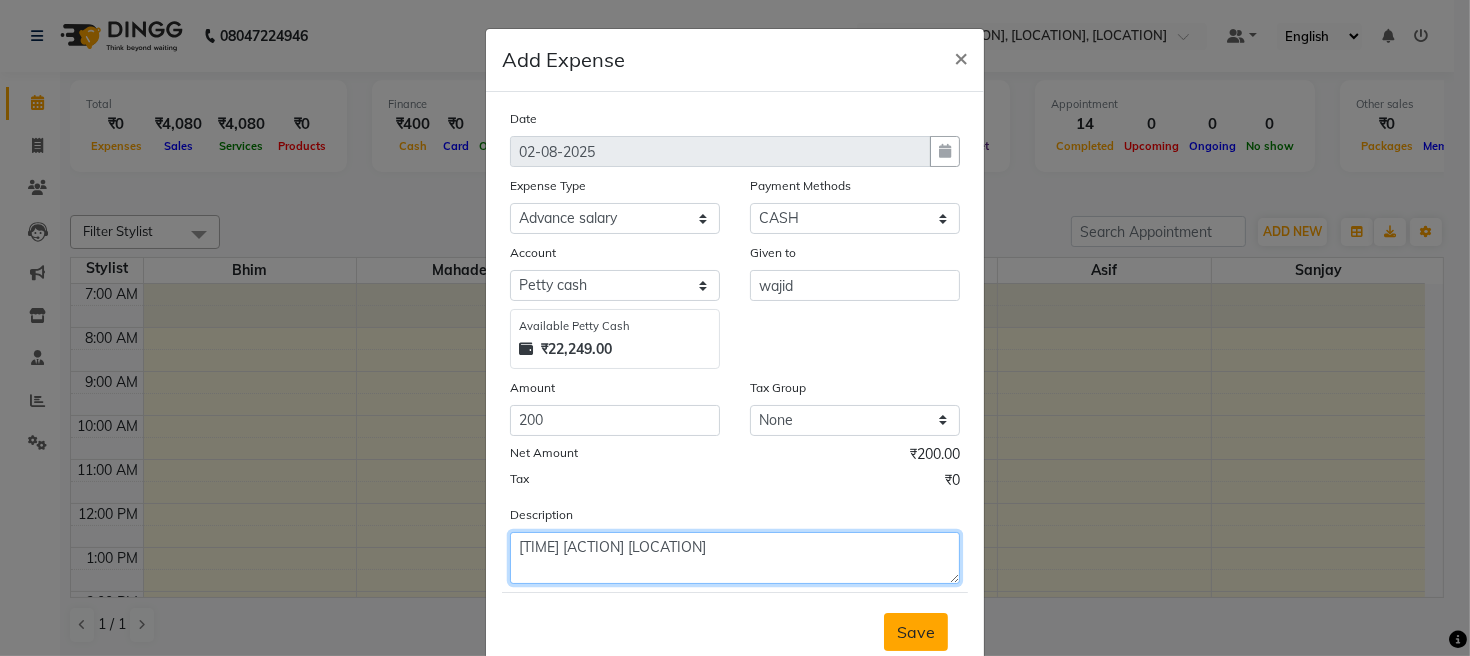 type on "[TIME] [ACTION] [LOCATION]" 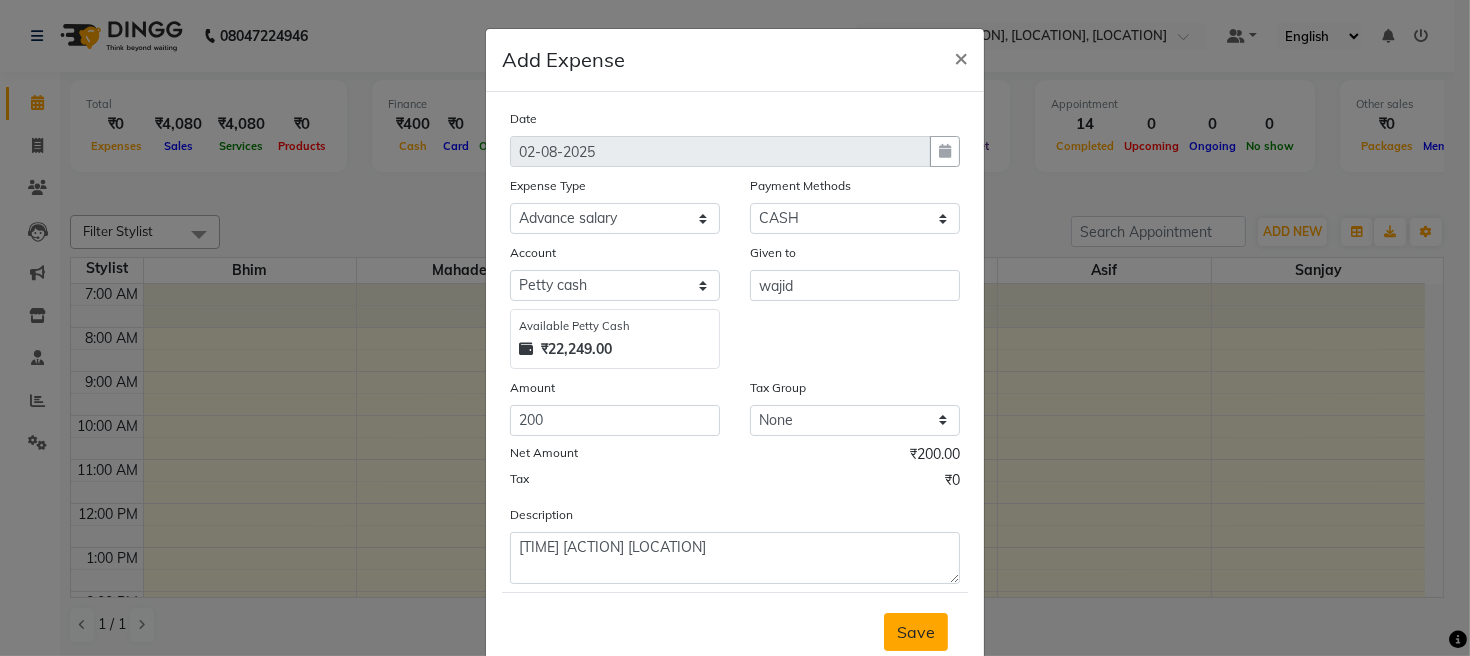 click on "Save" at bounding box center [916, 632] 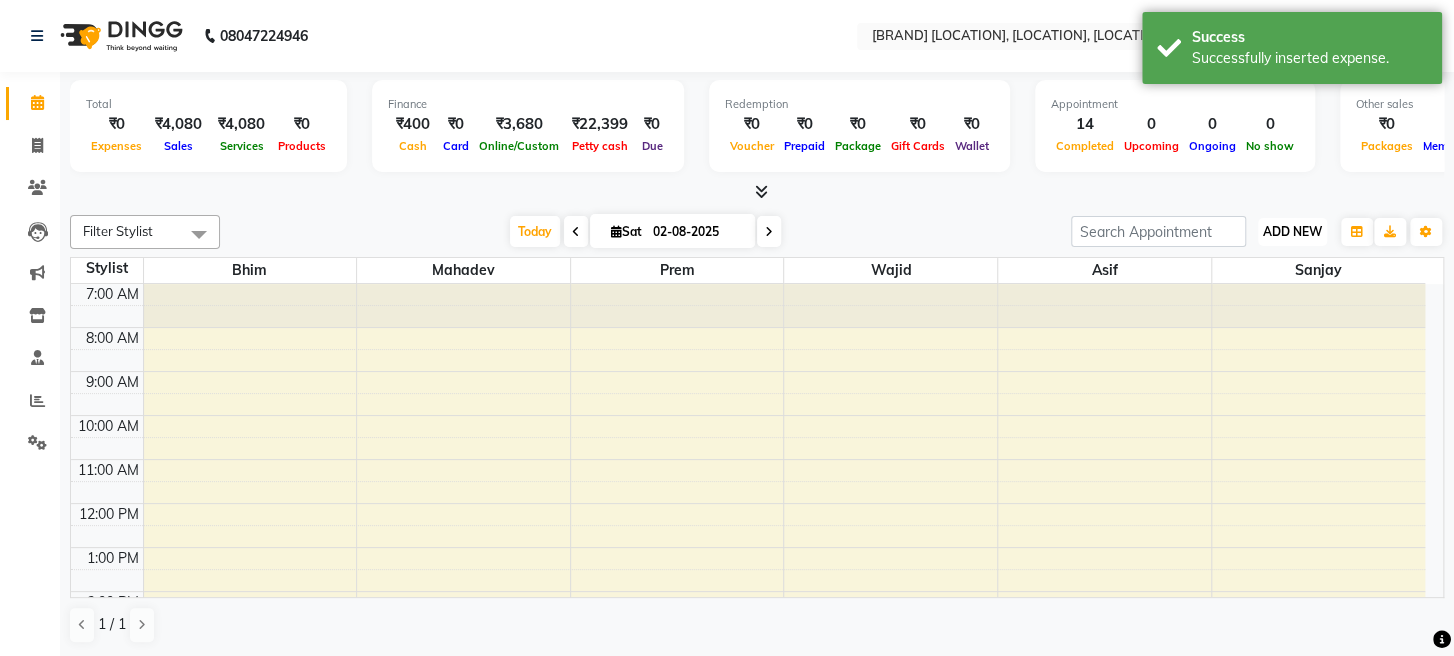 click on "ADD NEW Toggle Dropdown" at bounding box center [1292, 232] 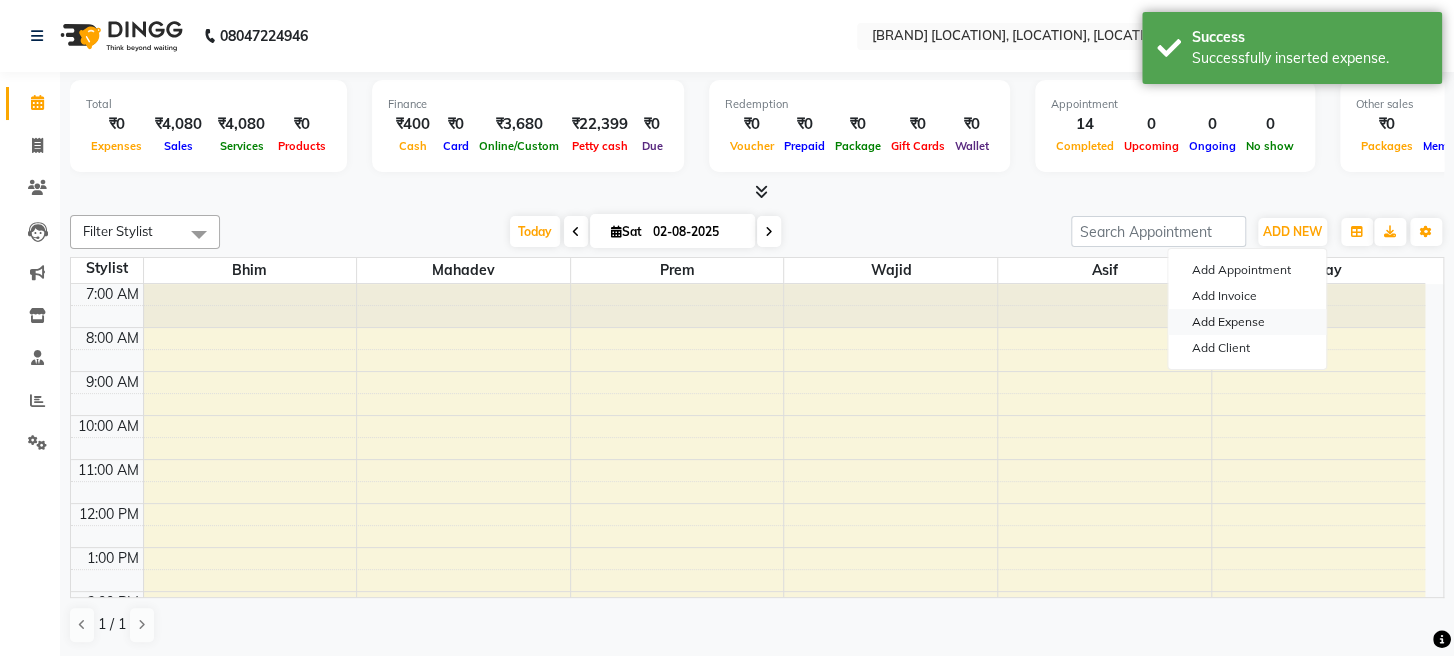 click on "Add Expense" at bounding box center [1247, 322] 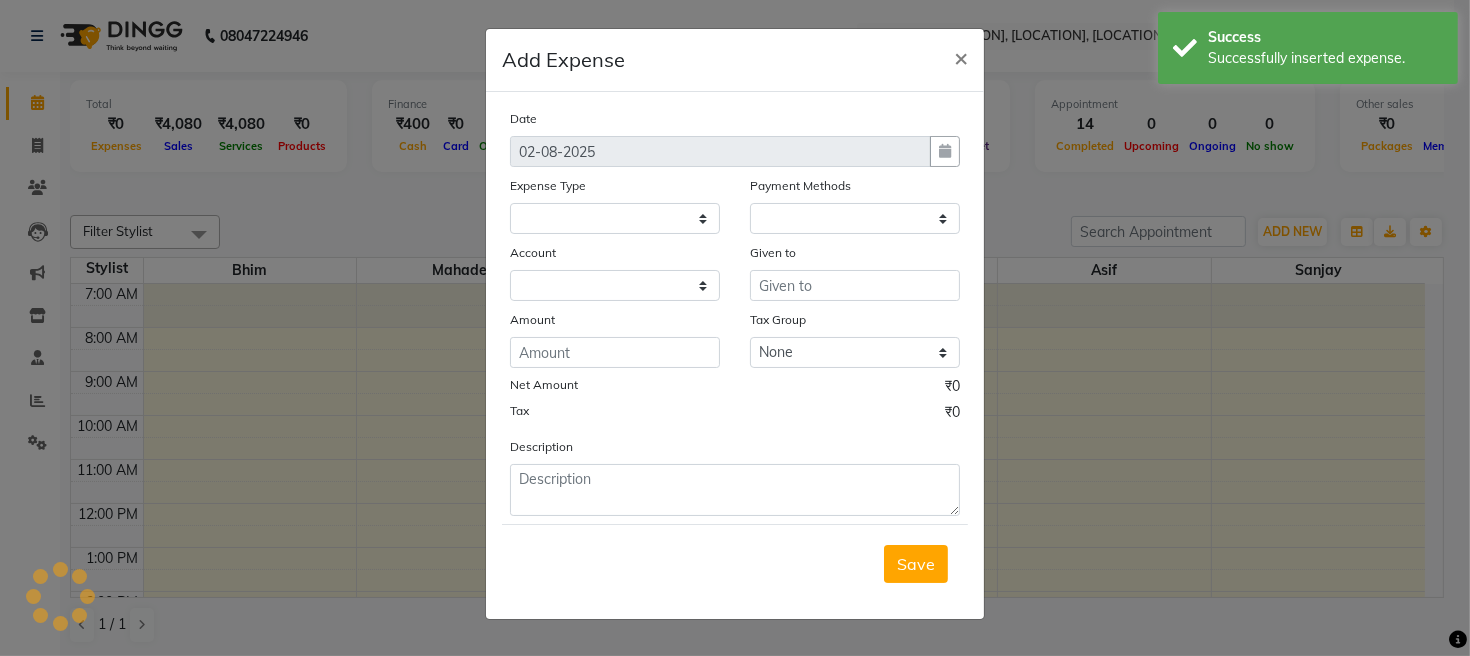 select on "1" 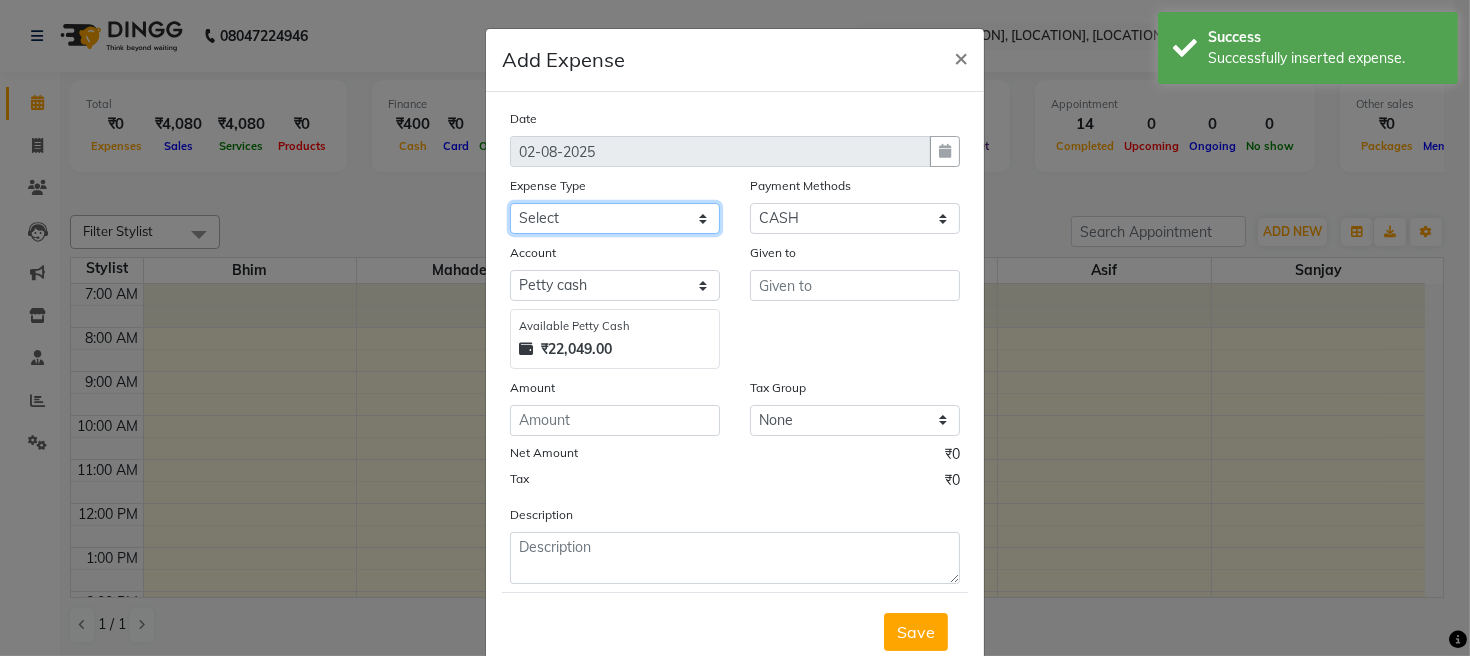 click on "Select Advance salary Advance salary ajaj Bank charges Car maintenance  Cash transfer to bank Cash transfer to hub Client Snacks Clinical charges Equipment Fuel Govt fee home Incentive Insurance International purchase Loan Repayment Maintenance Marketing Miscellaneous MRA Other Over times Pantry Product Rent Salary shop shop Staff Snacks Tax Tea & Refreshment TIP Utilities Wifi recharge" 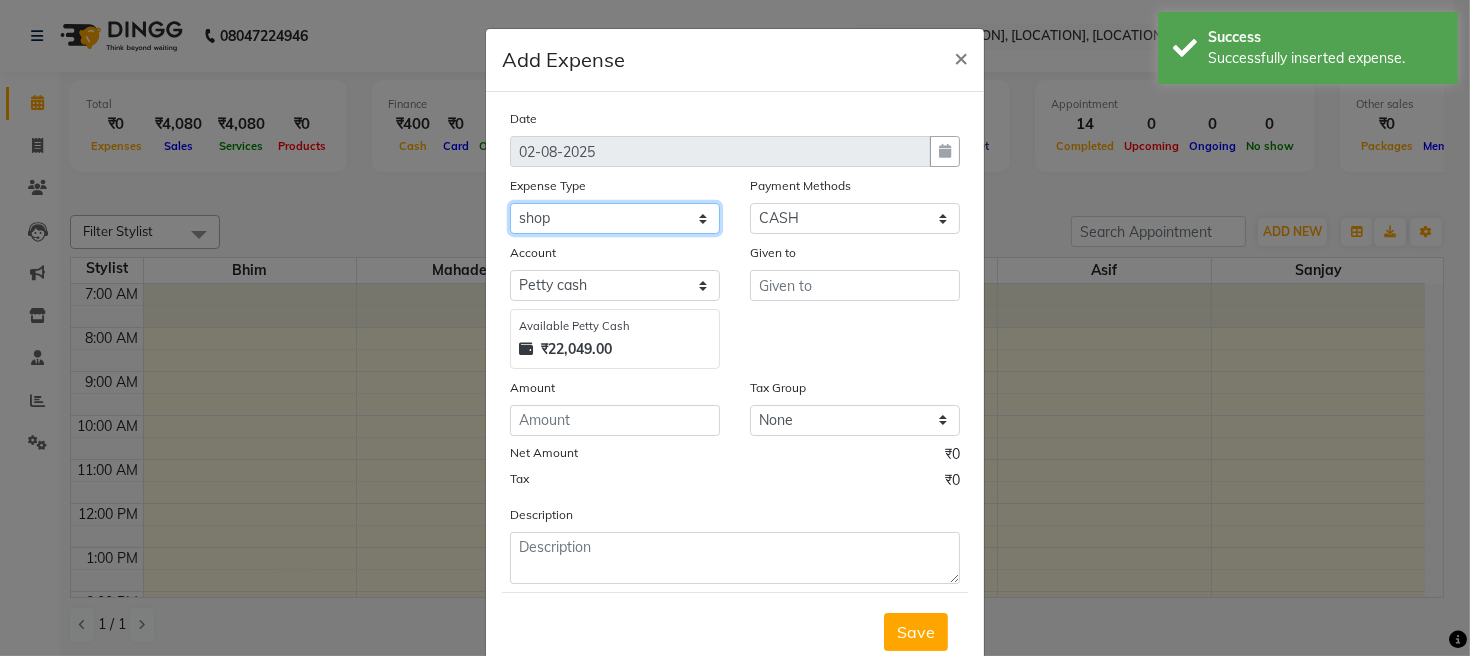 click on "Select Advance salary Advance salary ajaj Bank charges Car maintenance  Cash transfer to bank Cash transfer to hub Client Snacks Clinical charges Equipment Fuel Govt fee home Incentive Insurance International purchase Loan Repayment Maintenance Marketing Miscellaneous MRA Other Over times Pantry Product Rent Salary shop shop Staff Snacks Tax Tea & Refreshment TIP Utilities Wifi recharge" 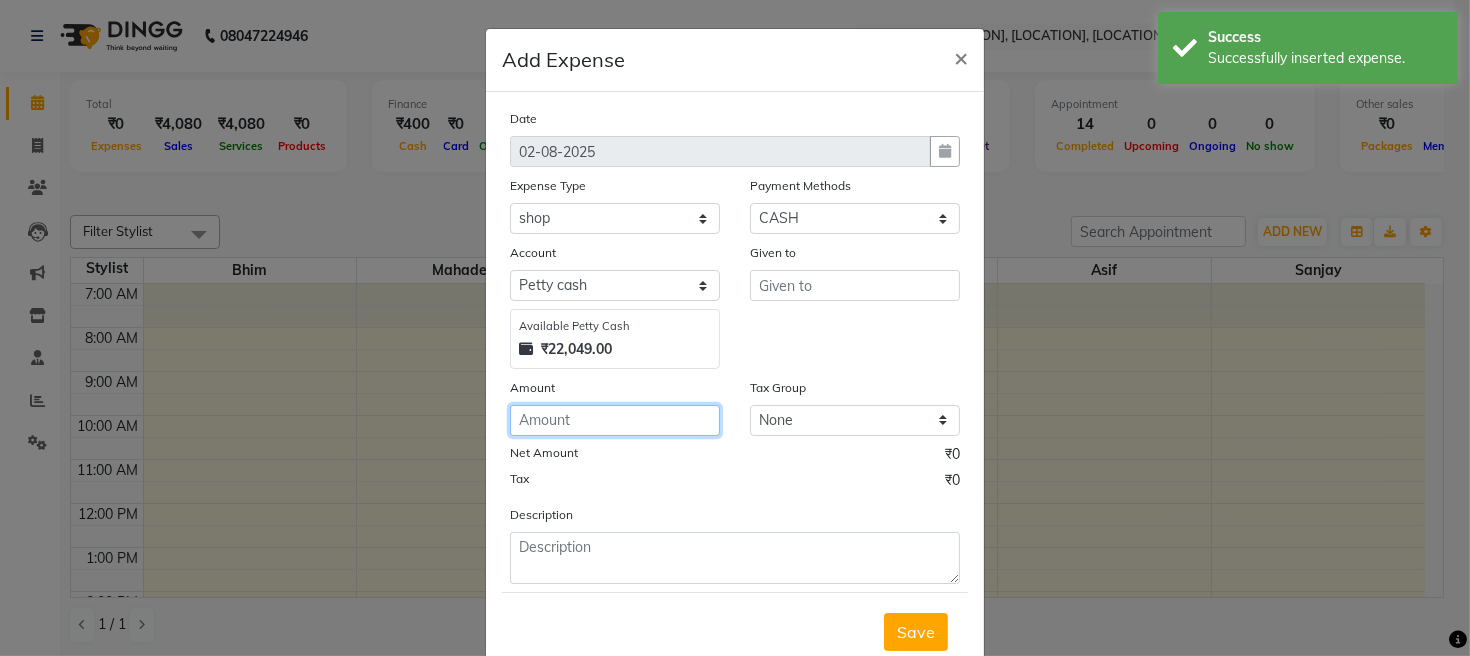 click 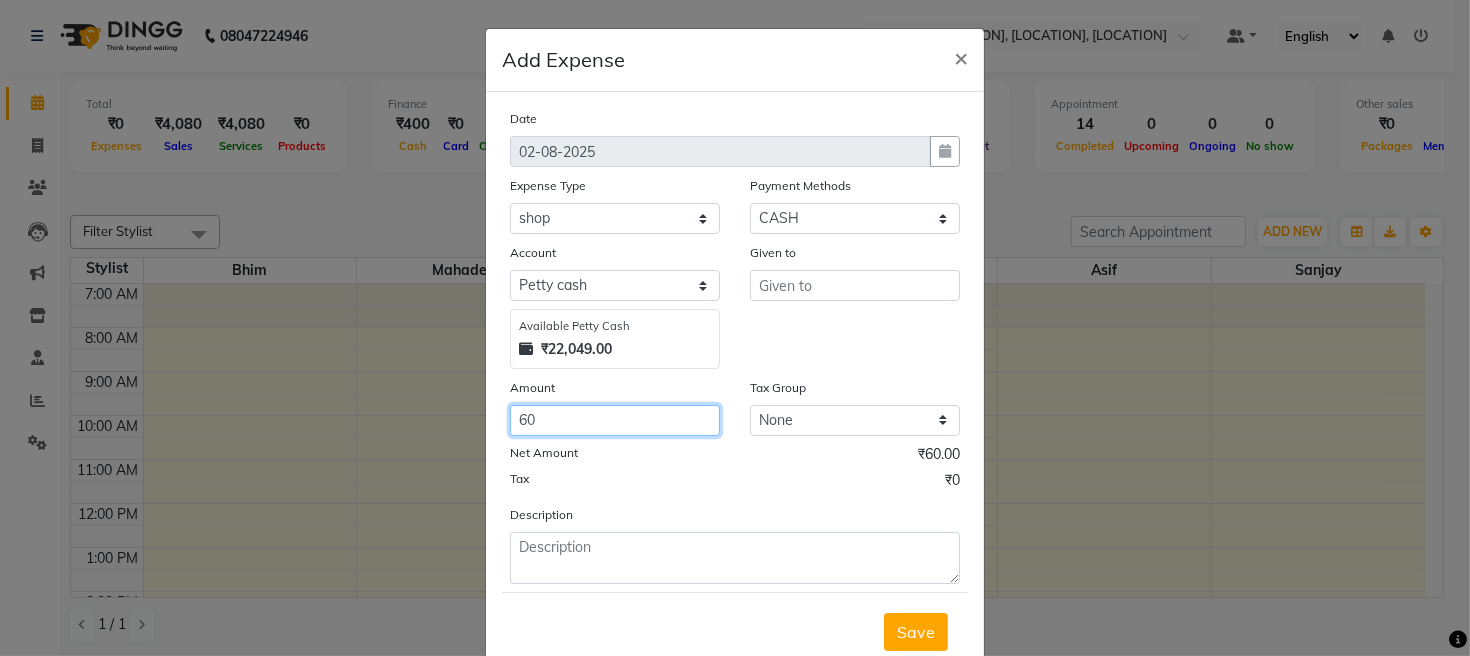 type on "60" 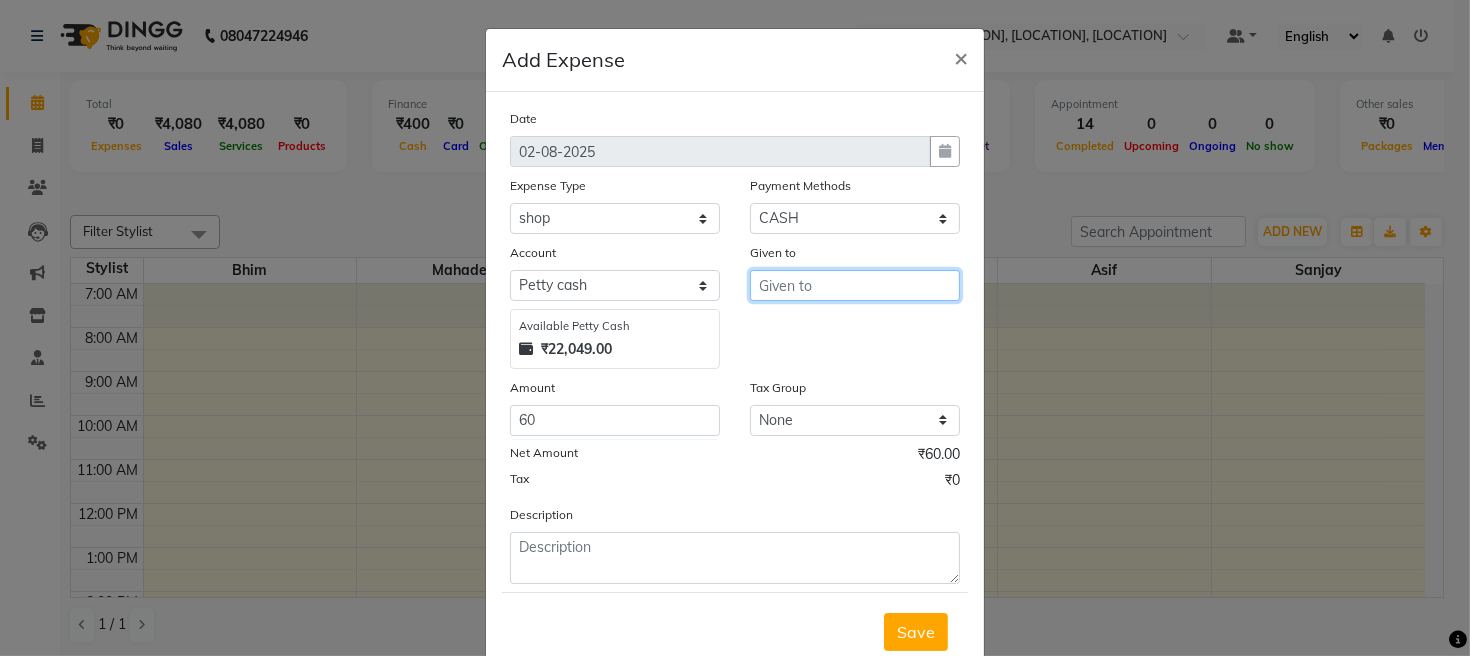 click at bounding box center (855, 285) 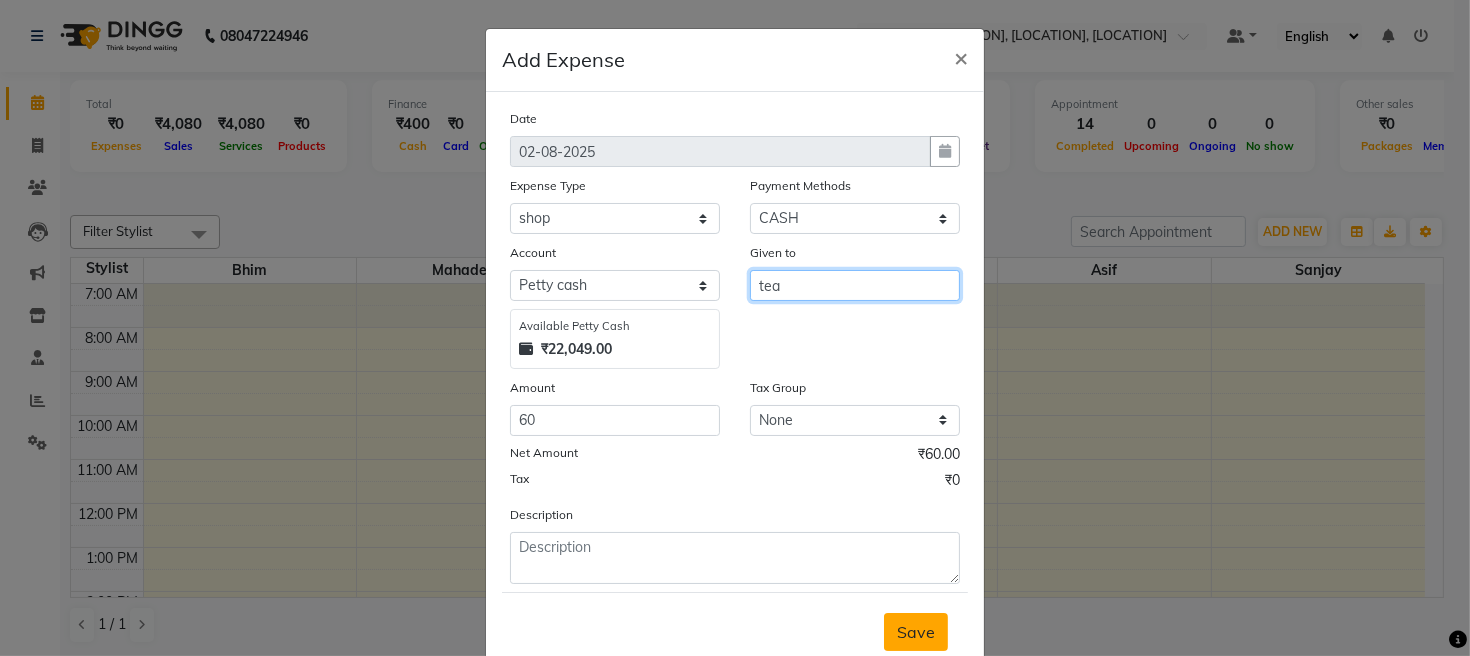 type on "tea" 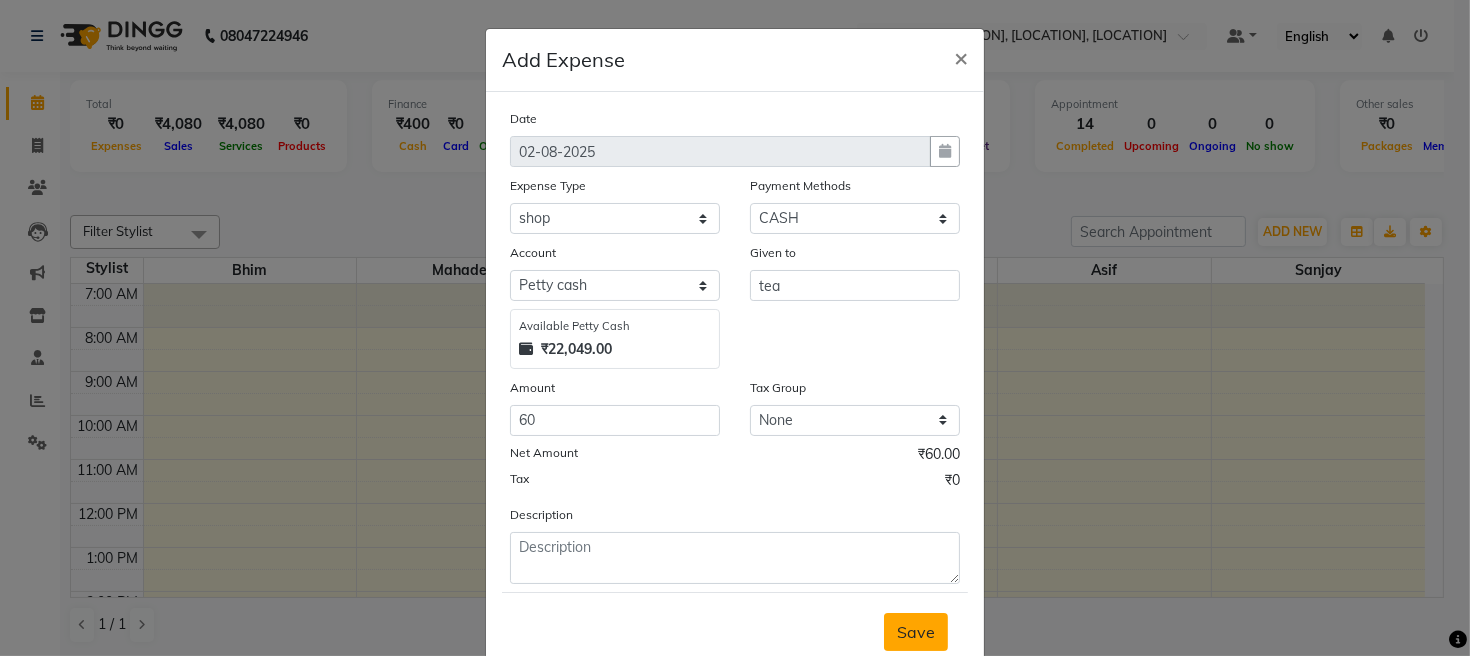 click on "Save" at bounding box center (916, 632) 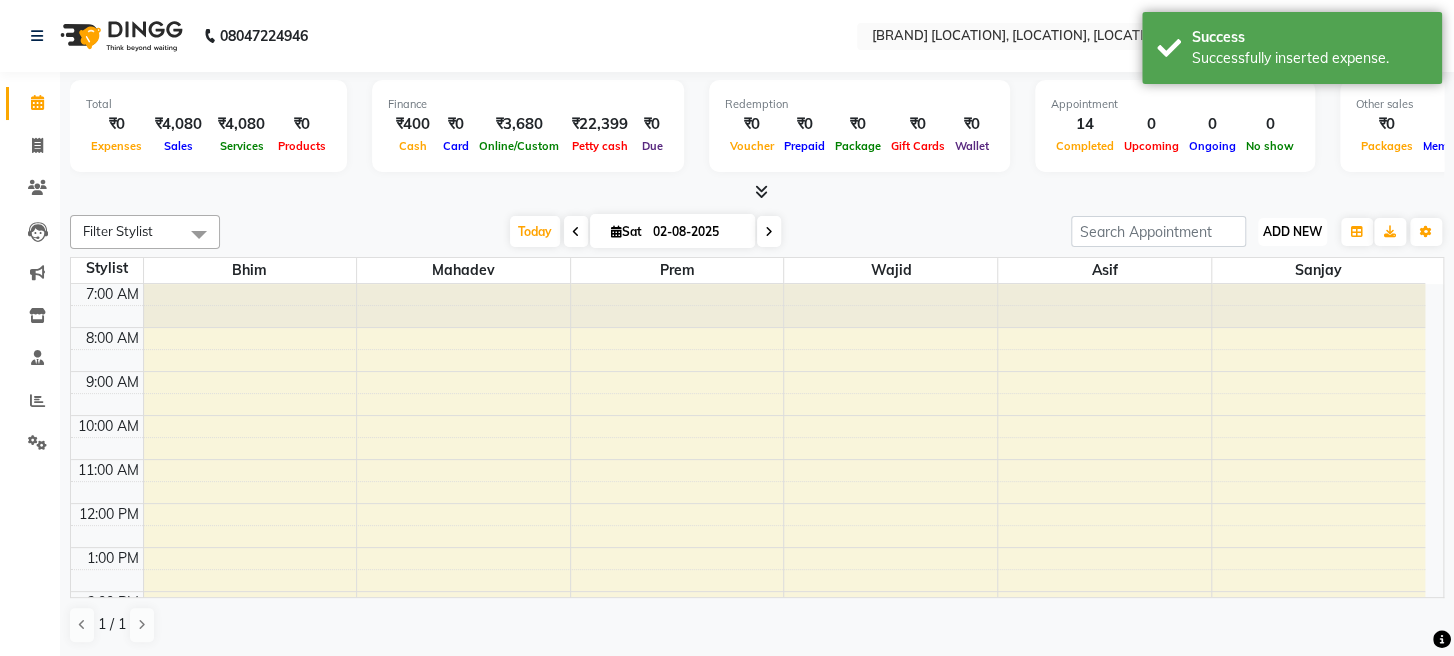 click on "ADD NEW" at bounding box center (1292, 231) 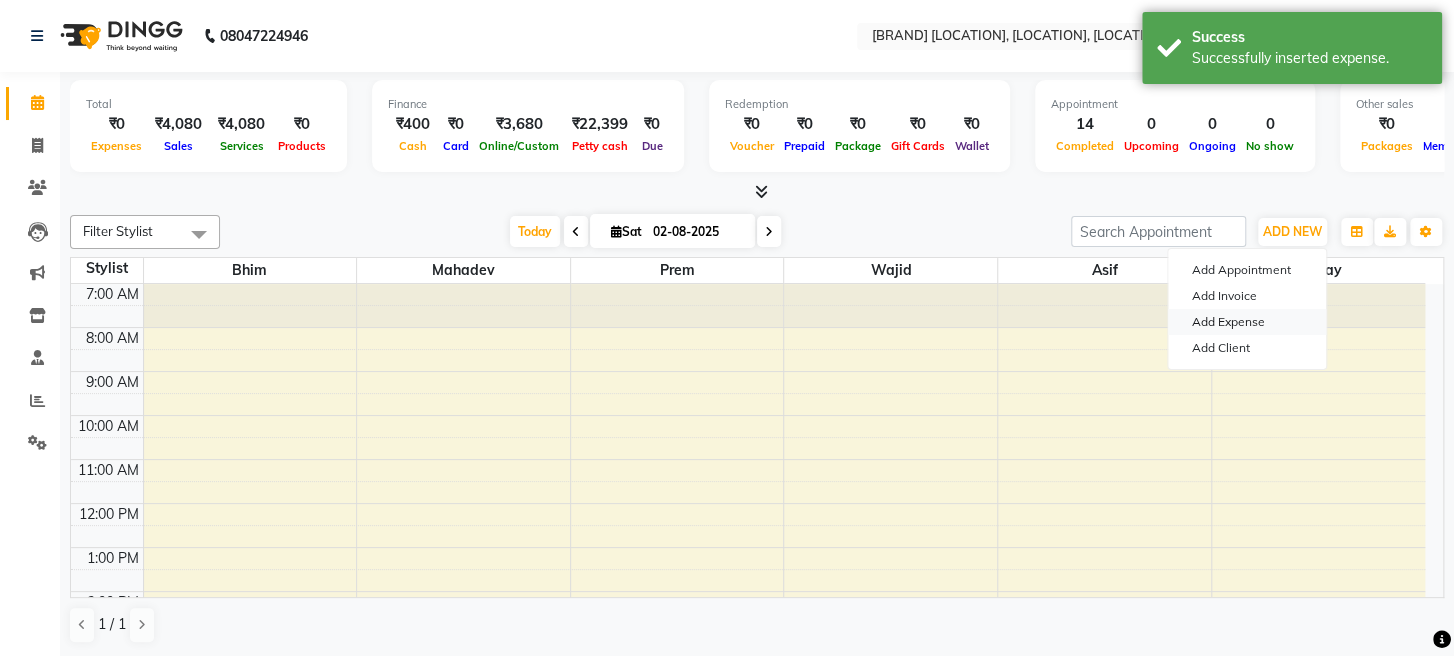 click on "Add Expense" at bounding box center [1247, 322] 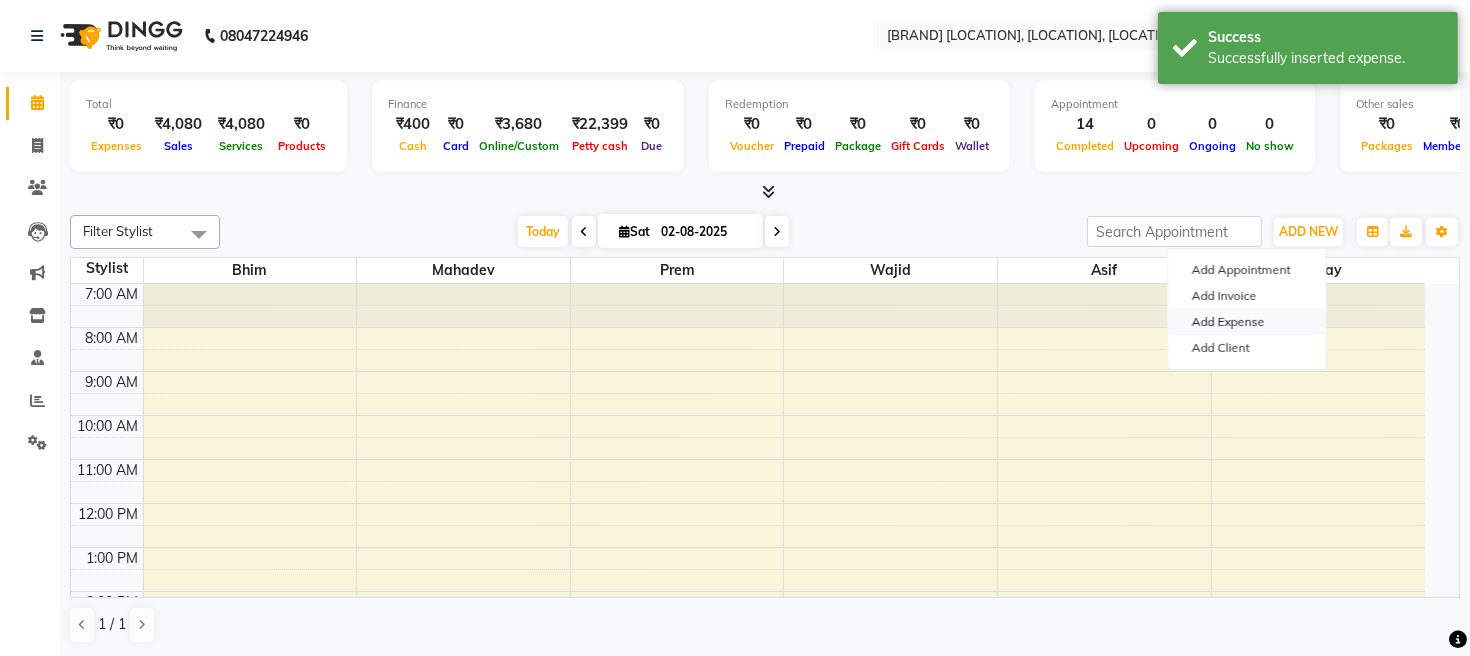 select on "1" 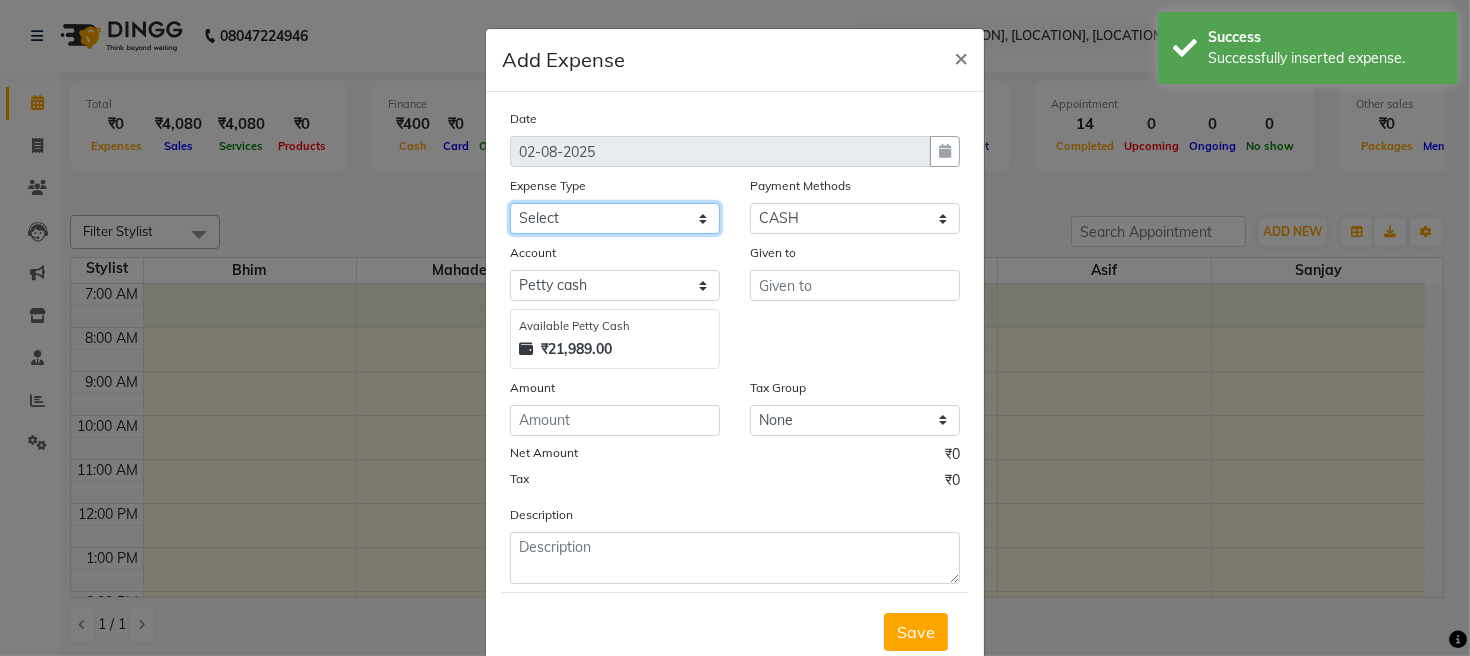 click on "Select Advance salary Advance salary ajaj Bank charges Car maintenance  Cash transfer to bank Cash transfer to hub Client Snacks Clinical charges Equipment Fuel Govt fee home Incentive Insurance International purchase Loan Repayment Maintenance Marketing Miscellaneous MRA Other Over times Pantry Product Rent Salary shop shop Staff Snacks Tax Tea & Refreshment TIP Utilities Wifi recharge" 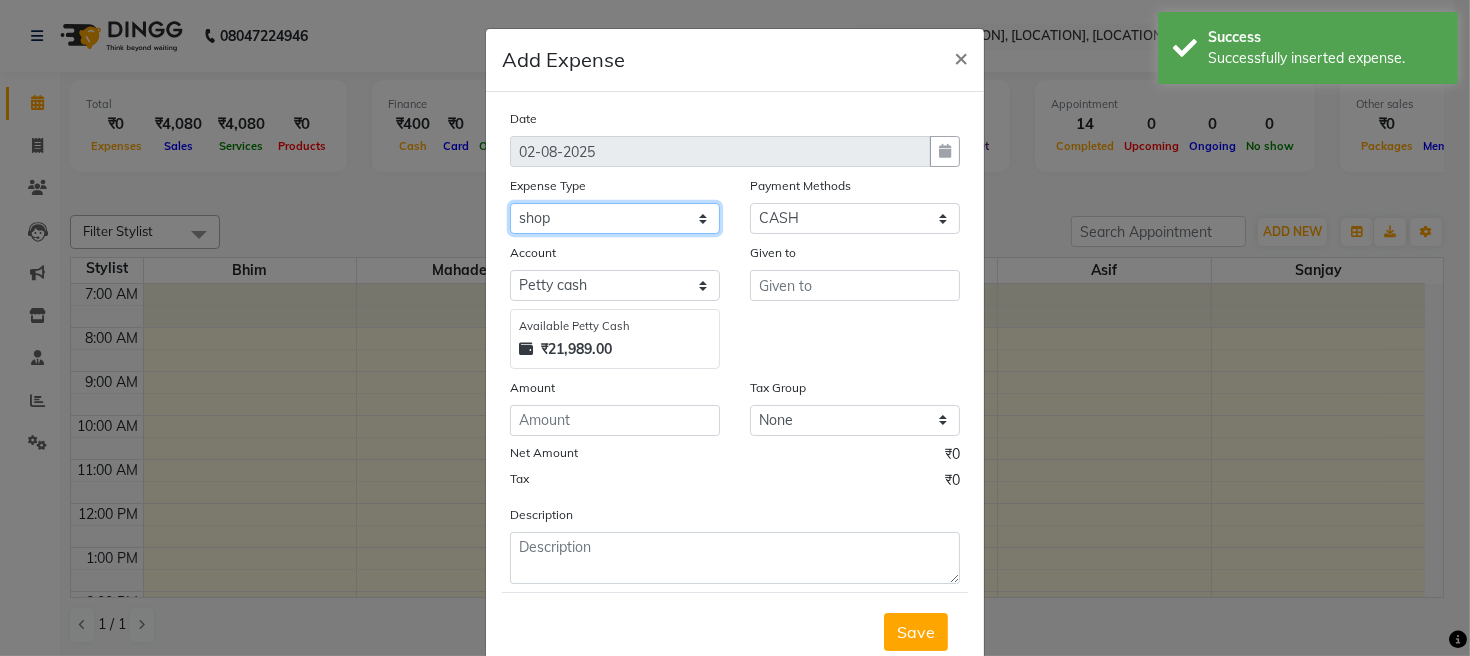 click on "Select Advance salary Advance salary ajaj Bank charges Car maintenance  Cash transfer to bank Cash transfer to hub Client Snacks Clinical charges Equipment Fuel Govt fee home Incentive Insurance International purchase Loan Repayment Maintenance Marketing Miscellaneous MRA Other Over times Pantry Product Rent Salary shop shop Staff Snacks Tax Tea & Refreshment TIP Utilities Wifi recharge" 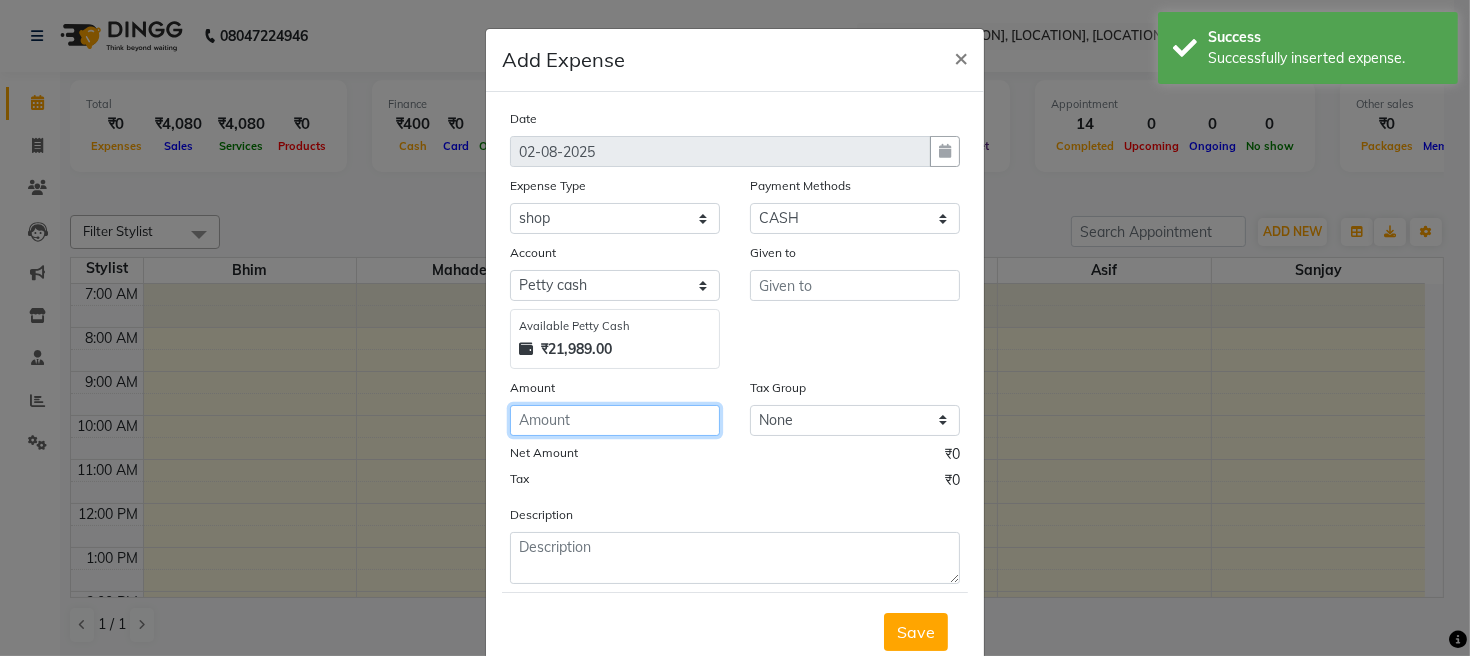 click 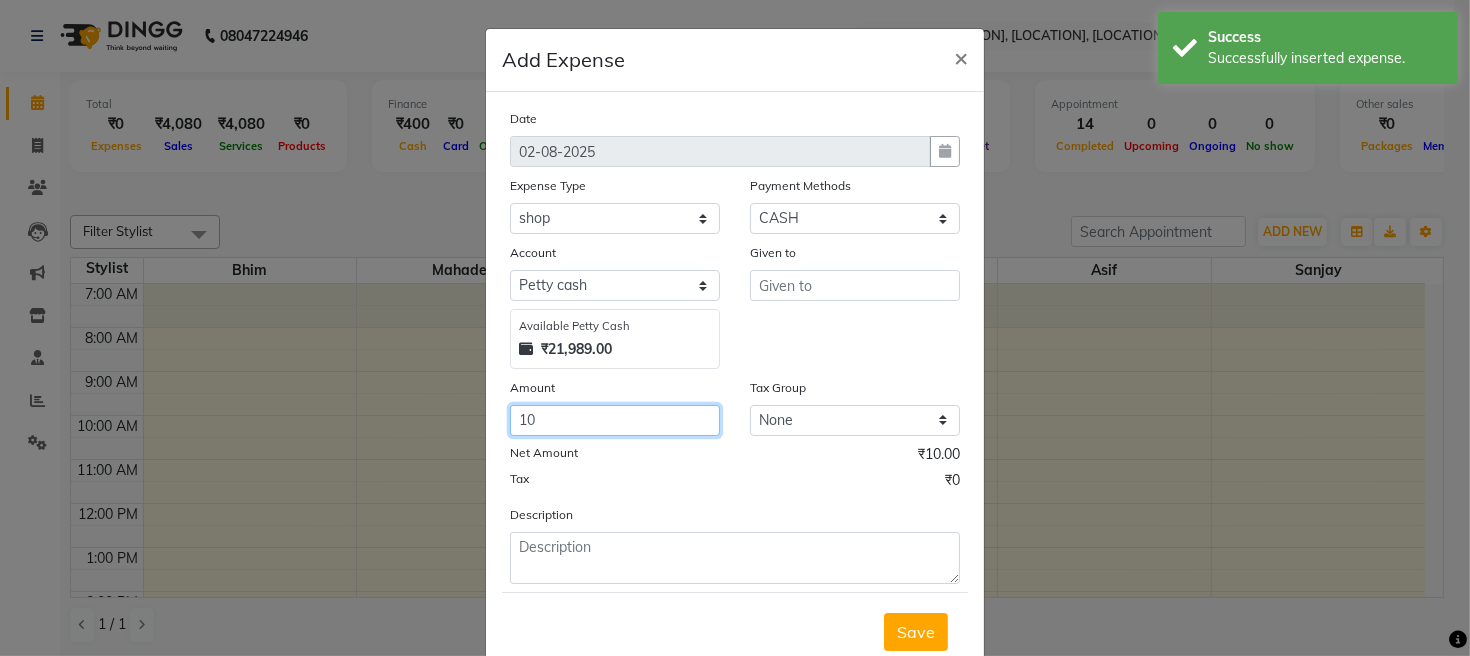 type on "10" 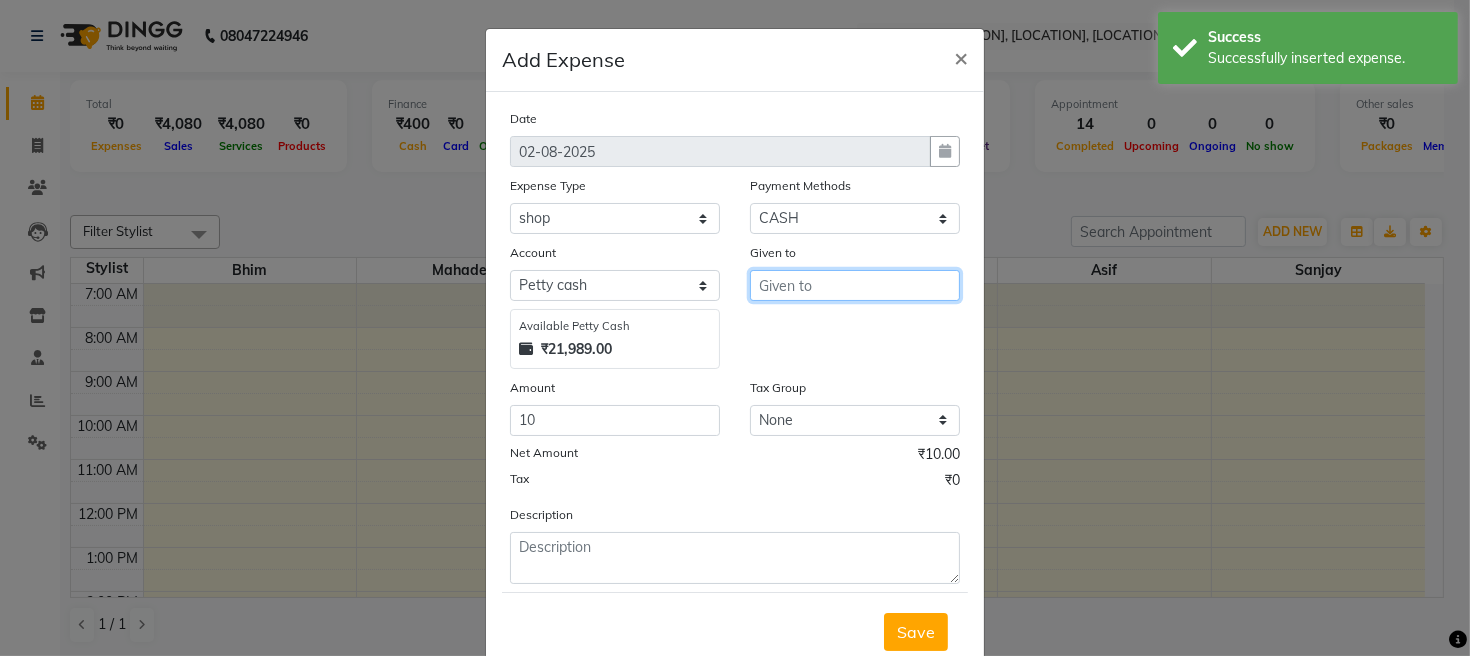 click at bounding box center [855, 285] 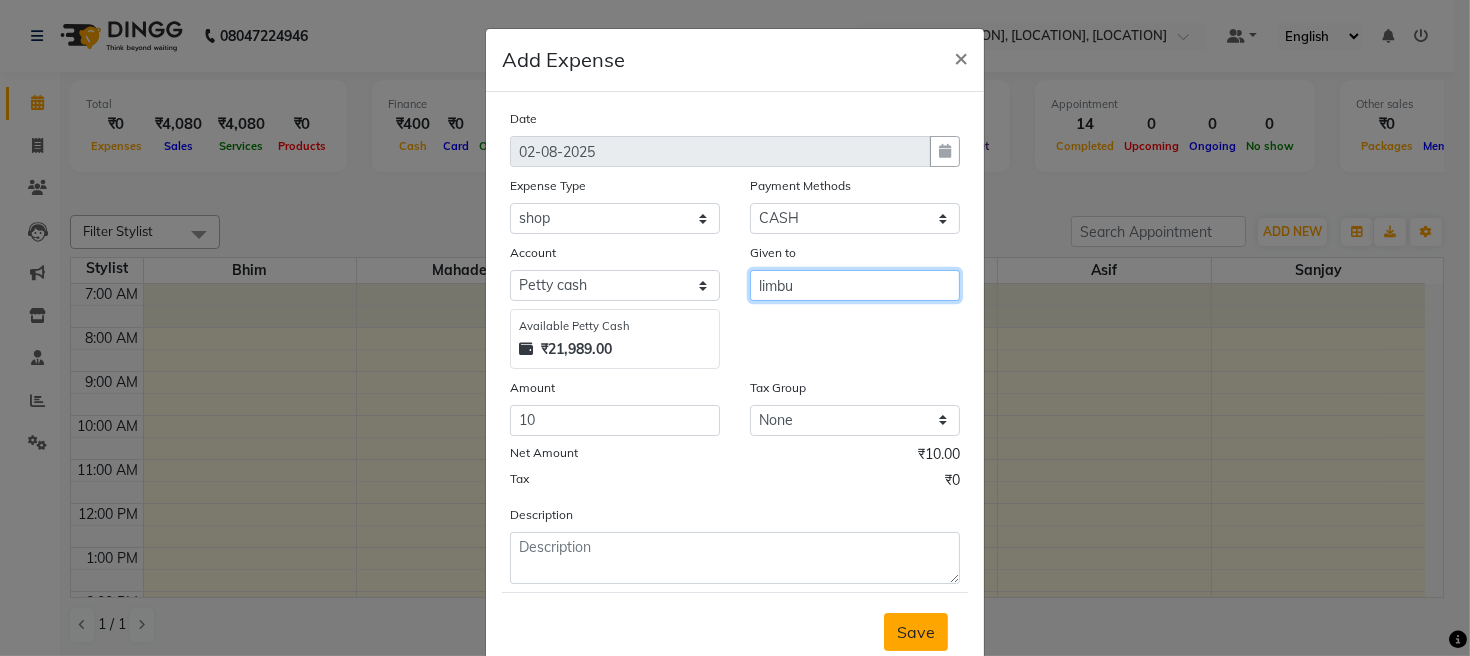 type on "limbu" 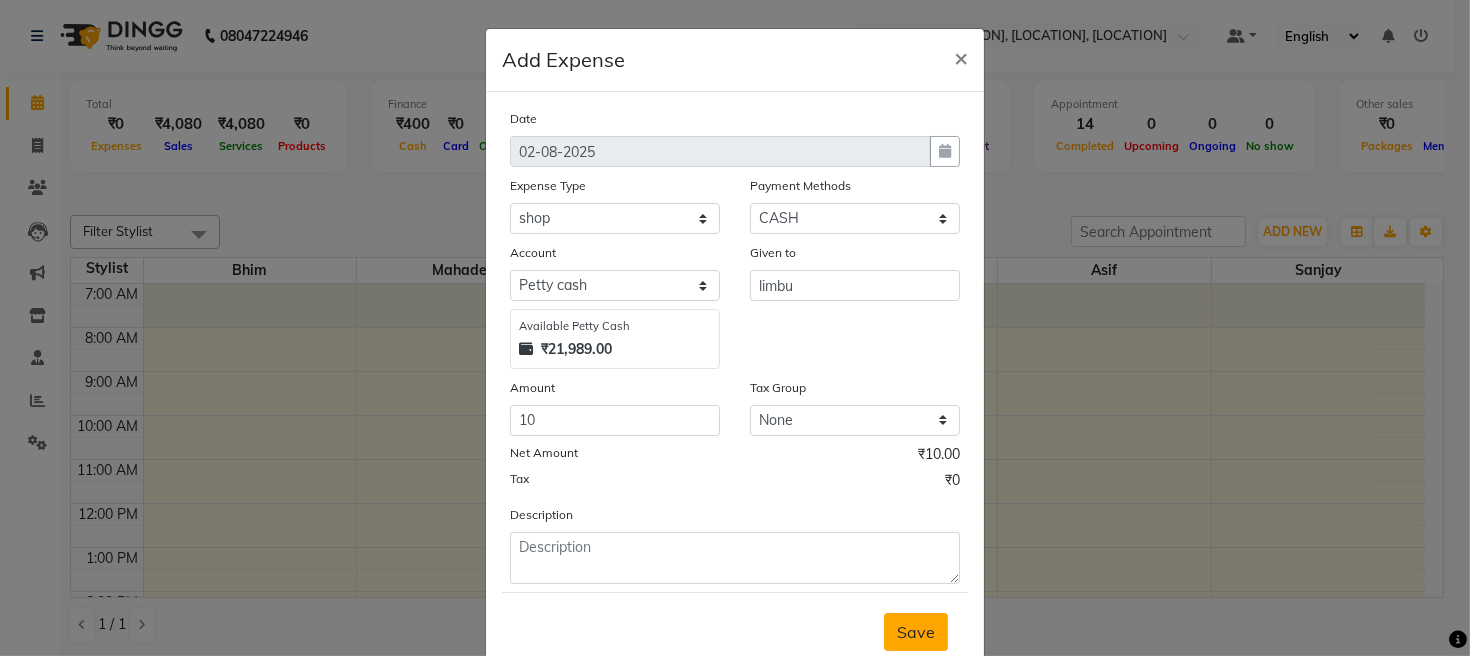 click on "Save" at bounding box center (916, 632) 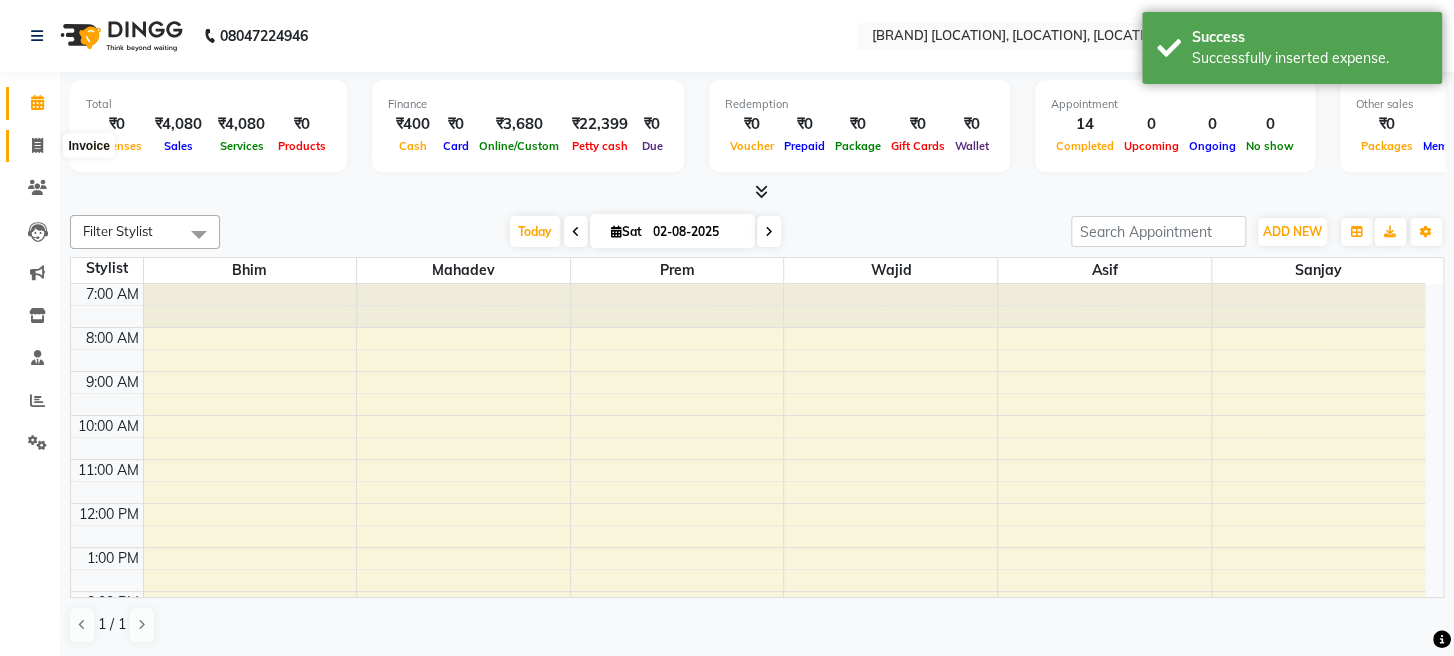 click 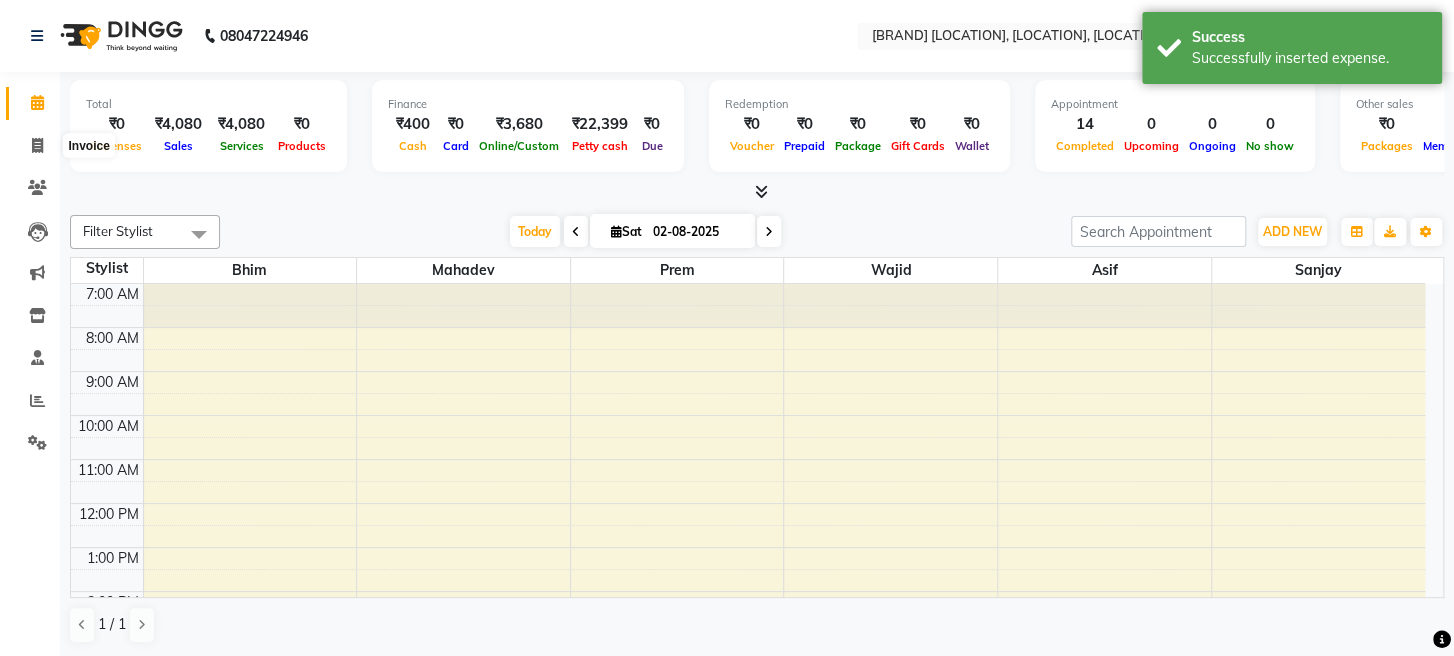 select on "779" 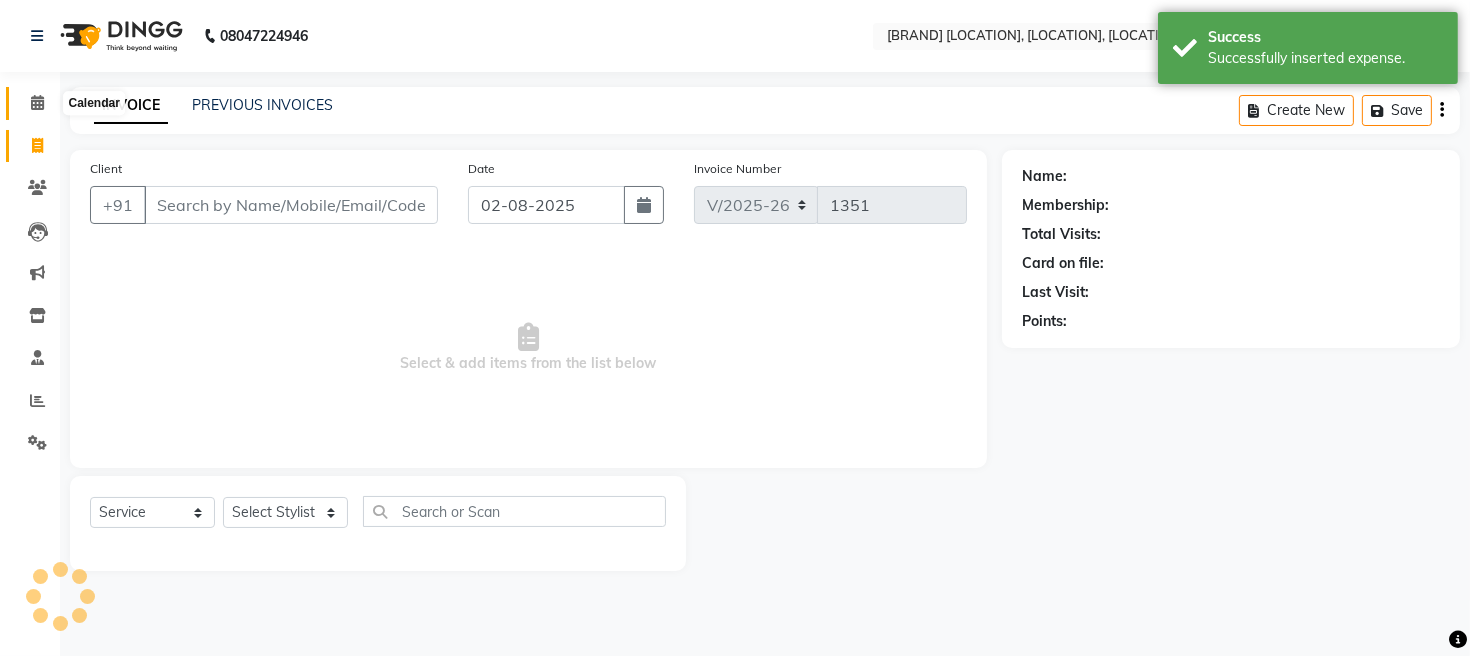 click 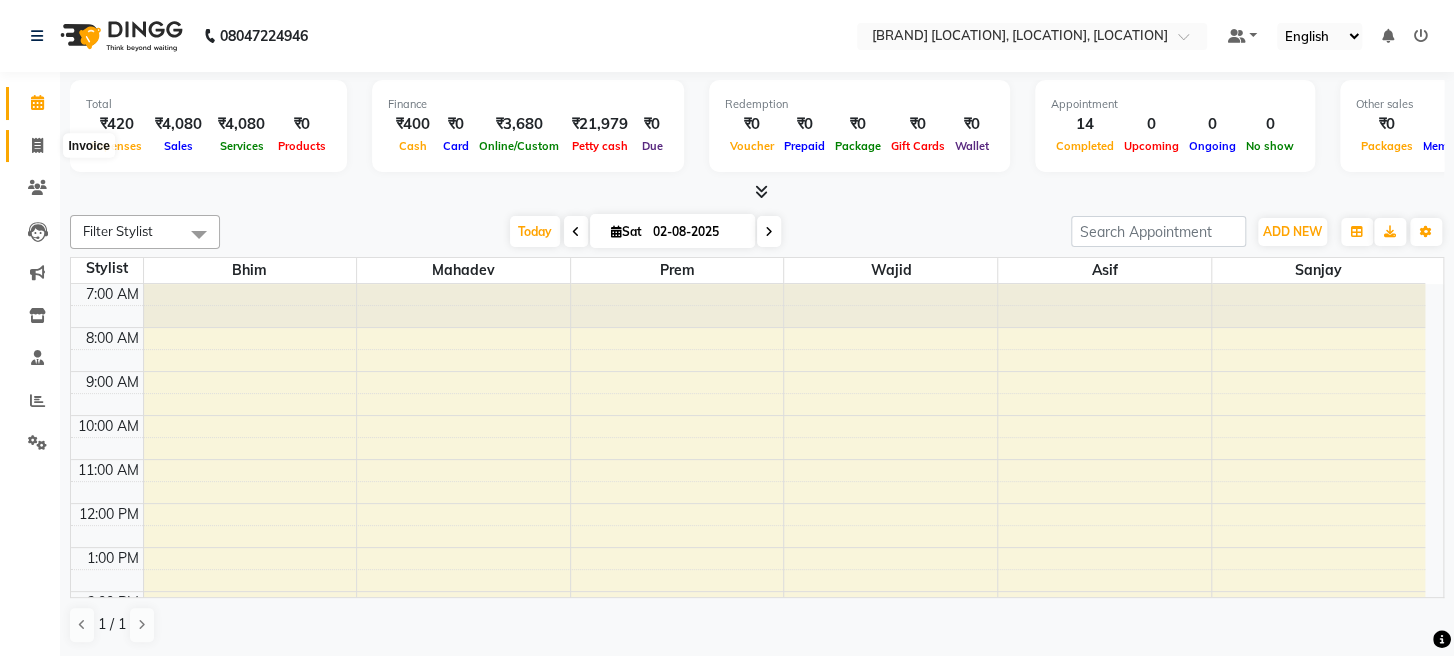 drag, startPoint x: 39, startPoint y: 150, endPoint x: 39, endPoint y: 98, distance: 52 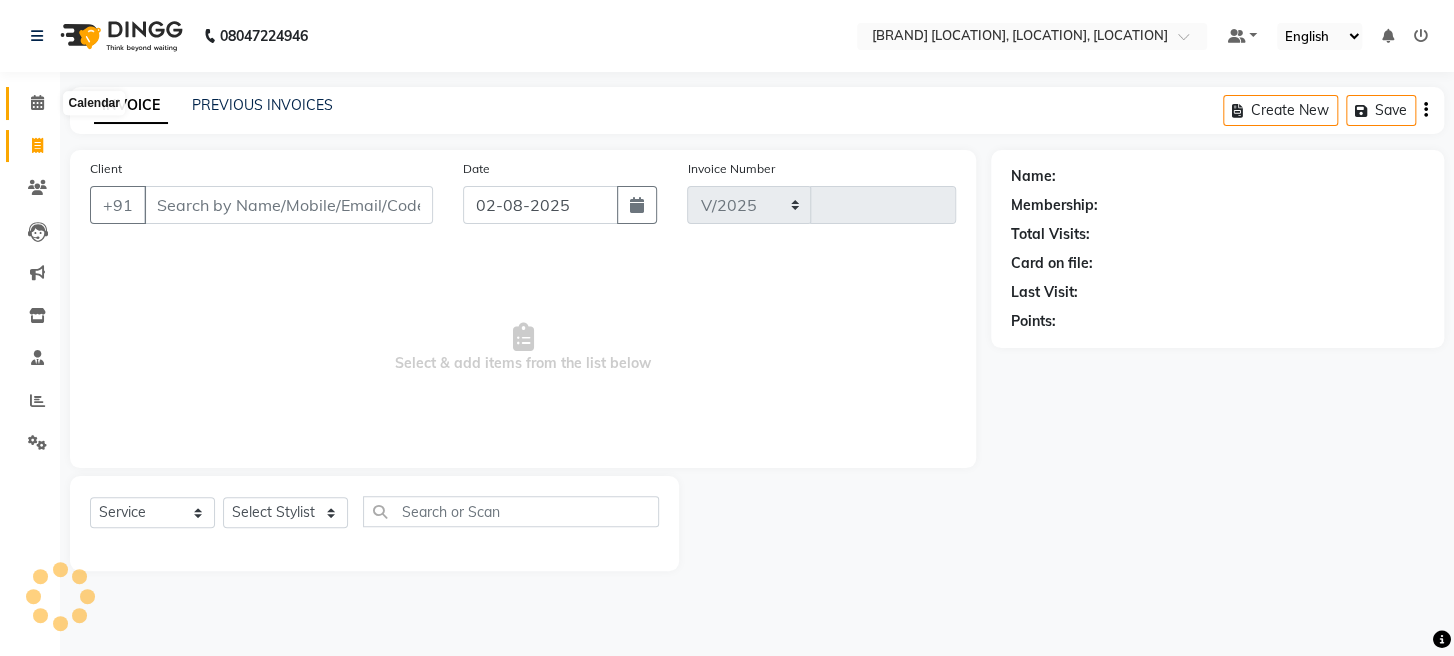 click 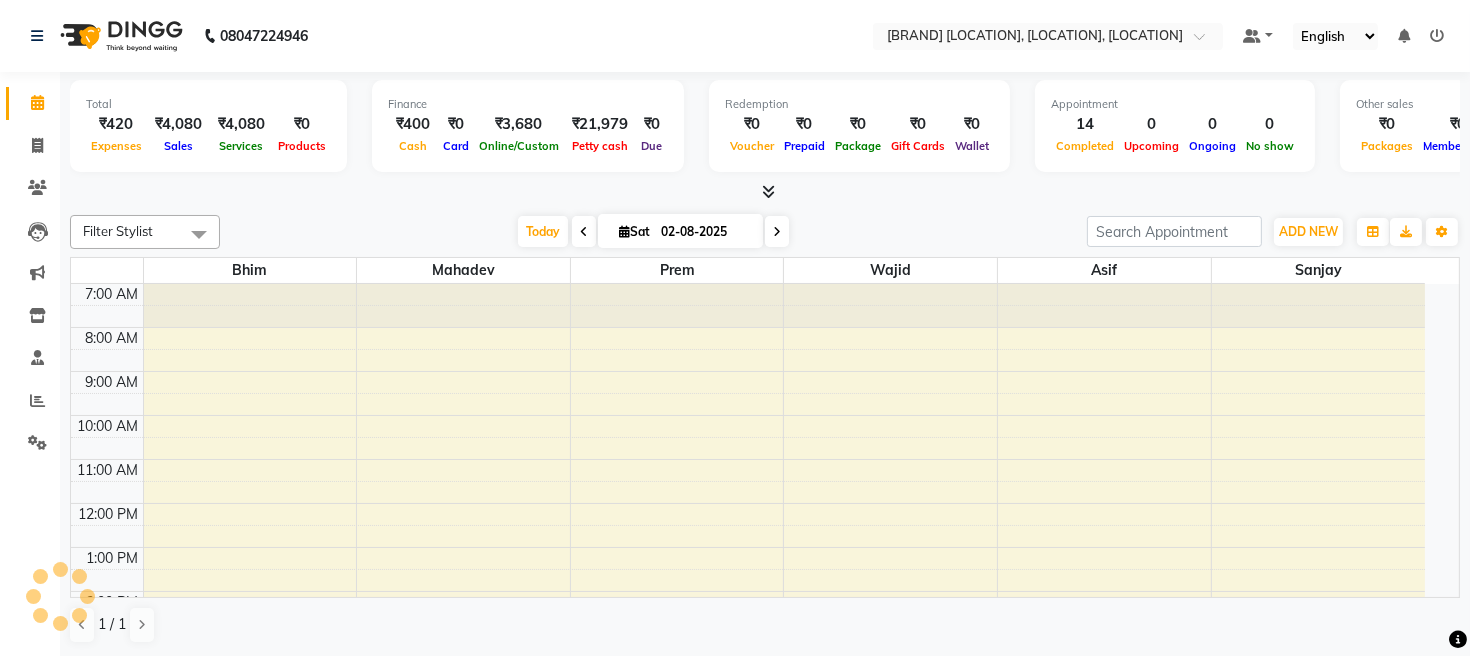 scroll, scrollTop: 0, scrollLeft: 0, axis: both 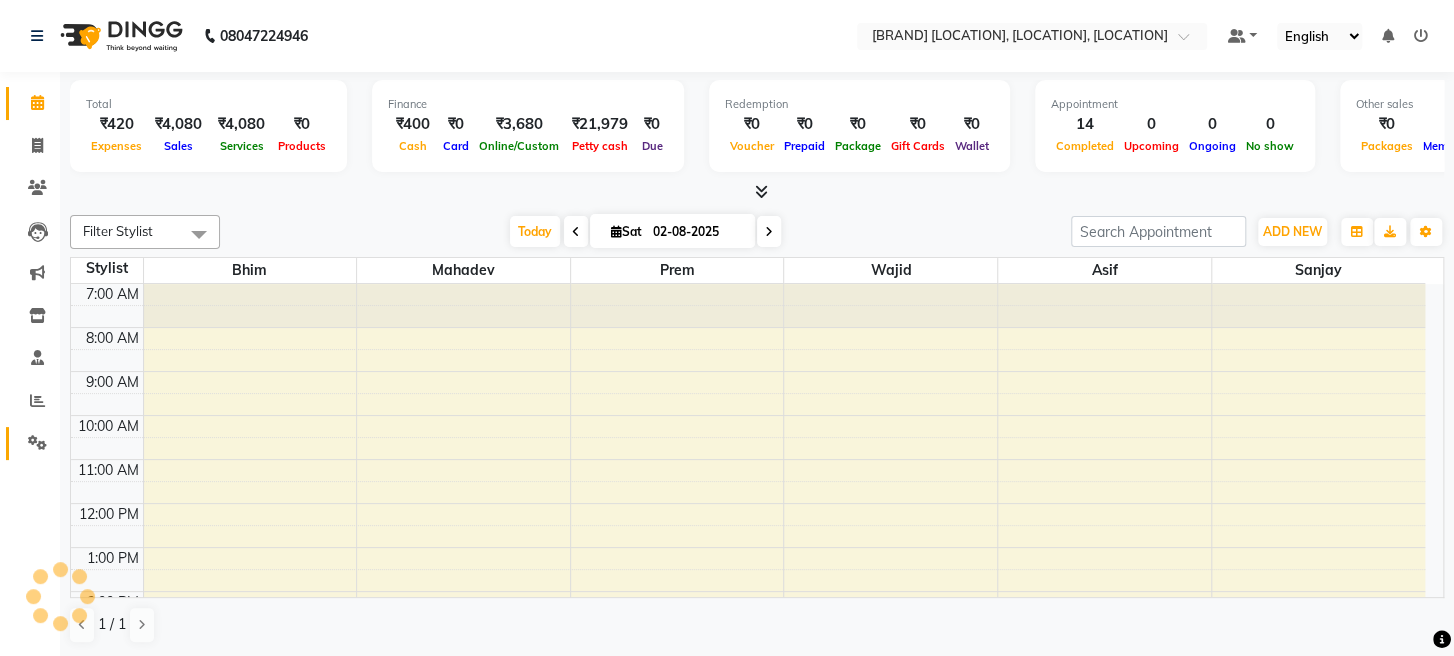 click on "Settings" 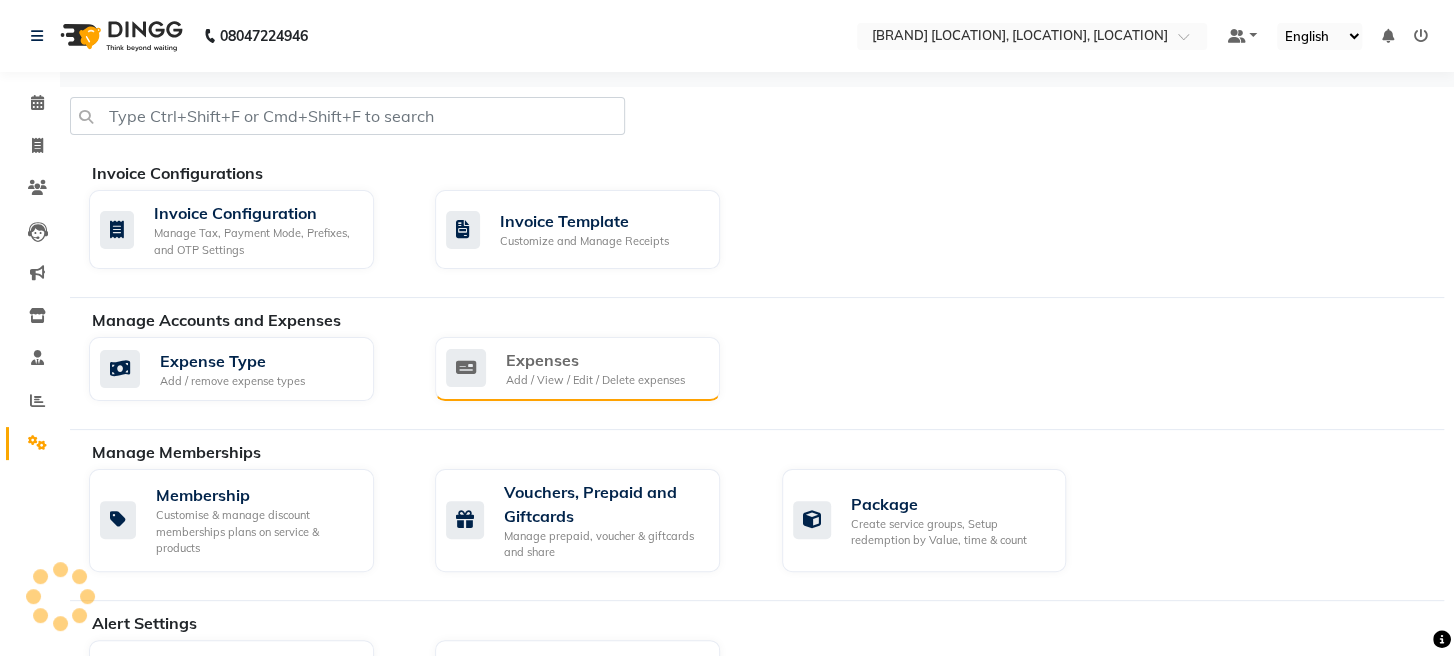 click on "Expenses" 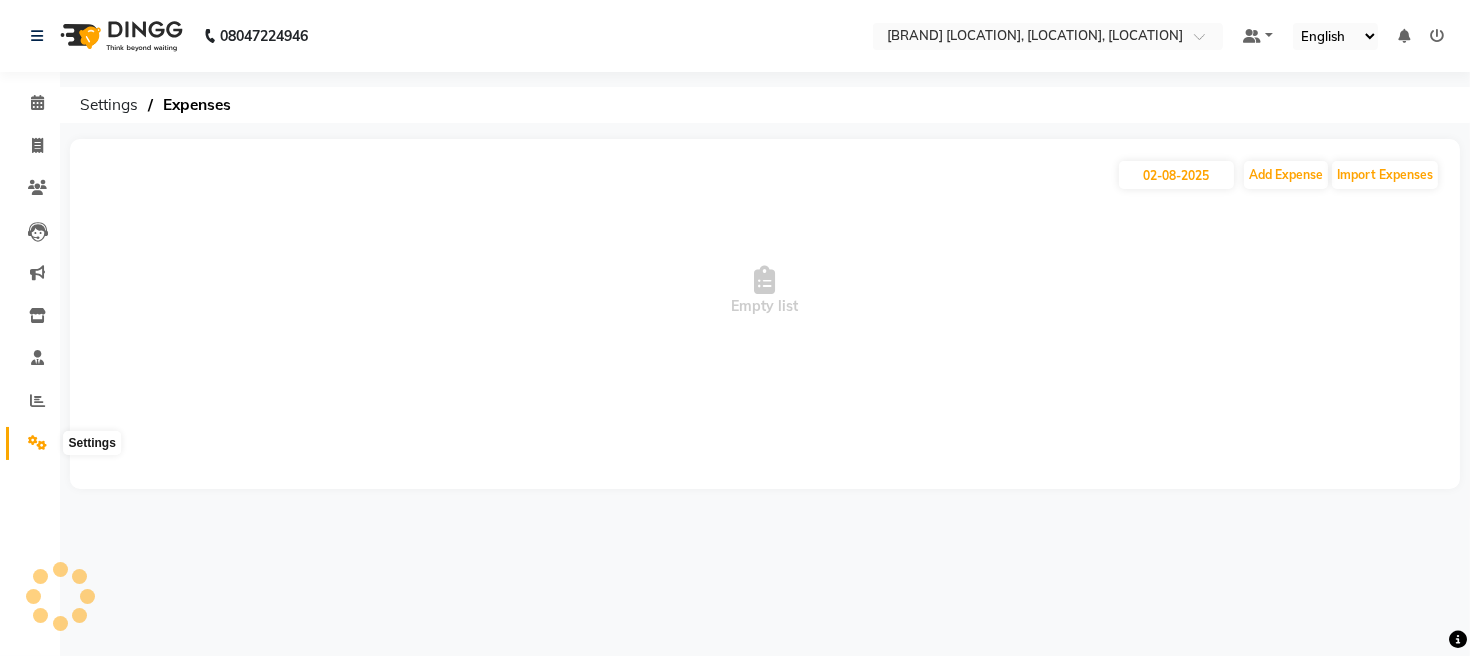 click 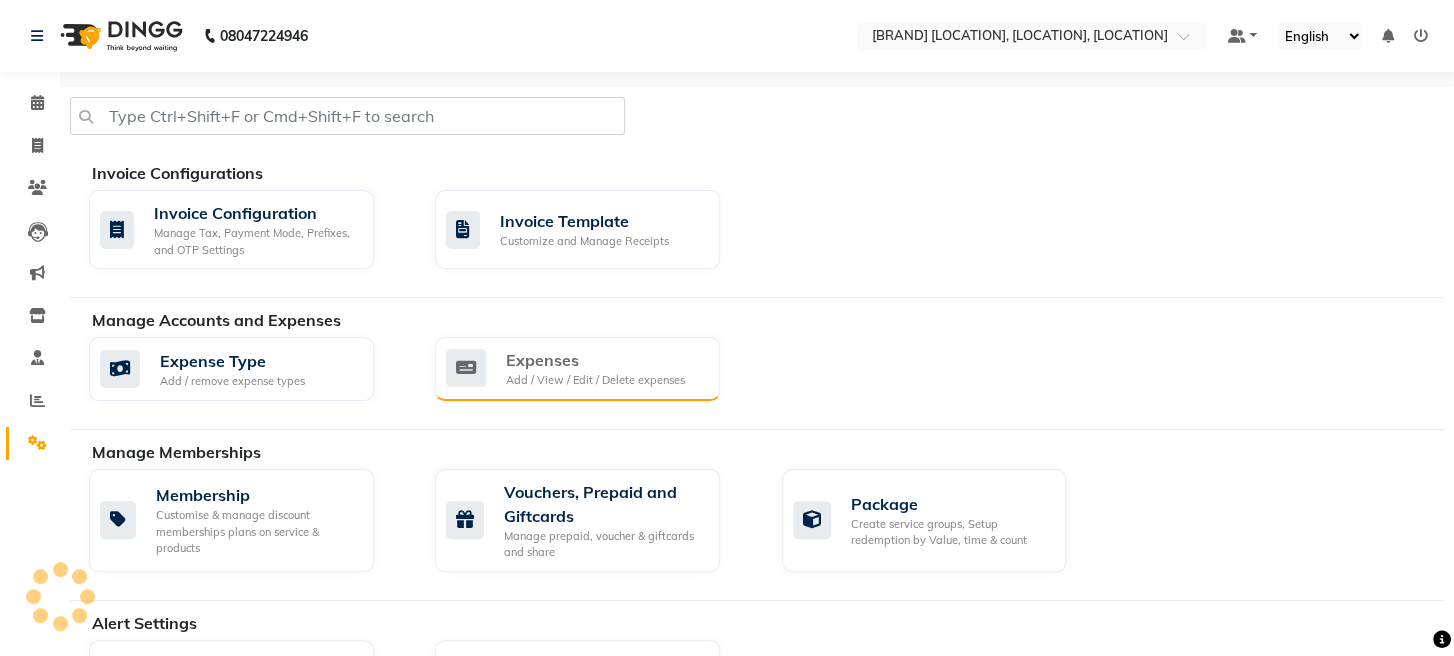 click on "Add / View / Edit / Delete expenses" 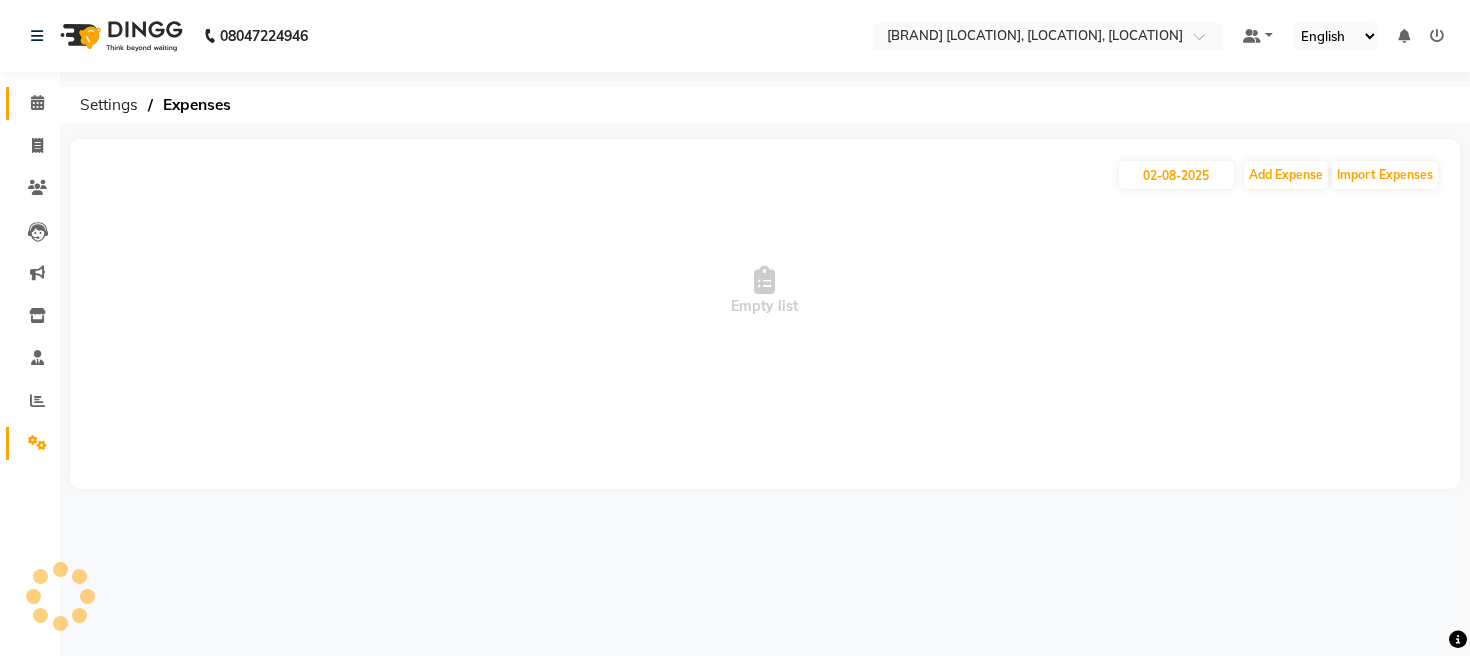 click on "Calendar" 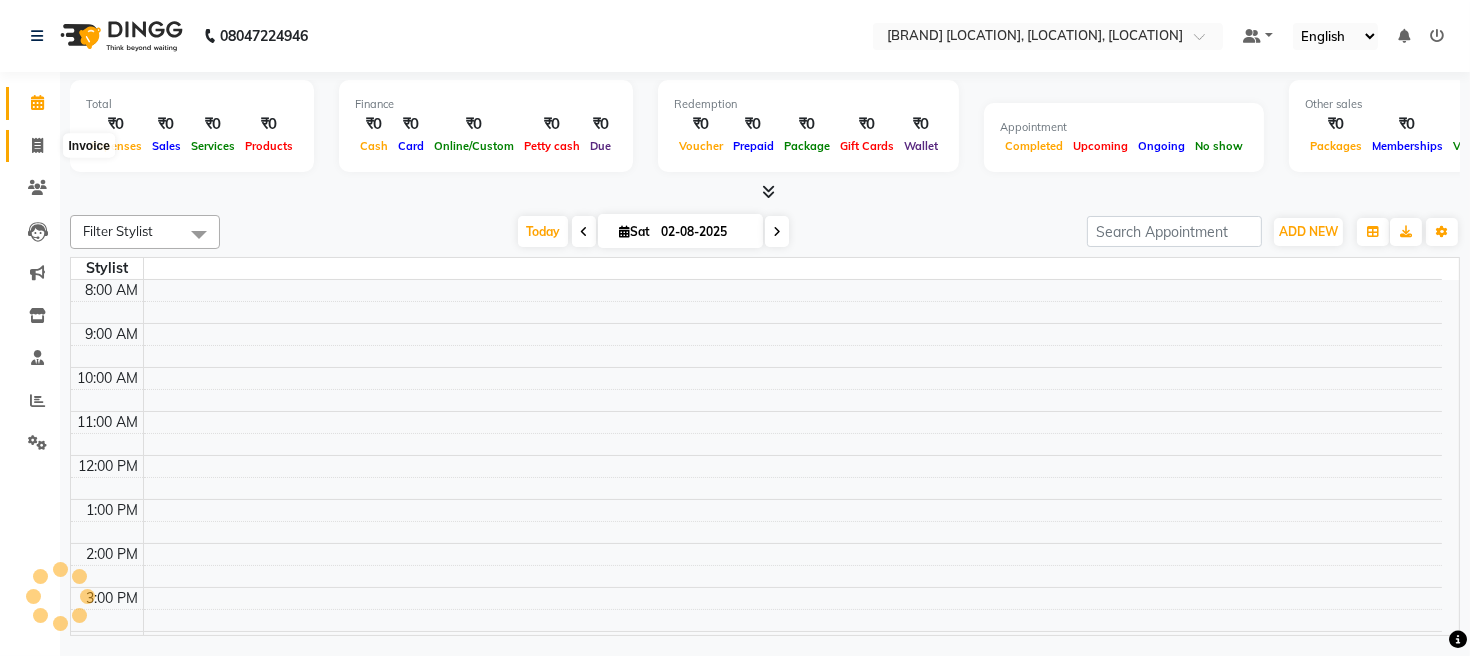 click 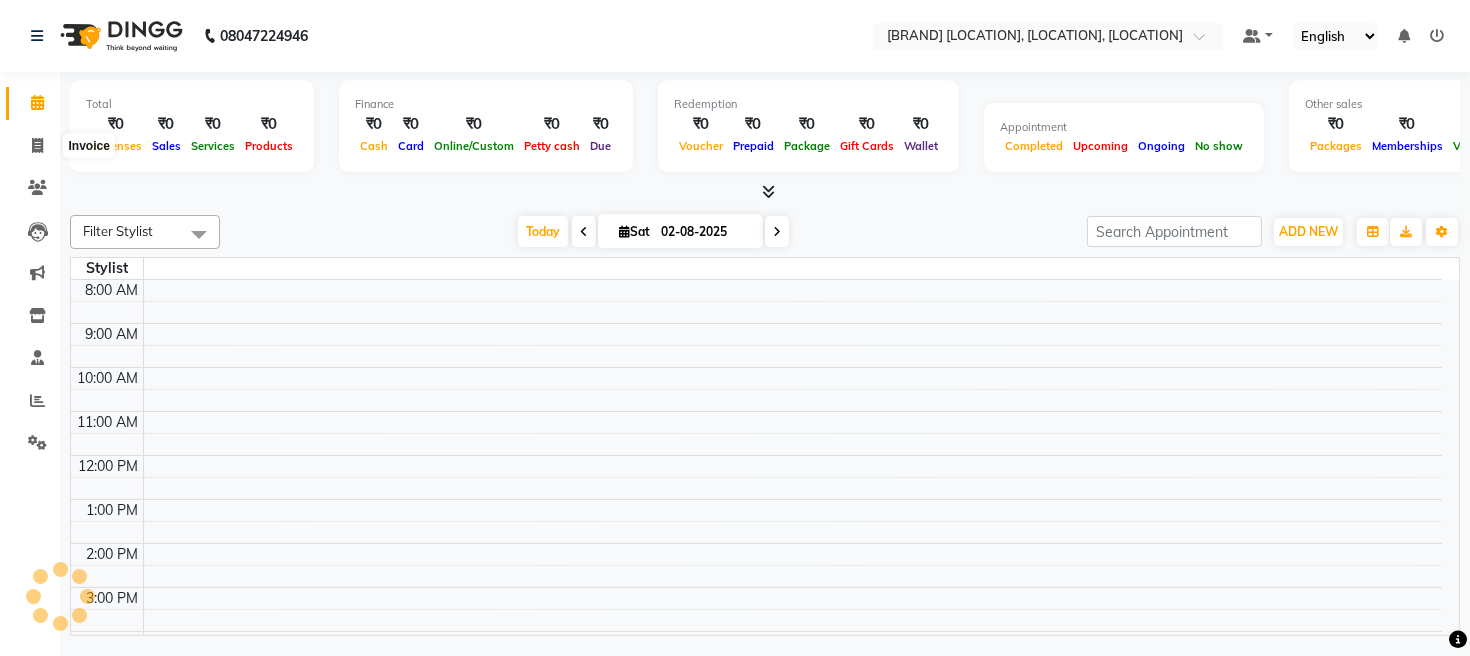 select on "service" 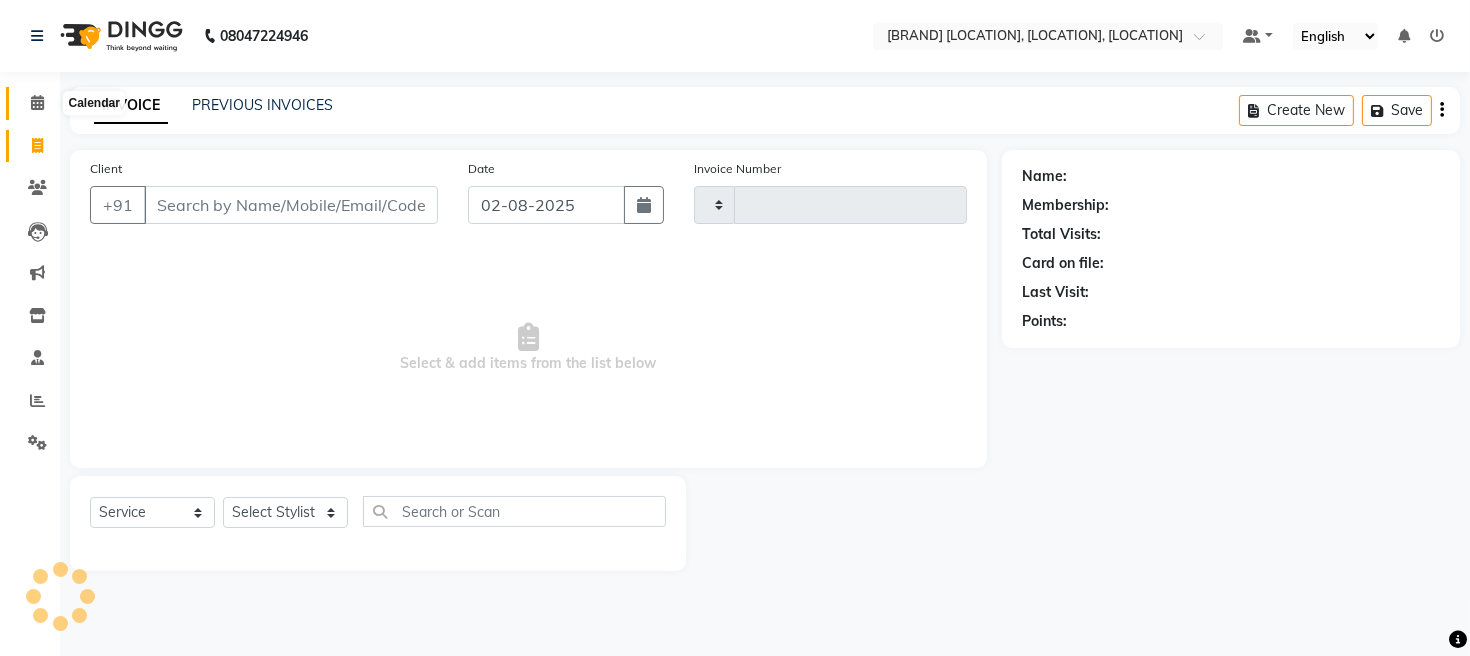 click 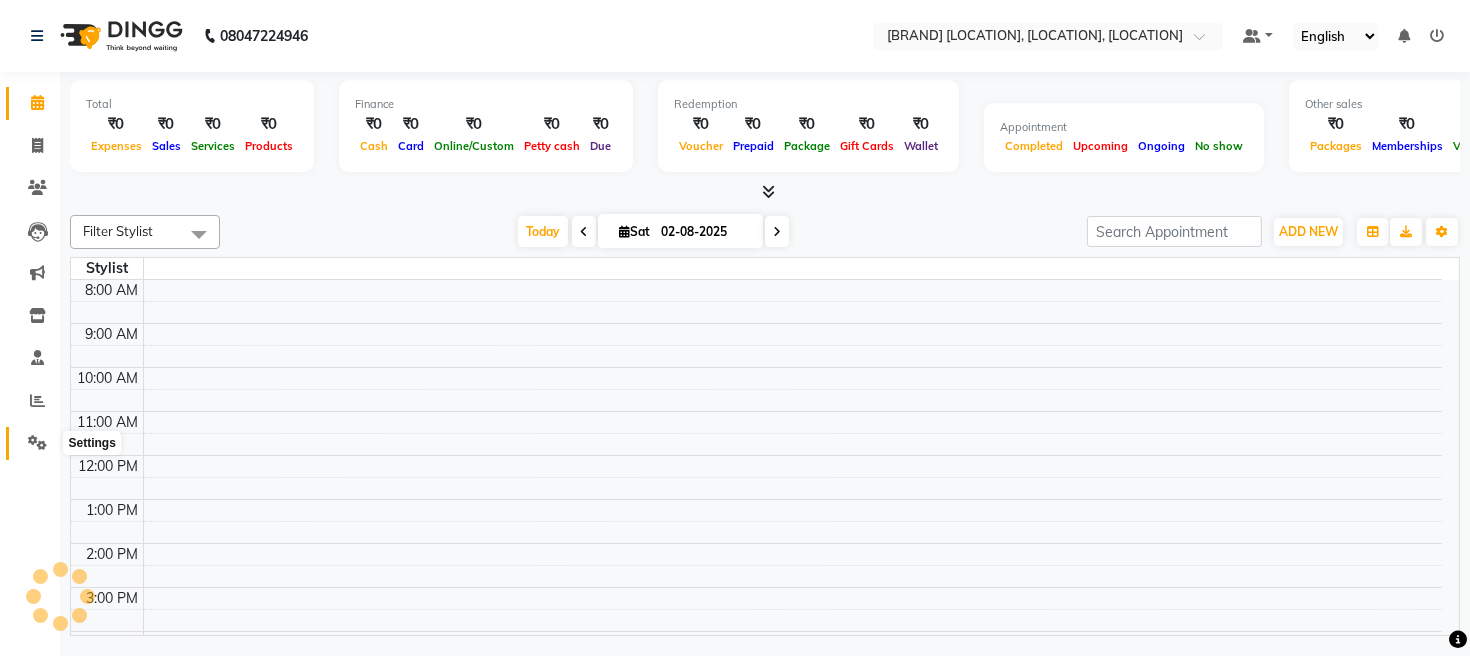 click 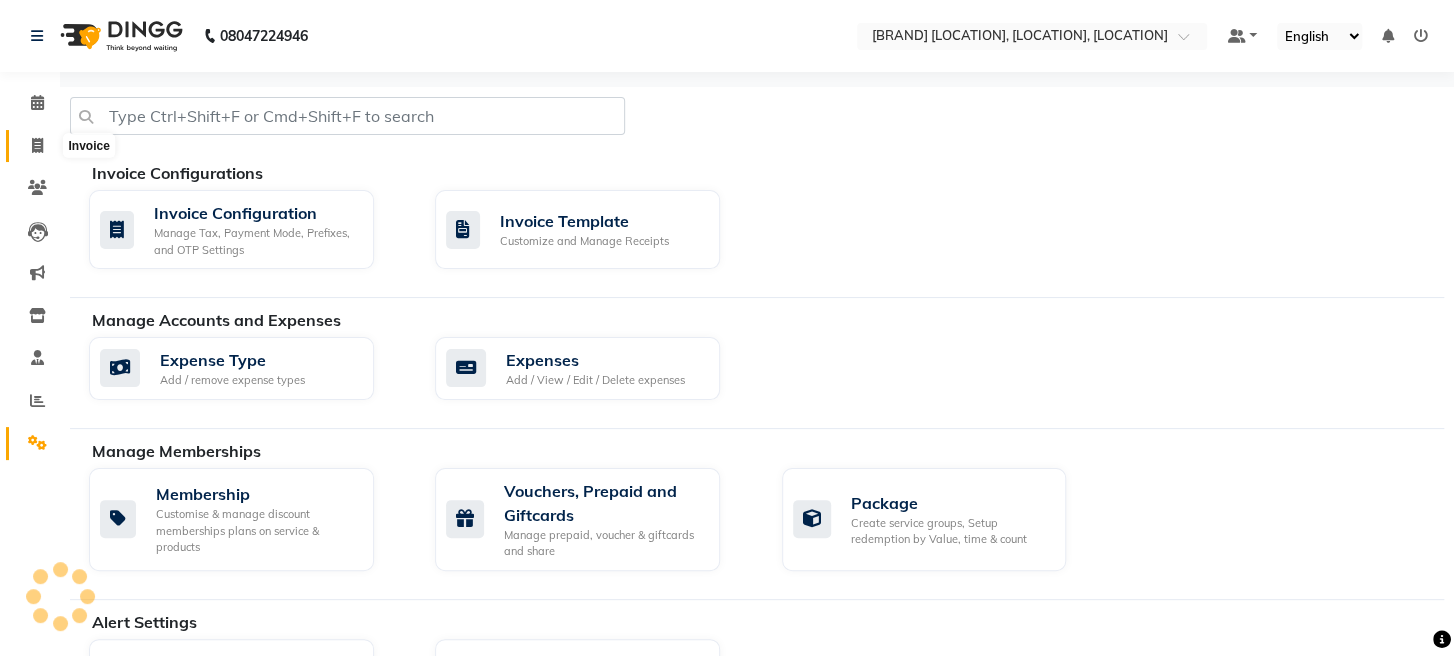click 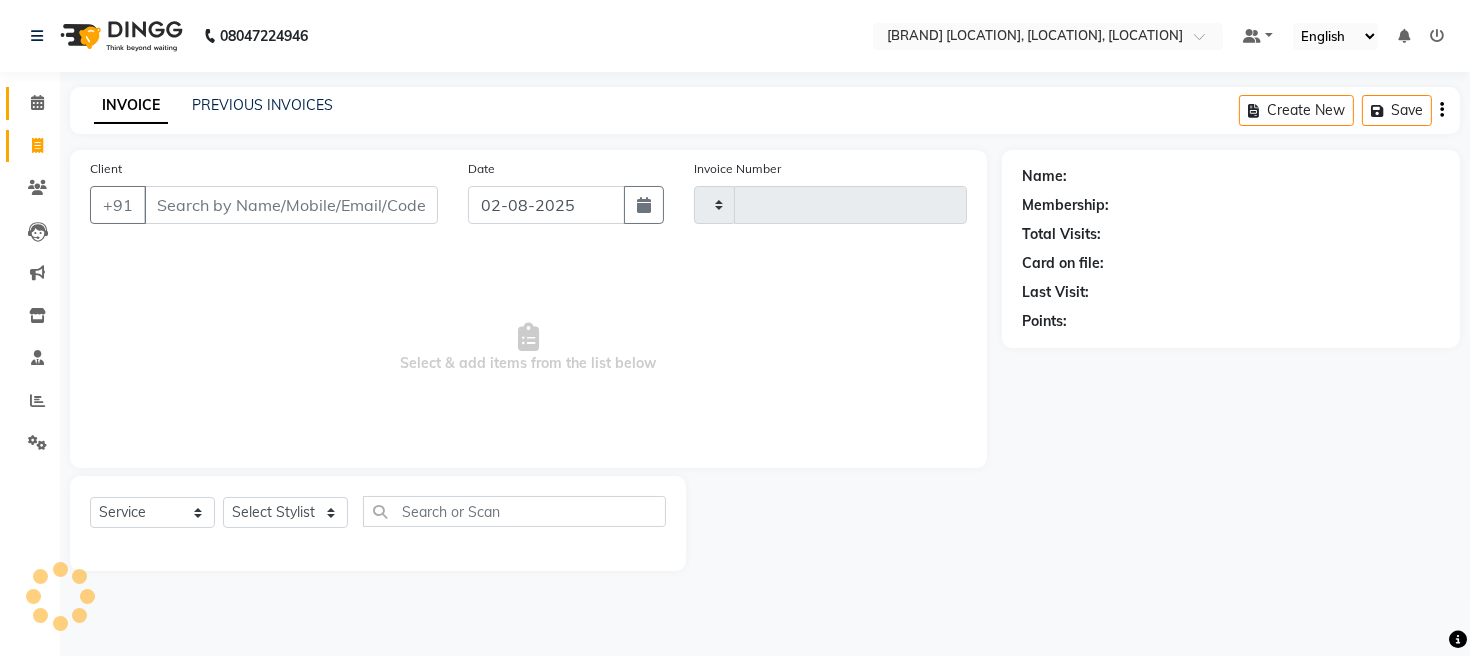 click on "Calendar" 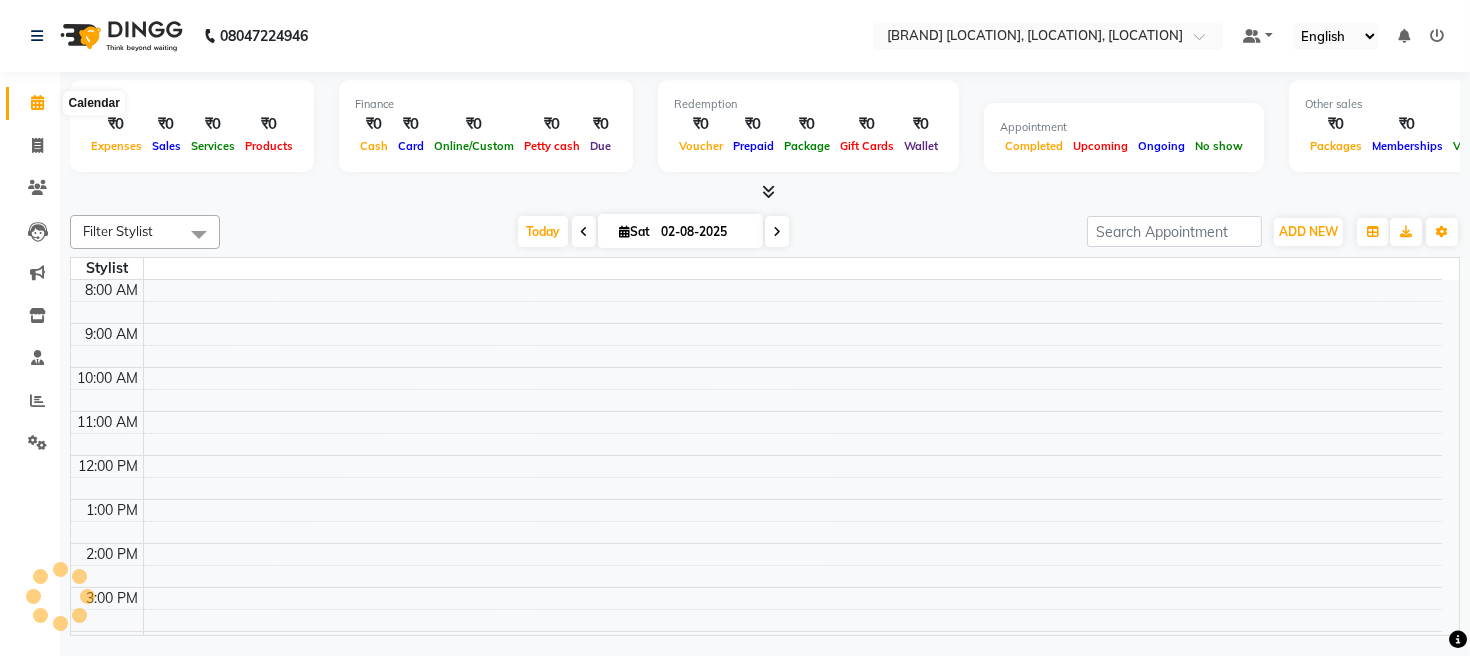 click 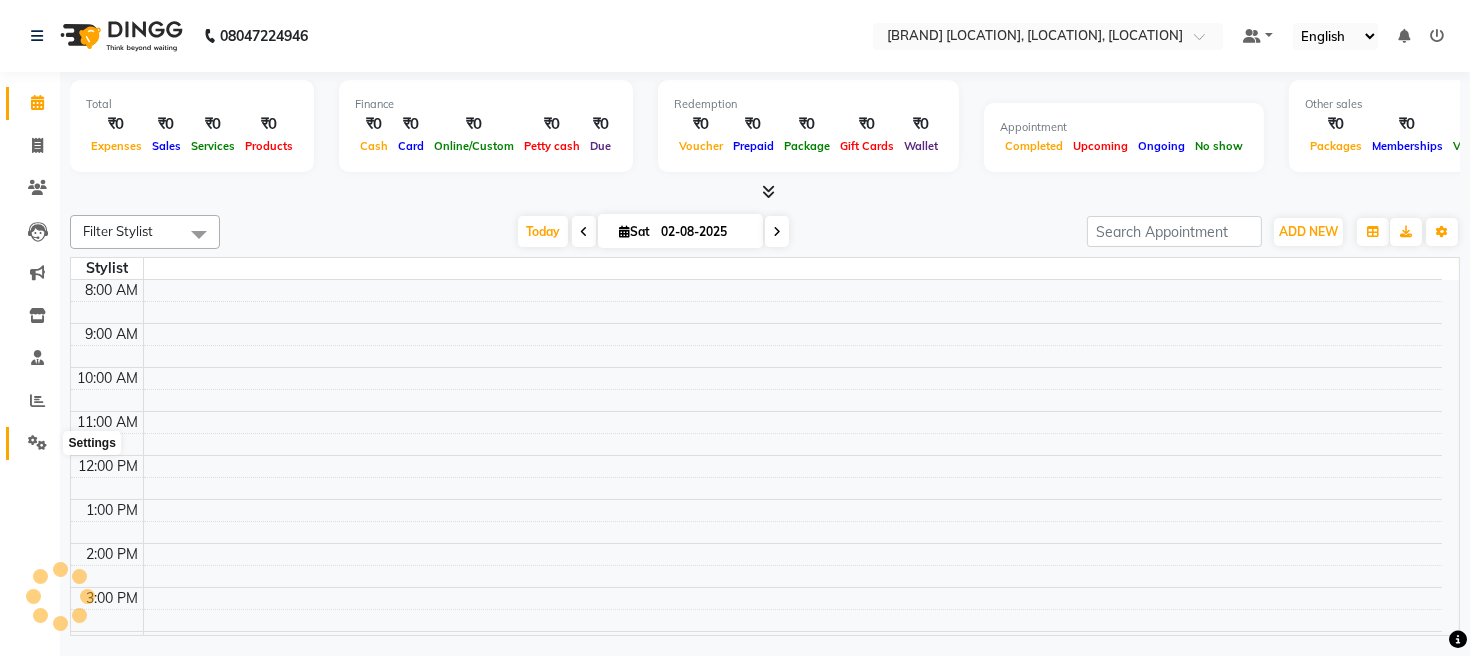 click 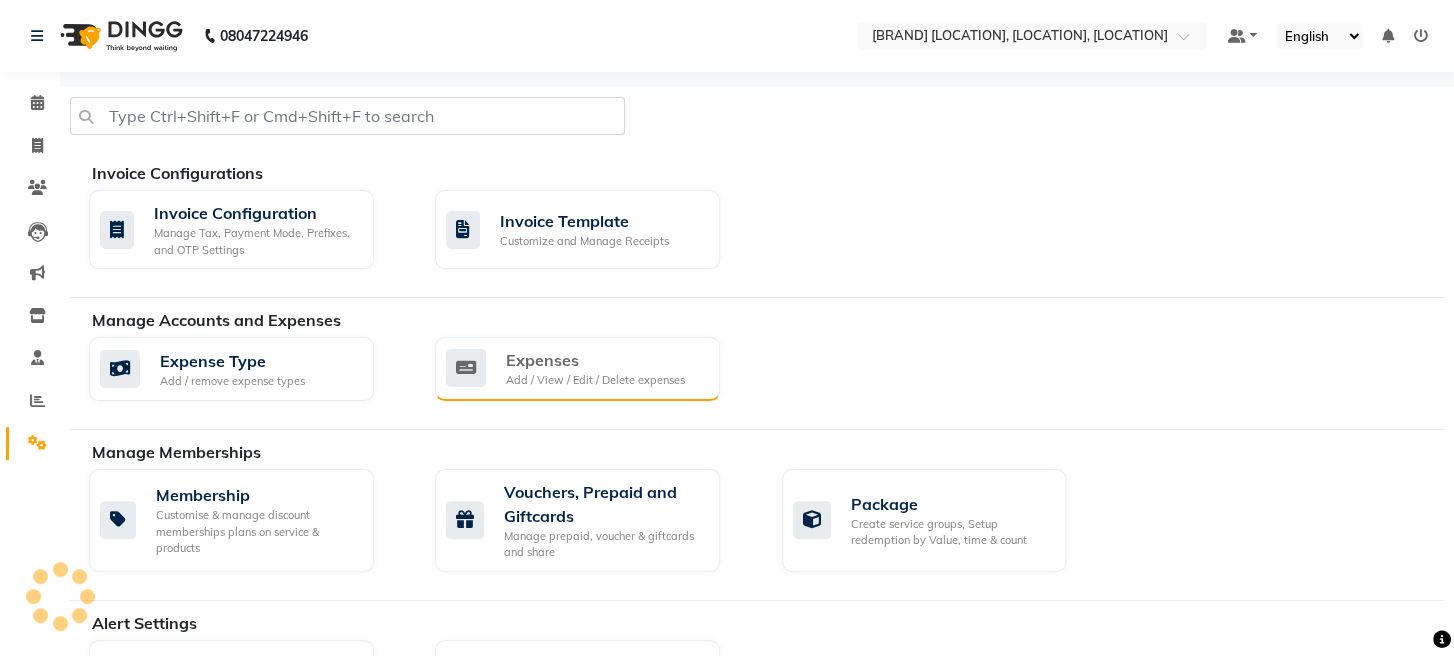 click on "Expenses" 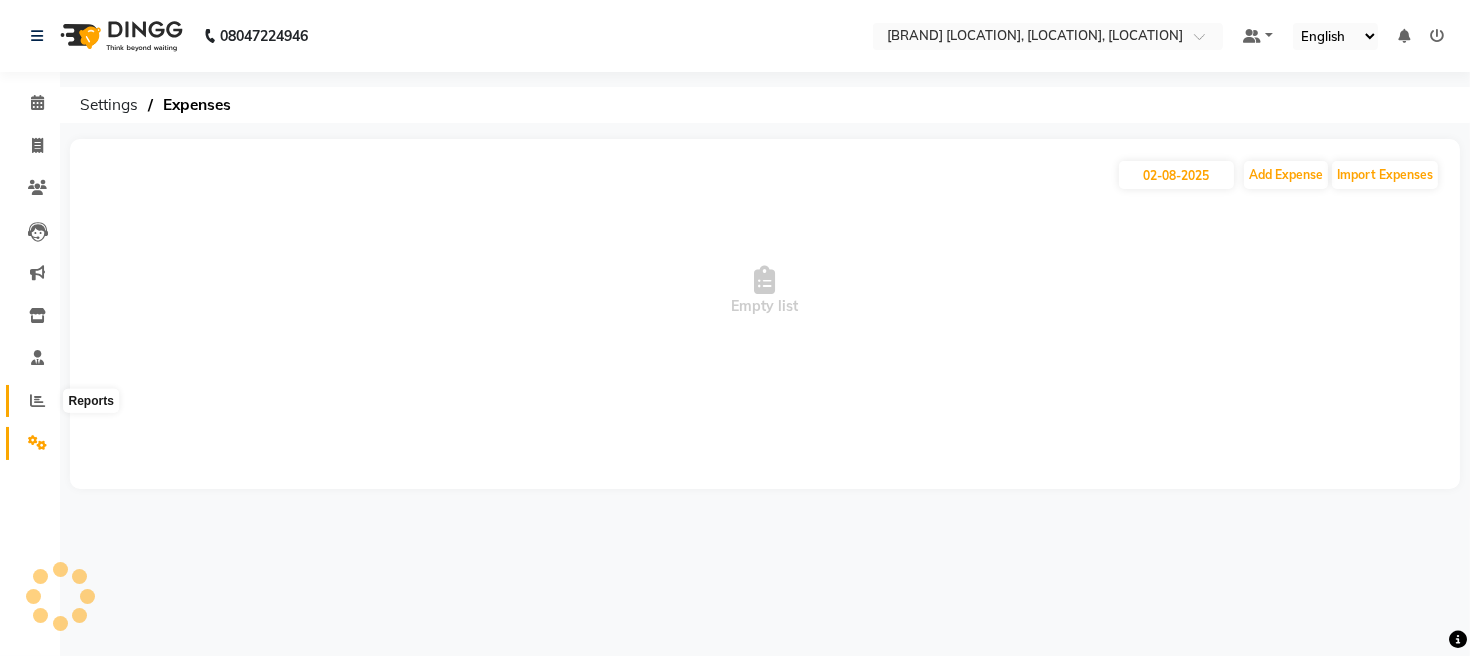click 